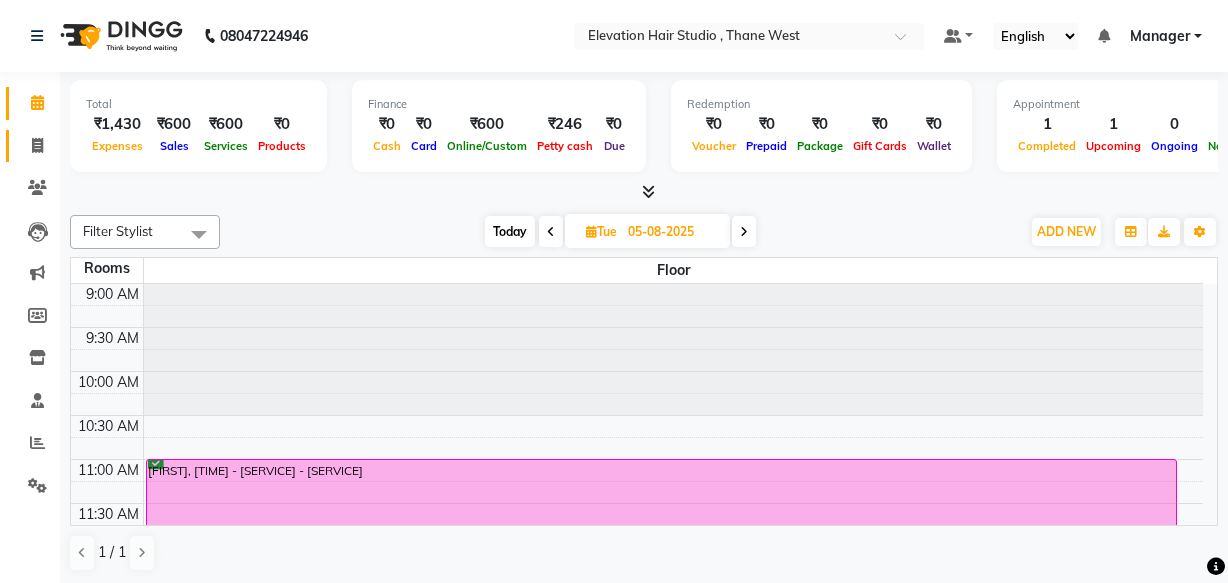 scroll, scrollTop: 0, scrollLeft: 0, axis: both 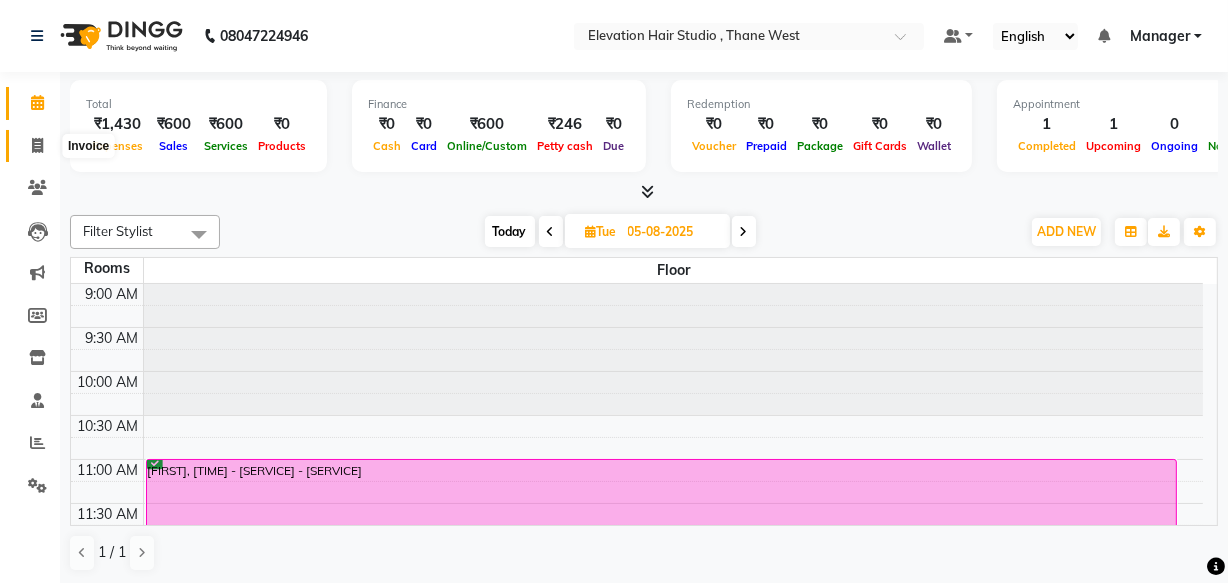click 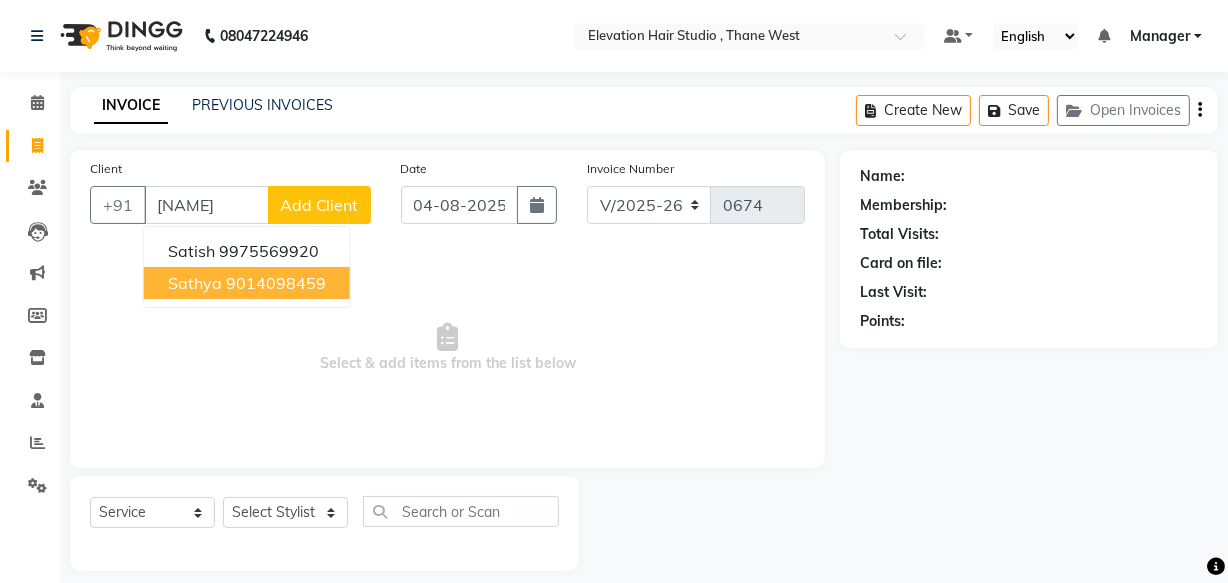 click on "sathya  9014098459" at bounding box center (247, 283) 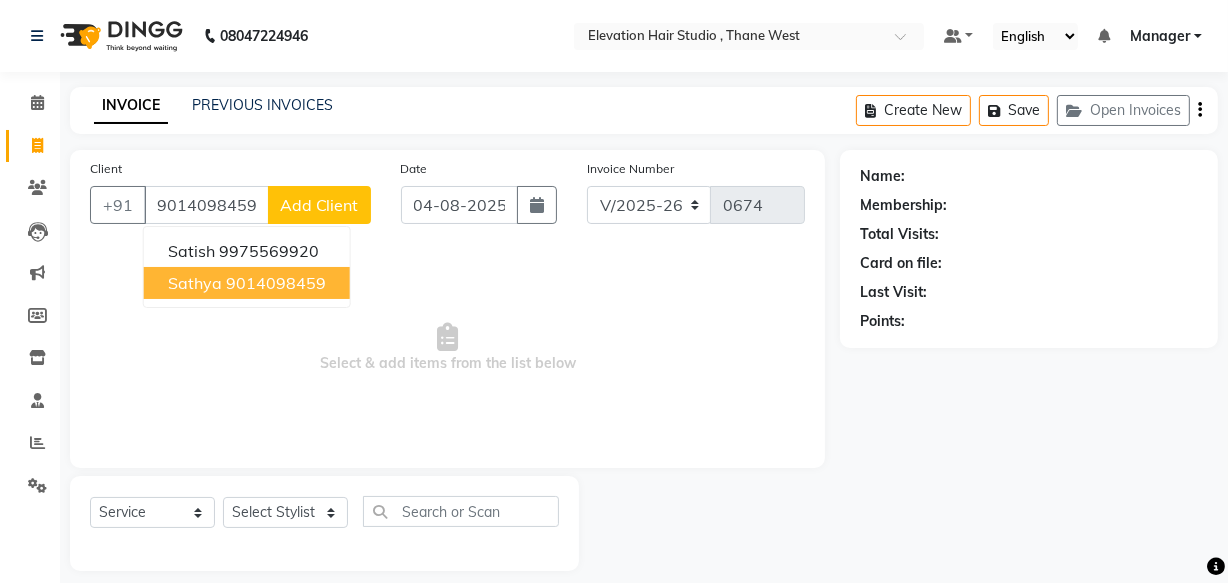 type on "9014098459" 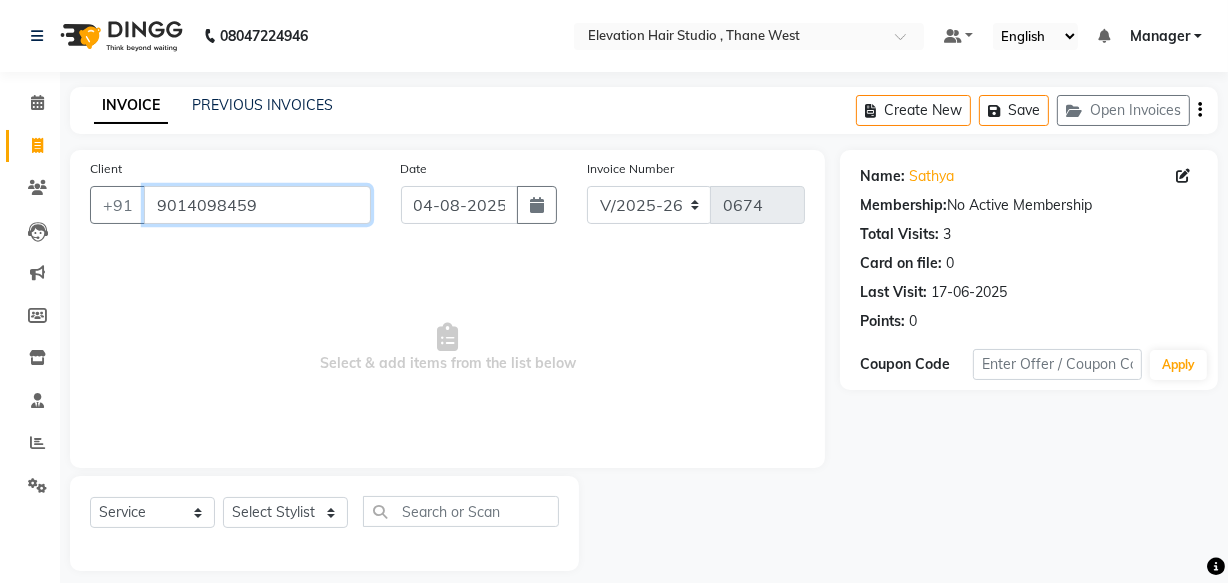 drag, startPoint x: 265, startPoint y: 205, endPoint x: 20, endPoint y: 21, distance: 306.40005 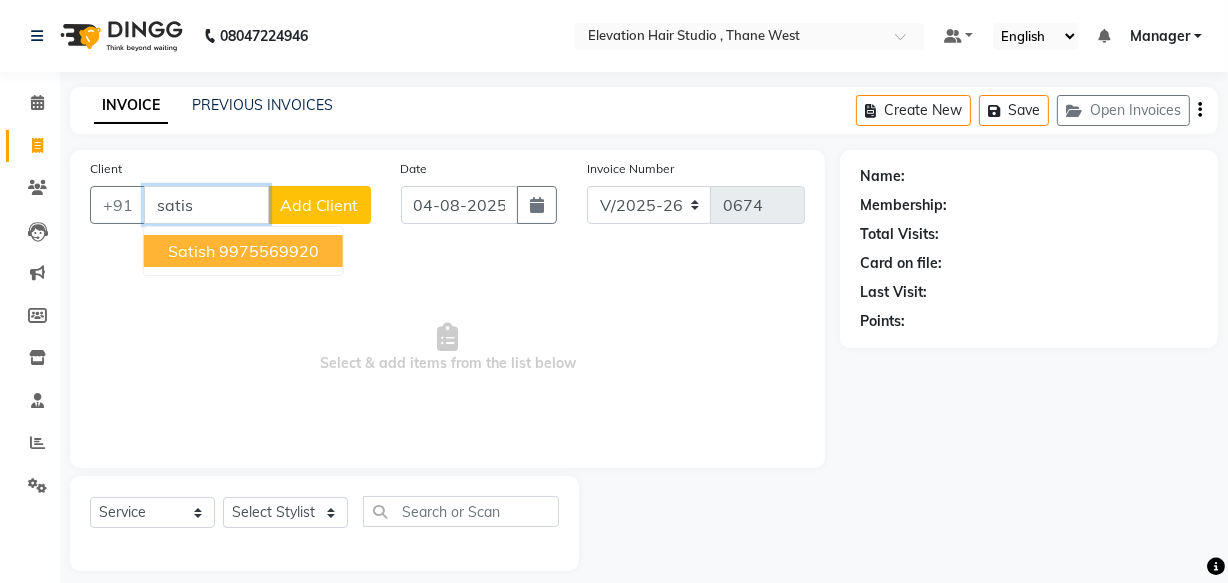 click on "9975569920" at bounding box center (269, 251) 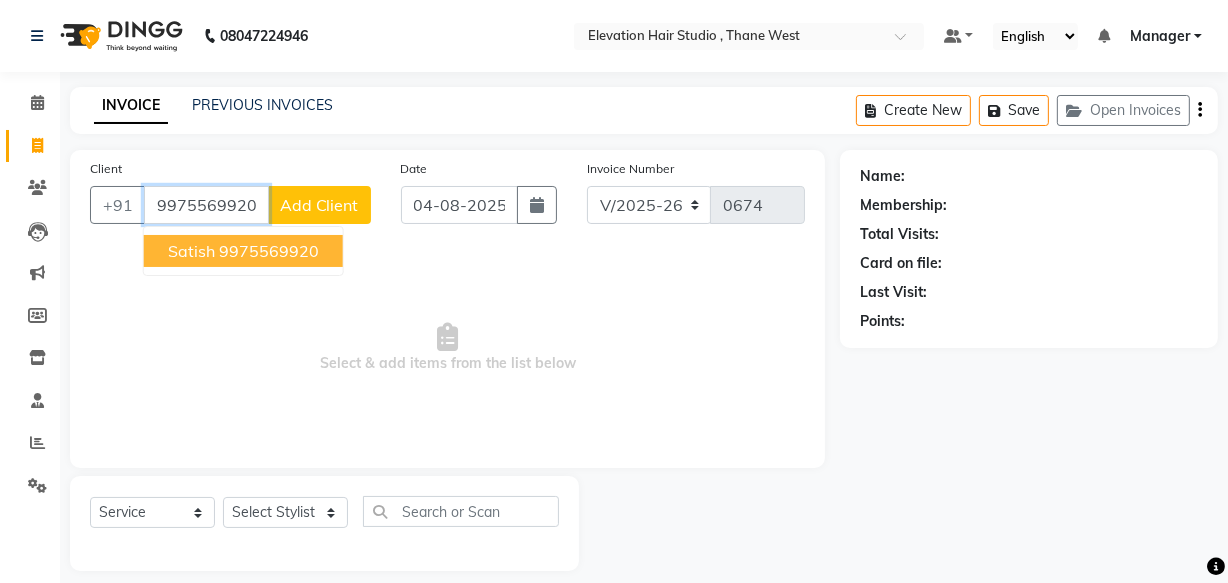 type on "9975569920" 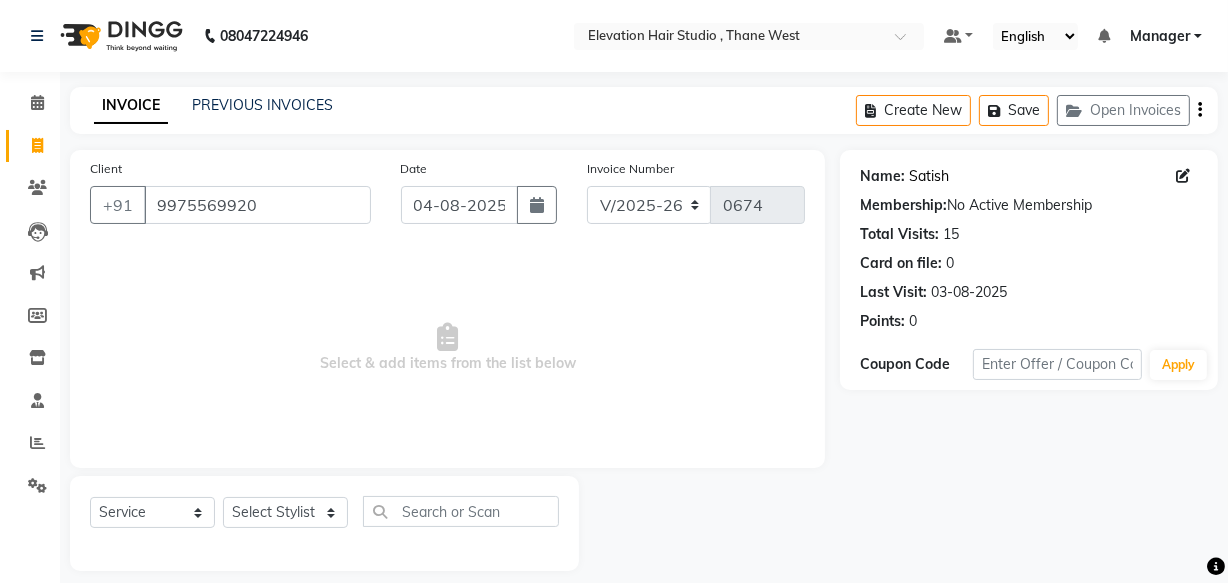 click on "Satish" 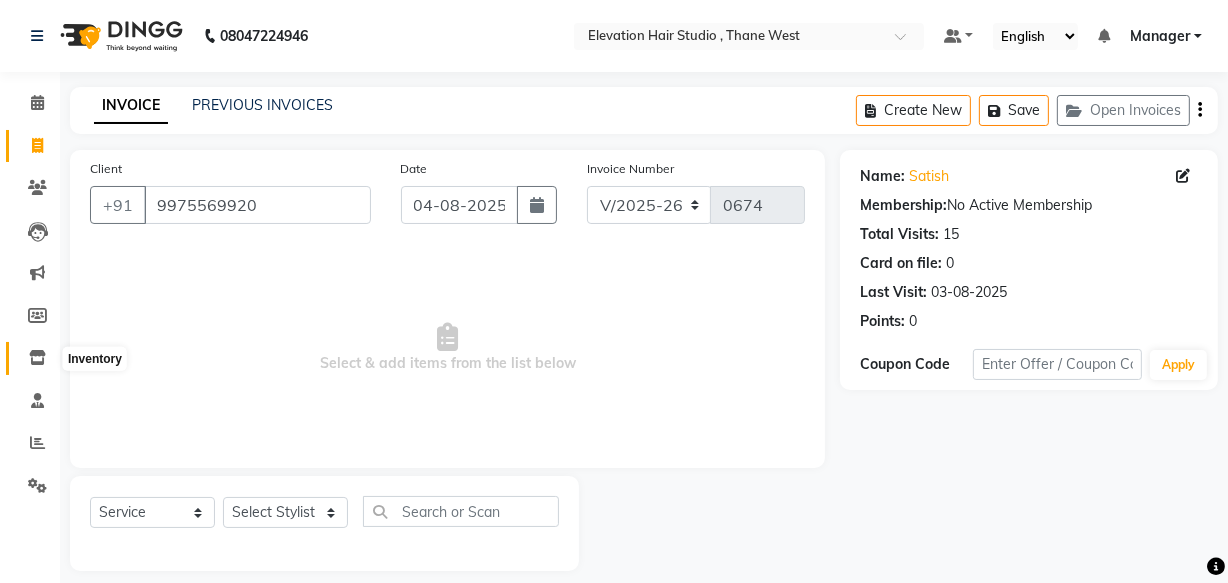 click 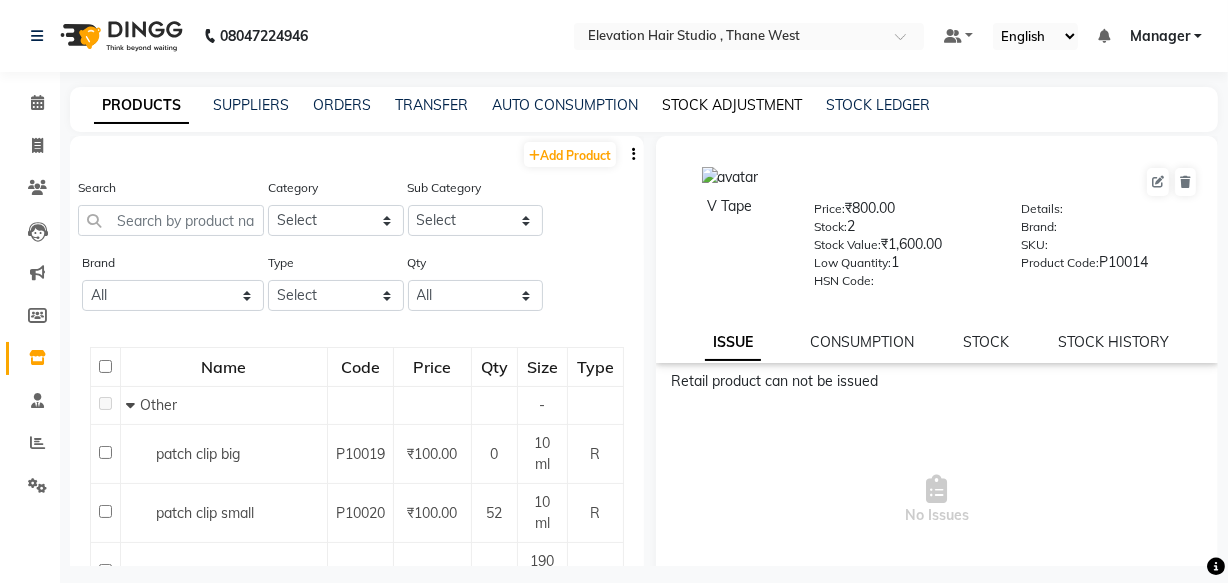 drag, startPoint x: 719, startPoint y: 119, endPoint x: 726, endPoint y: 110, distance: 11.401754 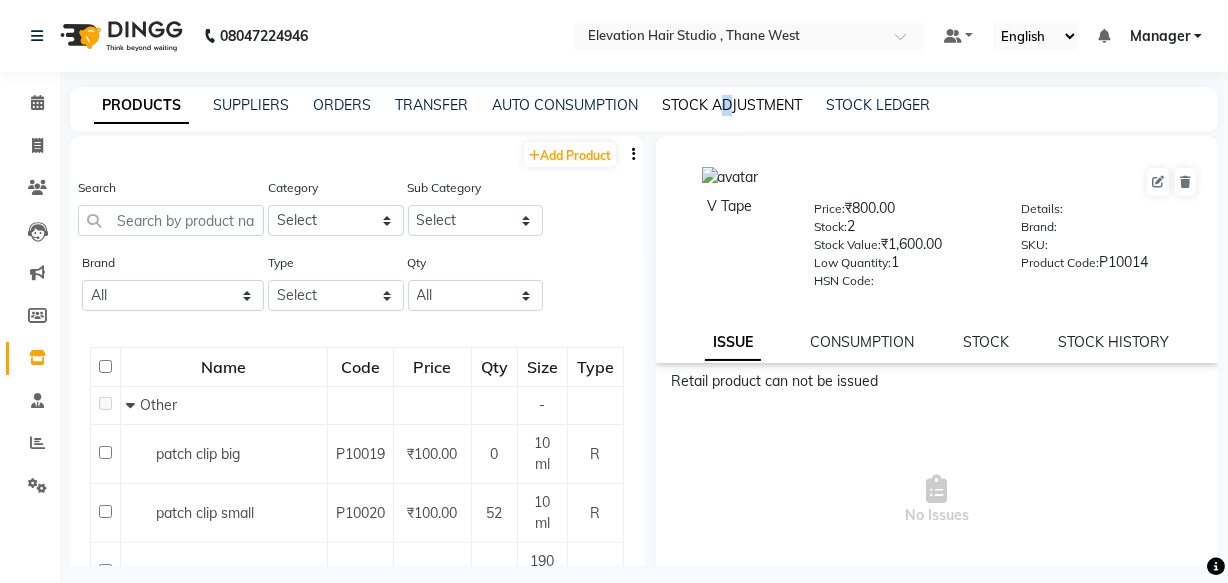 click on "STOCK ADJUSTMENT" 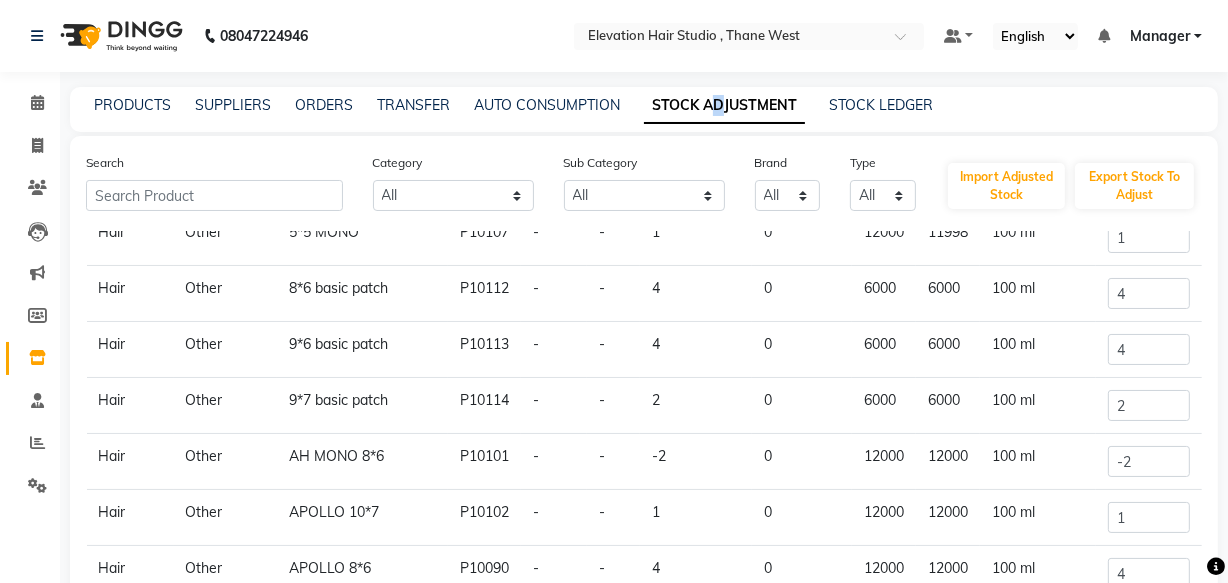 scroll, scrollTop: 154, scrollLeft: 0, axis: vertical 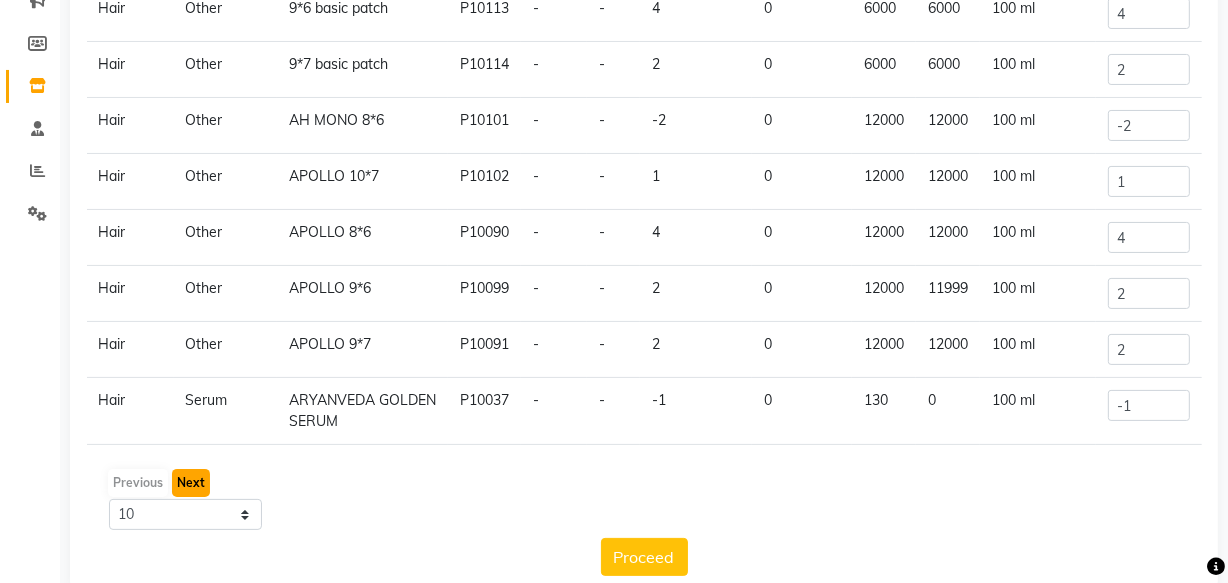 click on "Next" 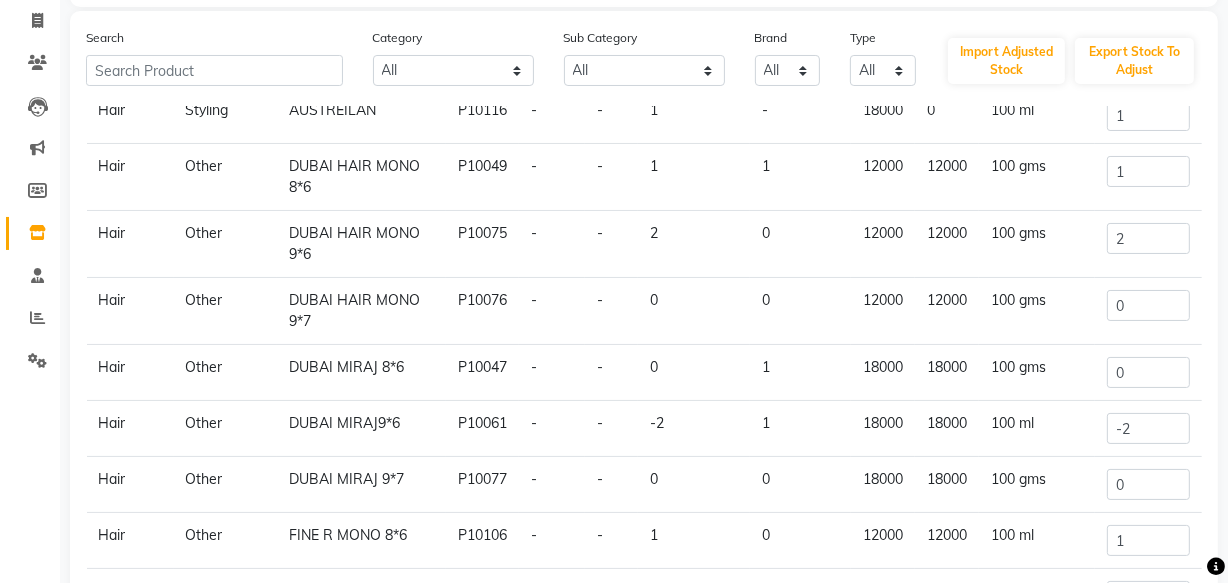 scroll, scrollTop: 90, scrollLeft: 0, axis: vertical 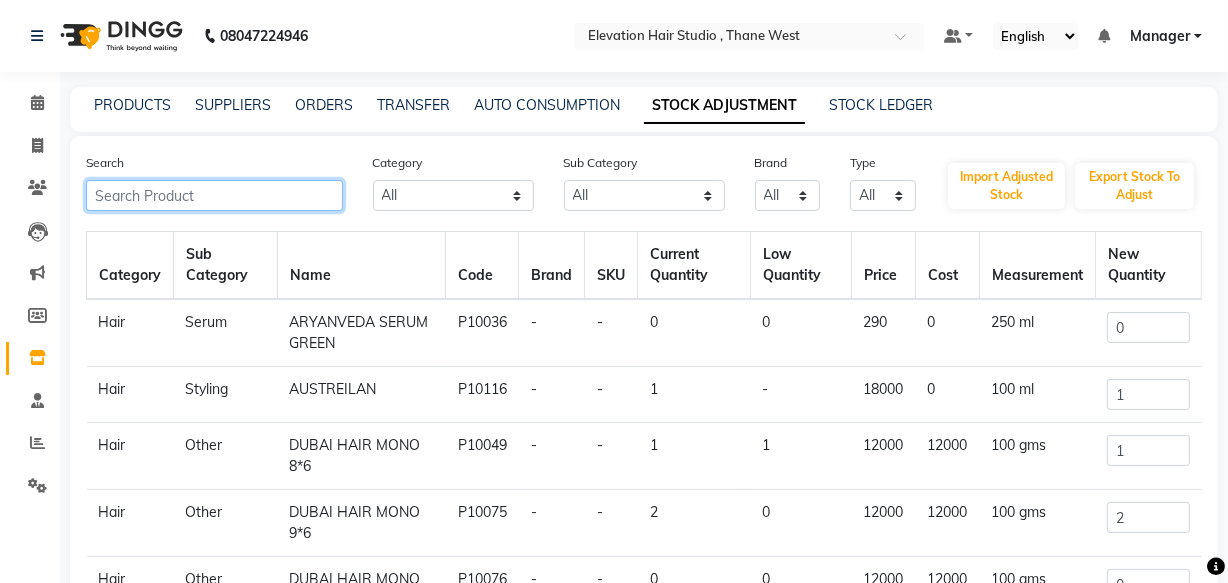 click 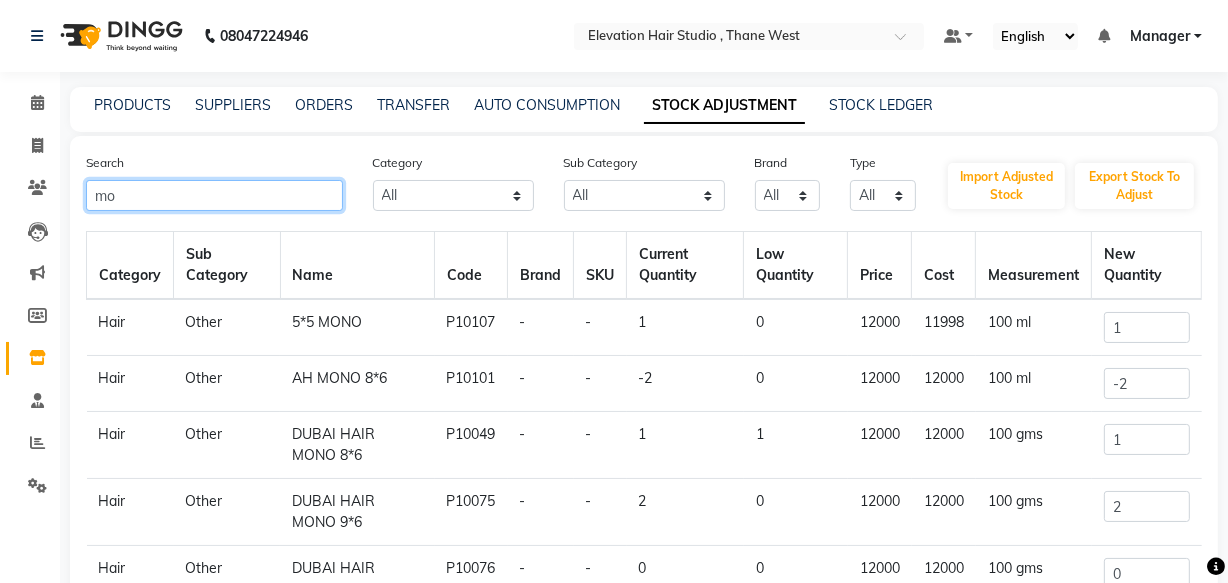 type on "m" 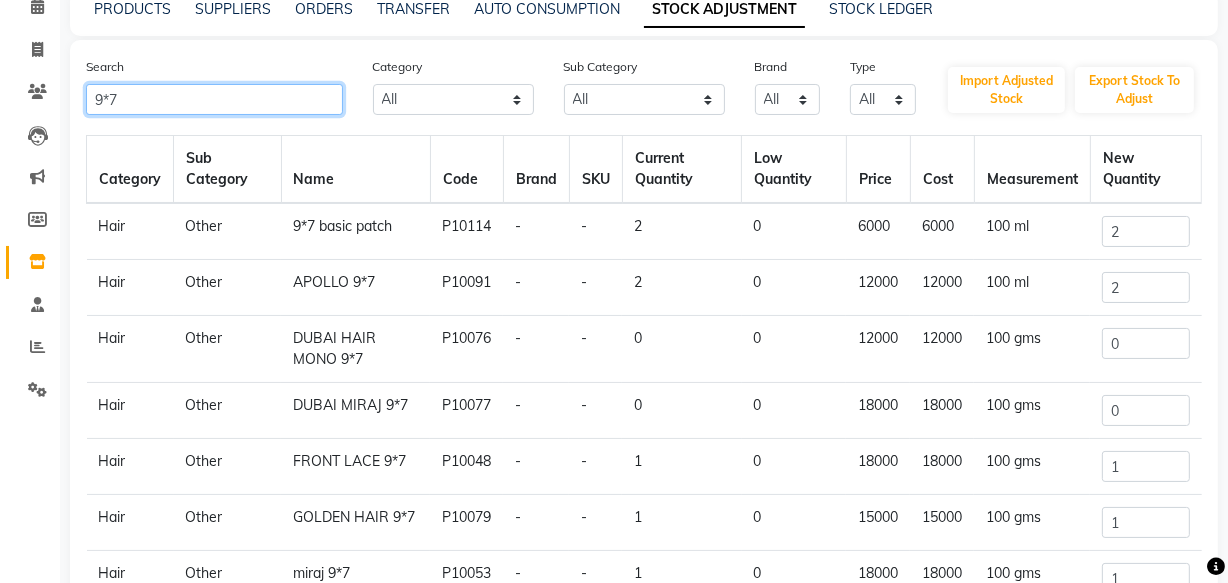 scroll, scrollTop: 181, scrollLeft: 0, axis: vertical 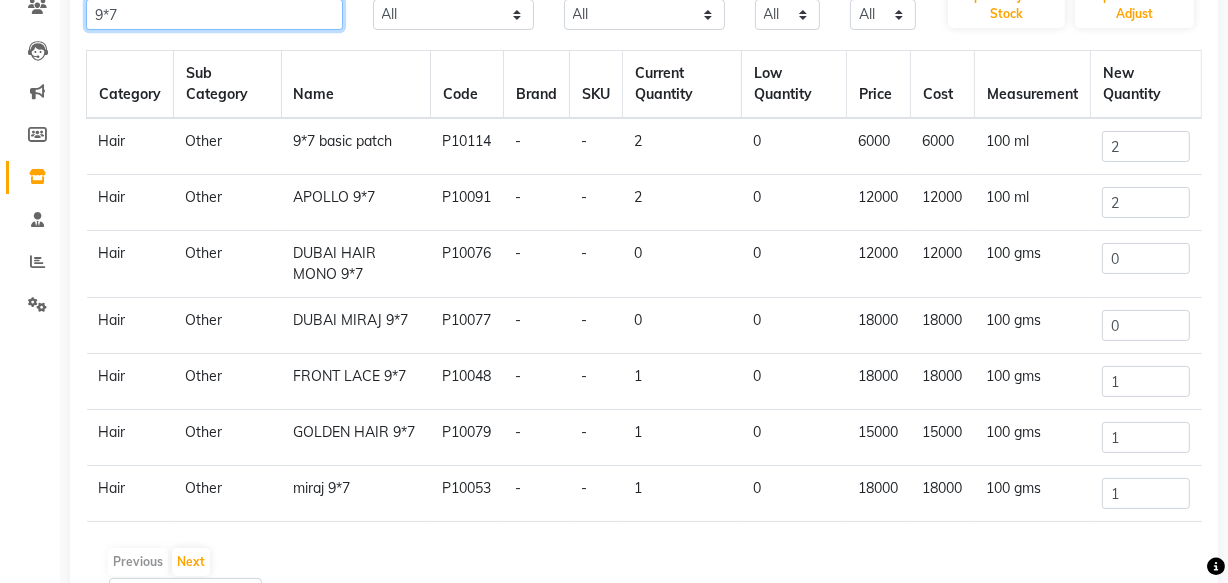 type on "9*7" 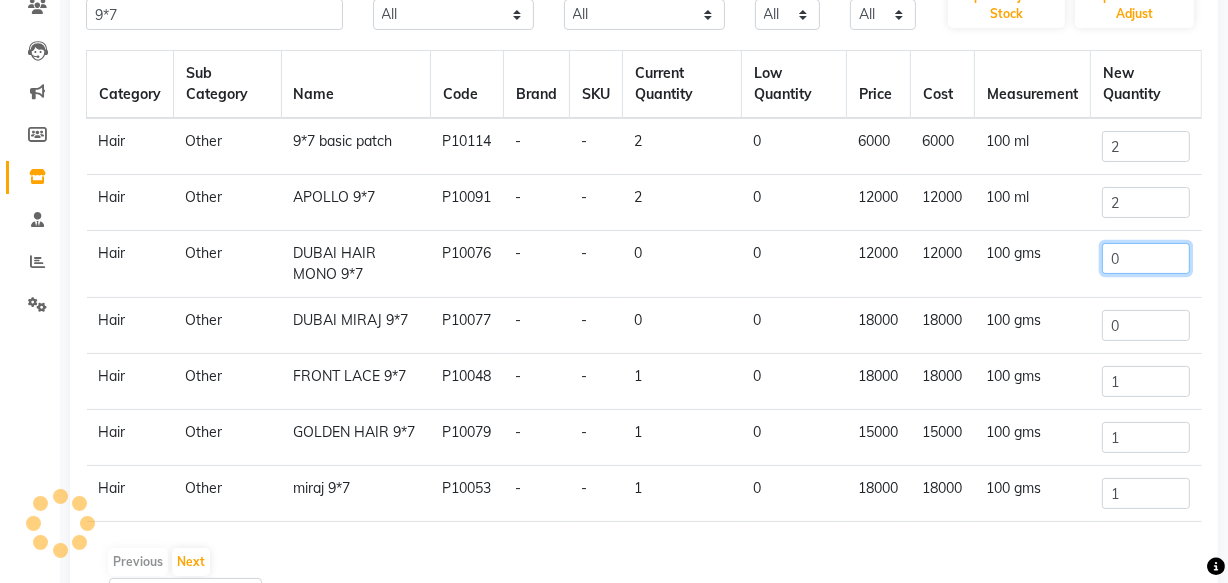 drag, startPoint x: 1140, startPoint y: 252, endPoint x: 438, endPoint y: 219, distance: 702.7752 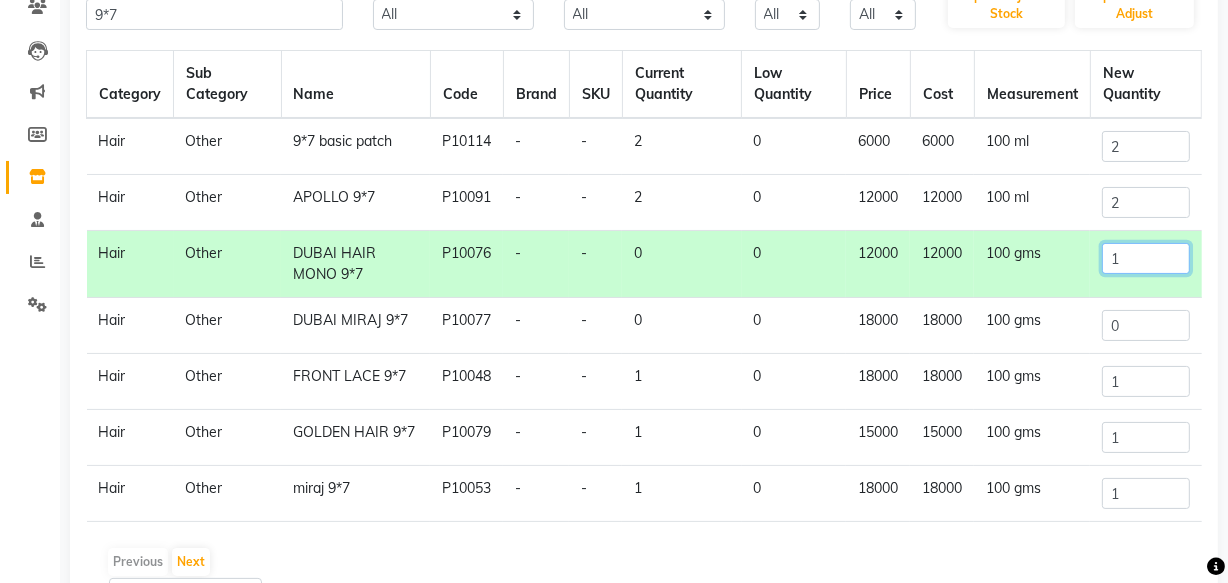 type on "1" 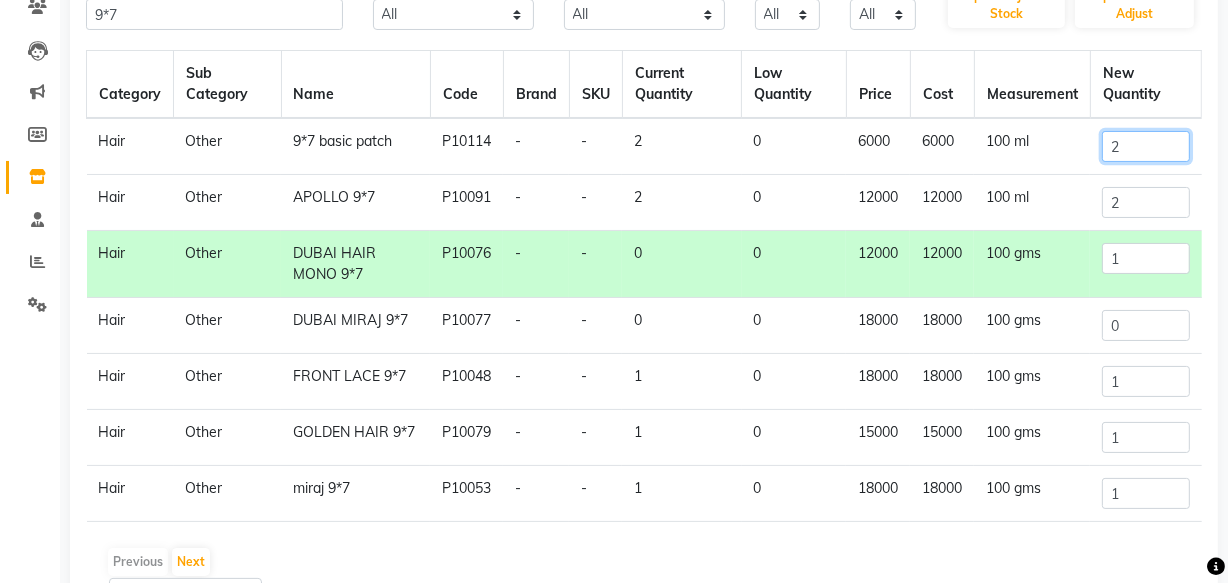 drag, startPoint x: 1135, startPoint y: 143, endPoint x: 865, endPoint y: 203, distance: 276.58633 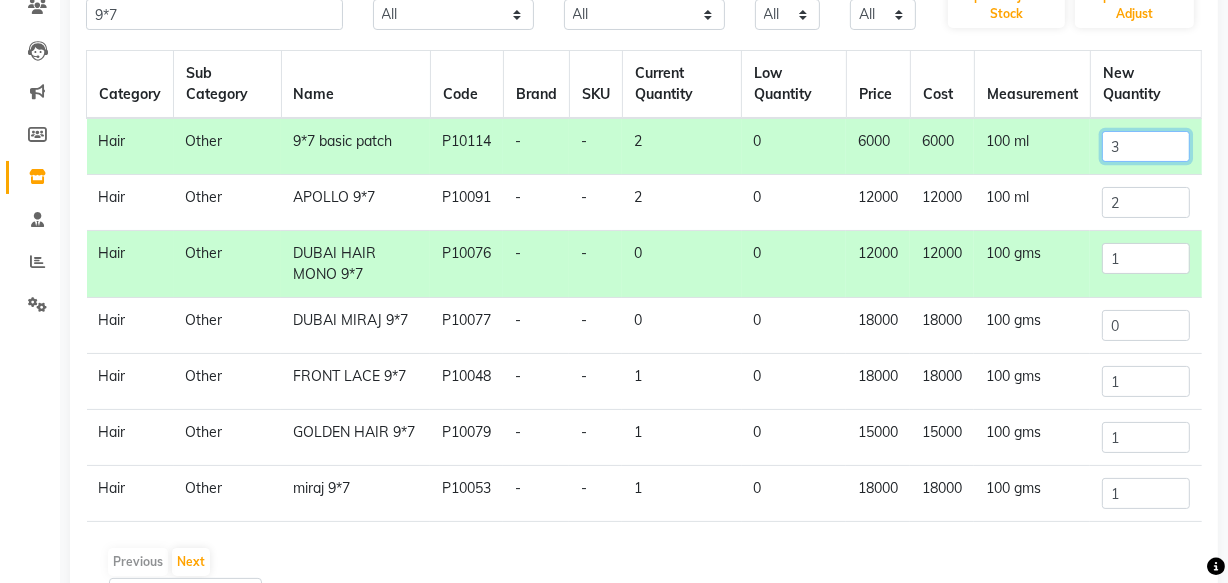 type on "3" 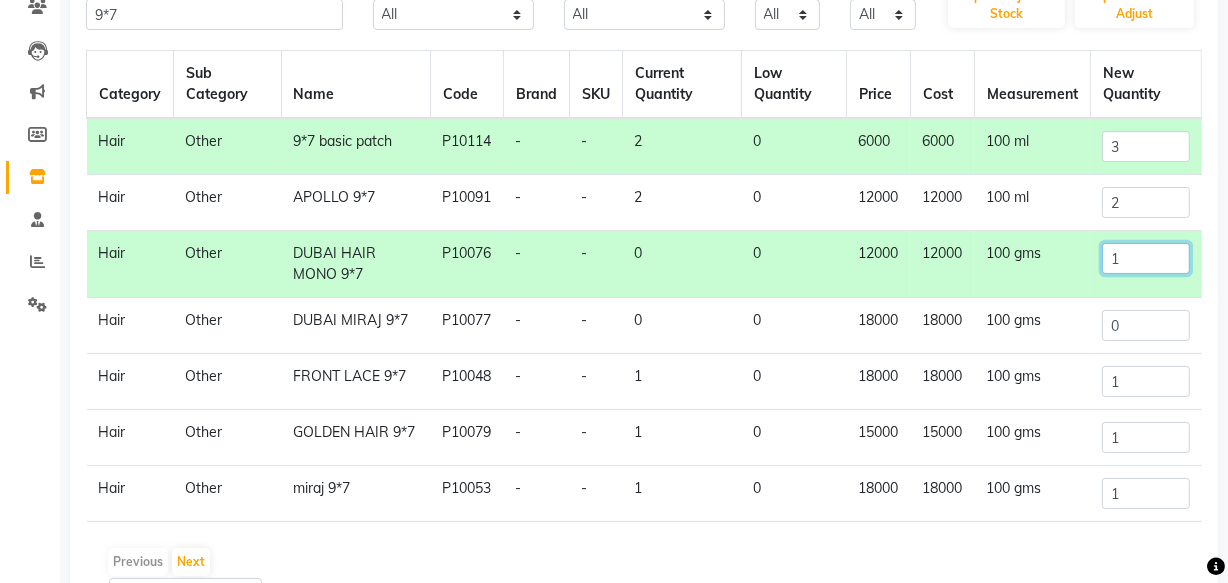 drag, startPoint x: 1160, startPoint y: 256, endPoint x: 677, endPoint y: 284, distance: 483.8109 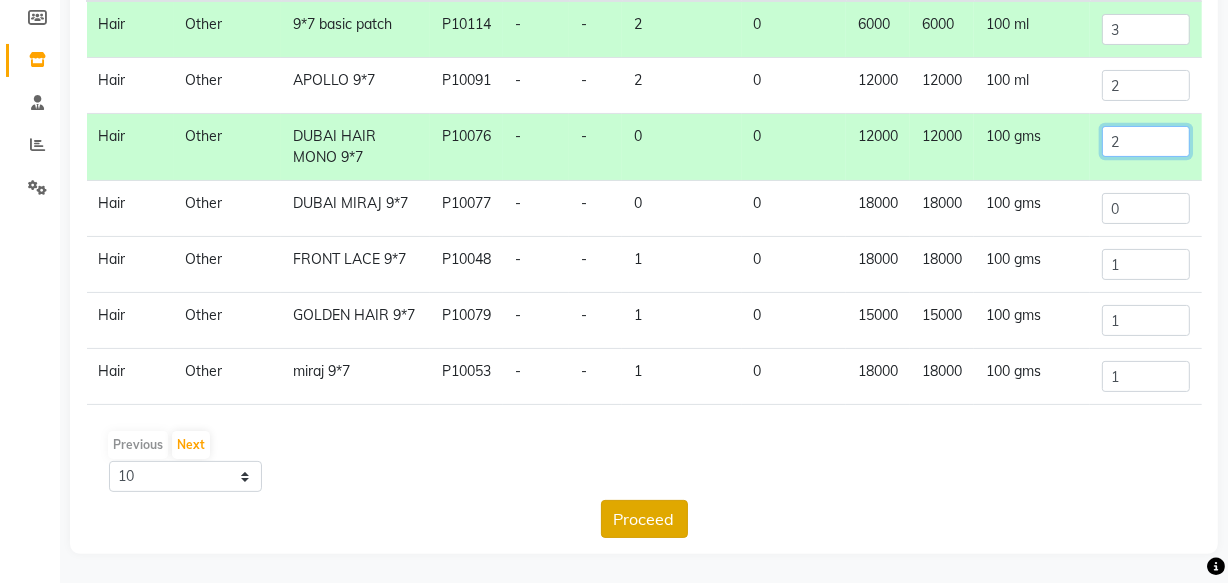 type on "2" 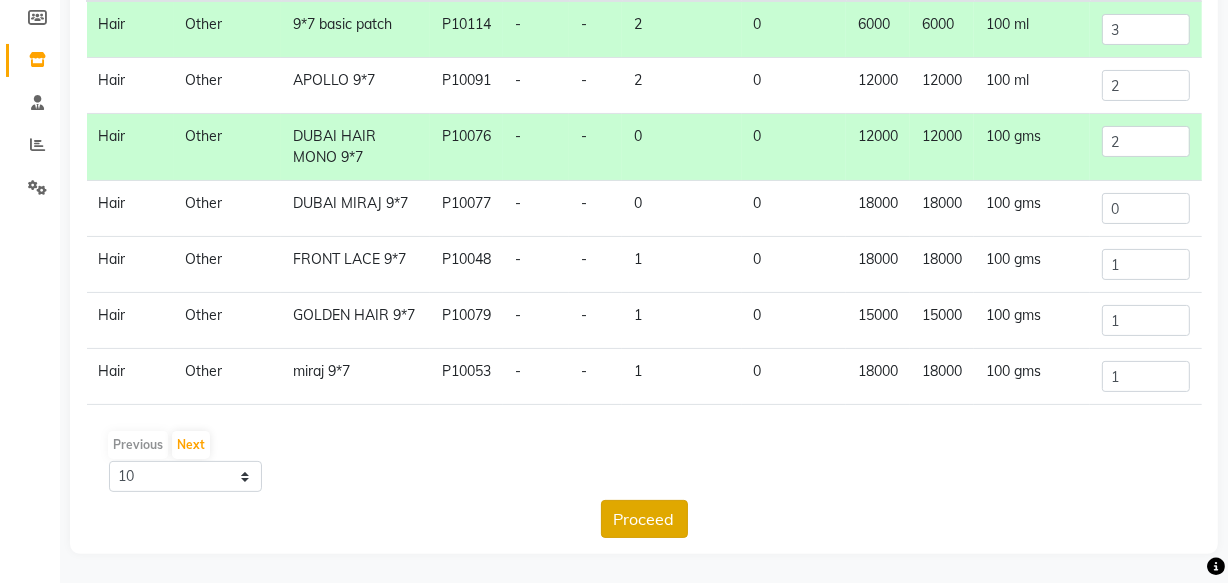click on "Proceed" 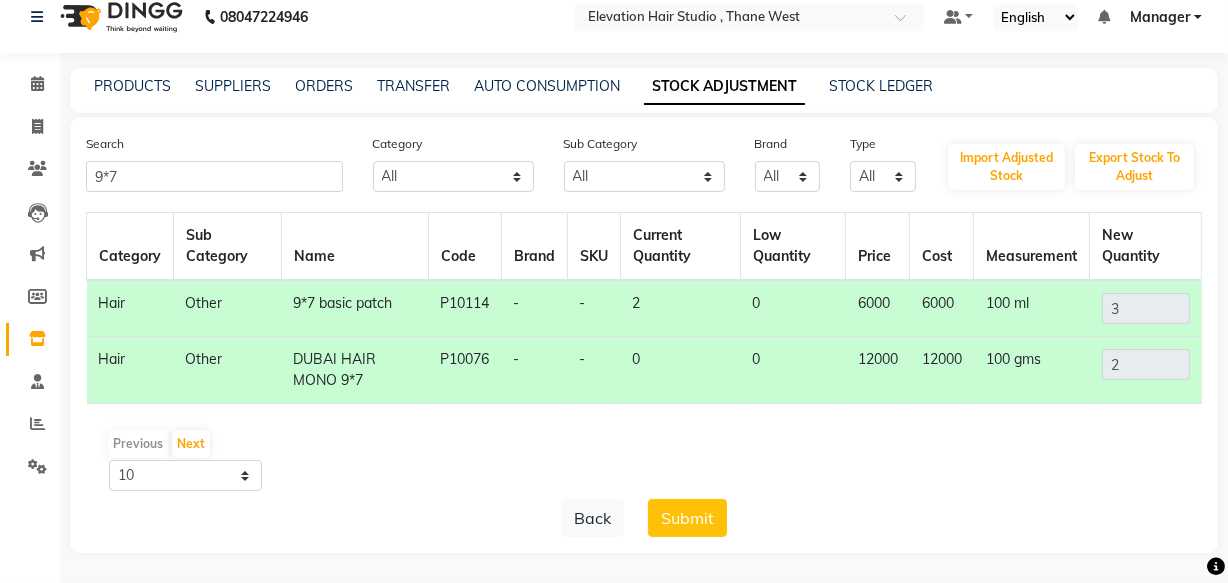 scroll, scrollTop: 19, scrollLeft: 0, axis: vertical 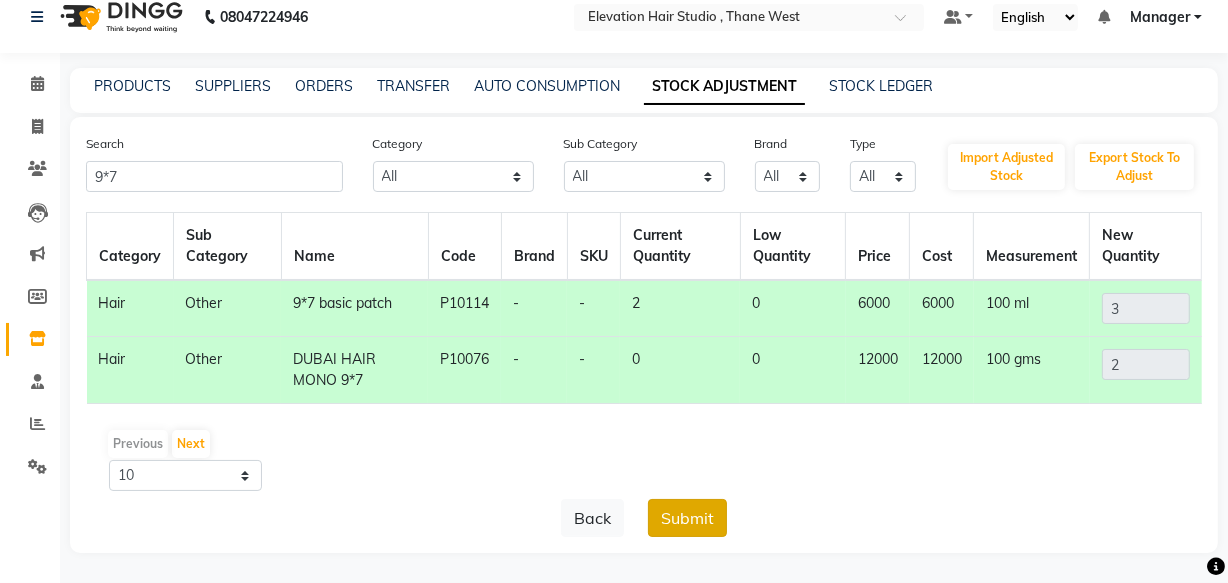 click on "Submit" 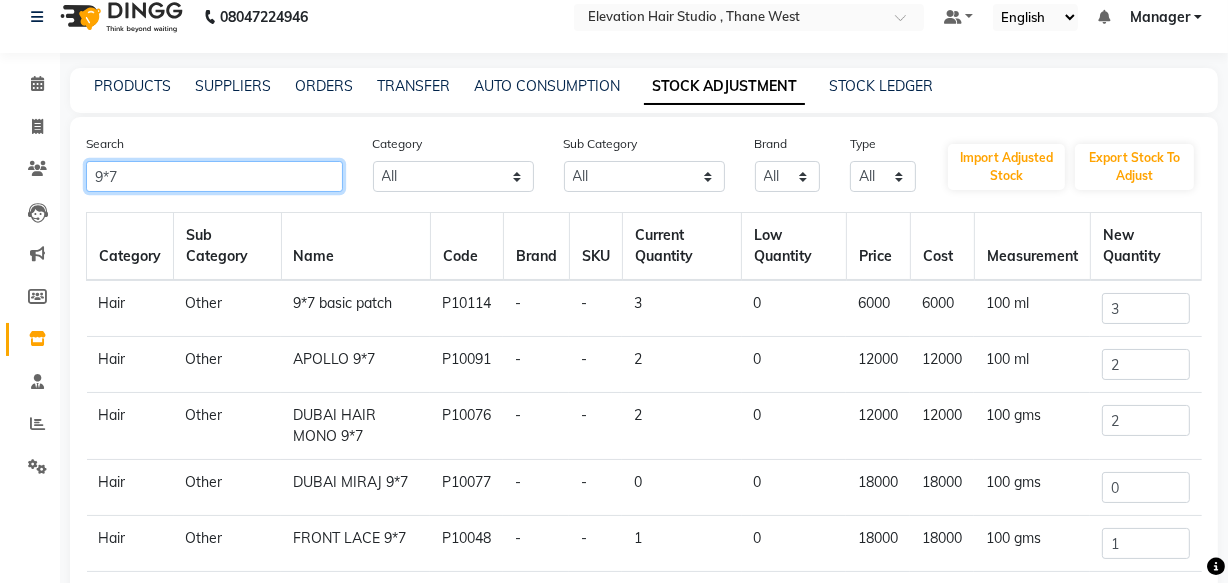 drag, startPoint x: 133, startPoint y: 173, endPoint x: 0, endPoint y: 90, distance: 156.77373 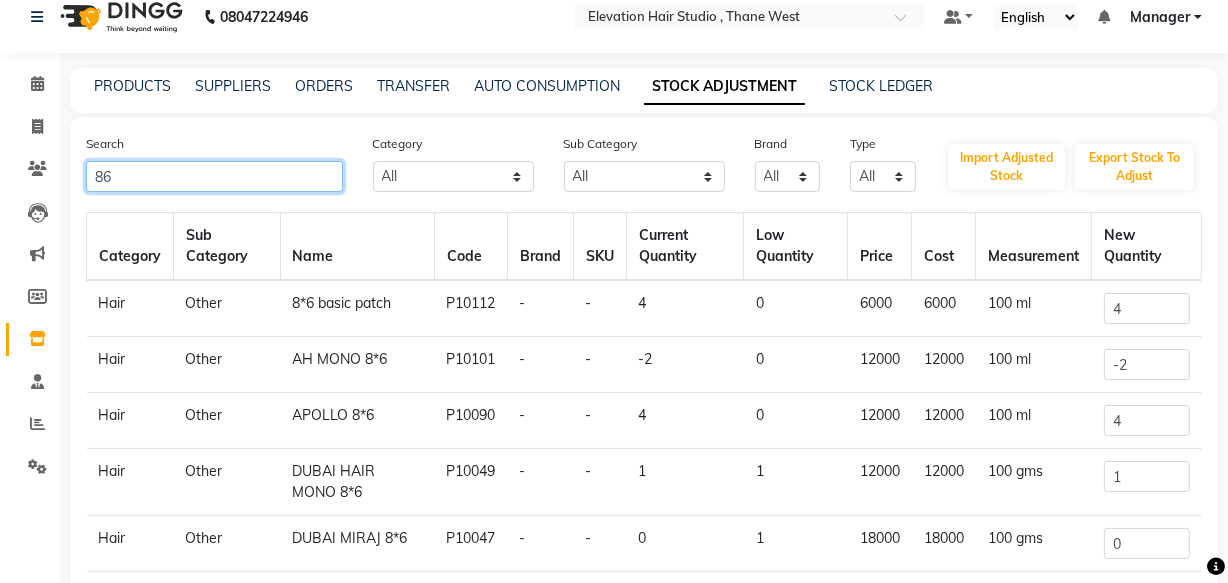 scroll, scrollTop: 0, scrollLeft: 0, axis: both 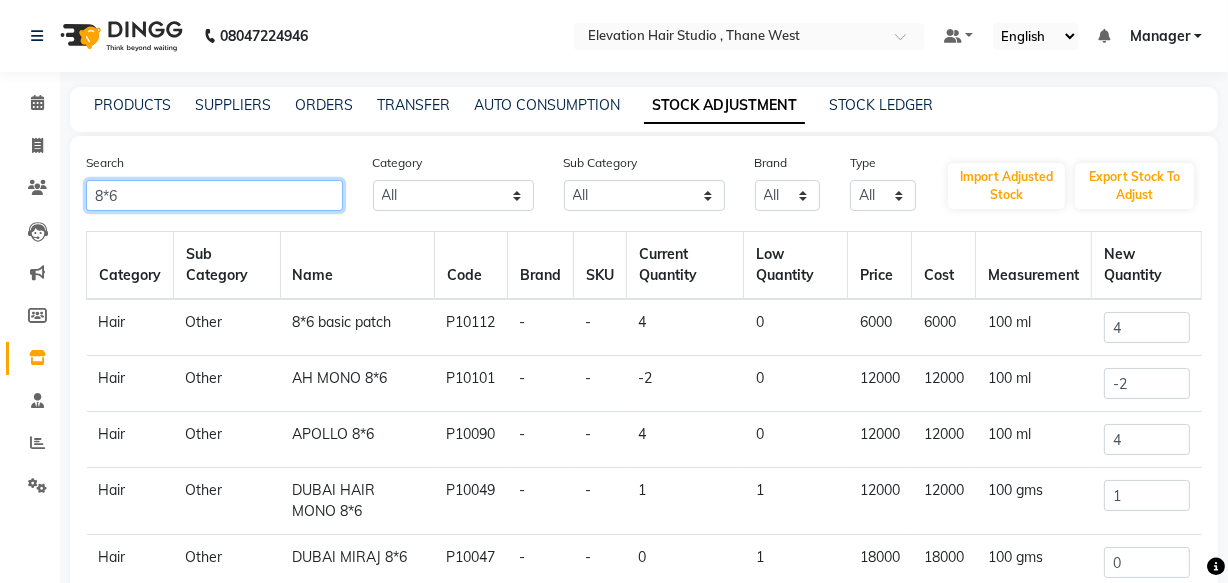 type on "8*6" 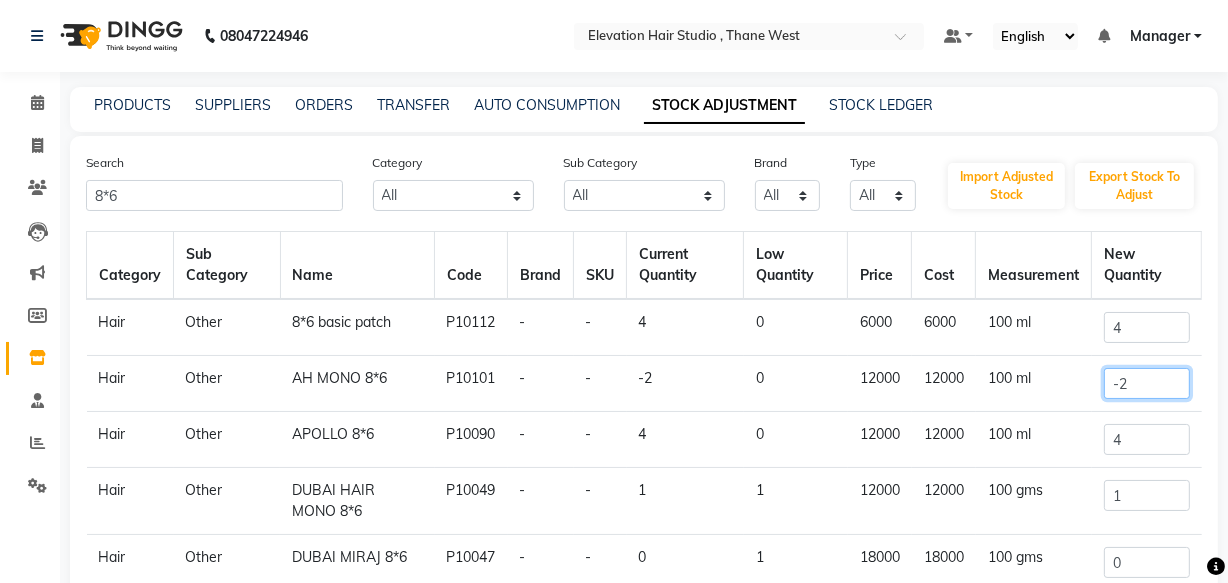 drag, startPoint x: 1139, startPoint y: 382, endPoint x: 795, endPoint y: 412, distance: 345.30566 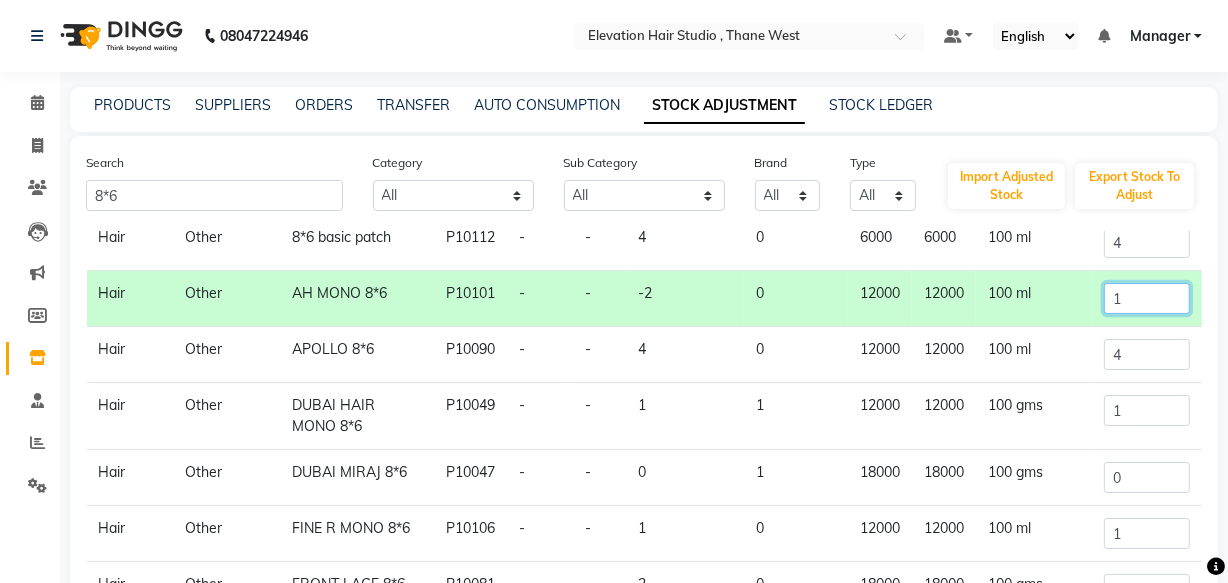 scroll, scrollTop: 187, scrollLeft: 0, axis: vertical 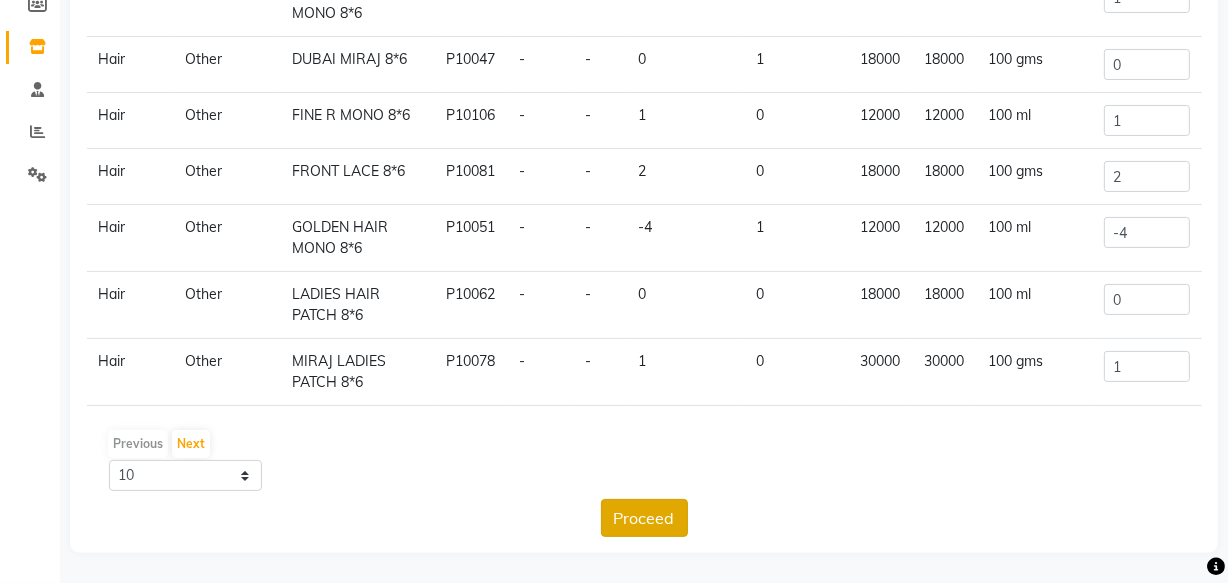 type on "1" 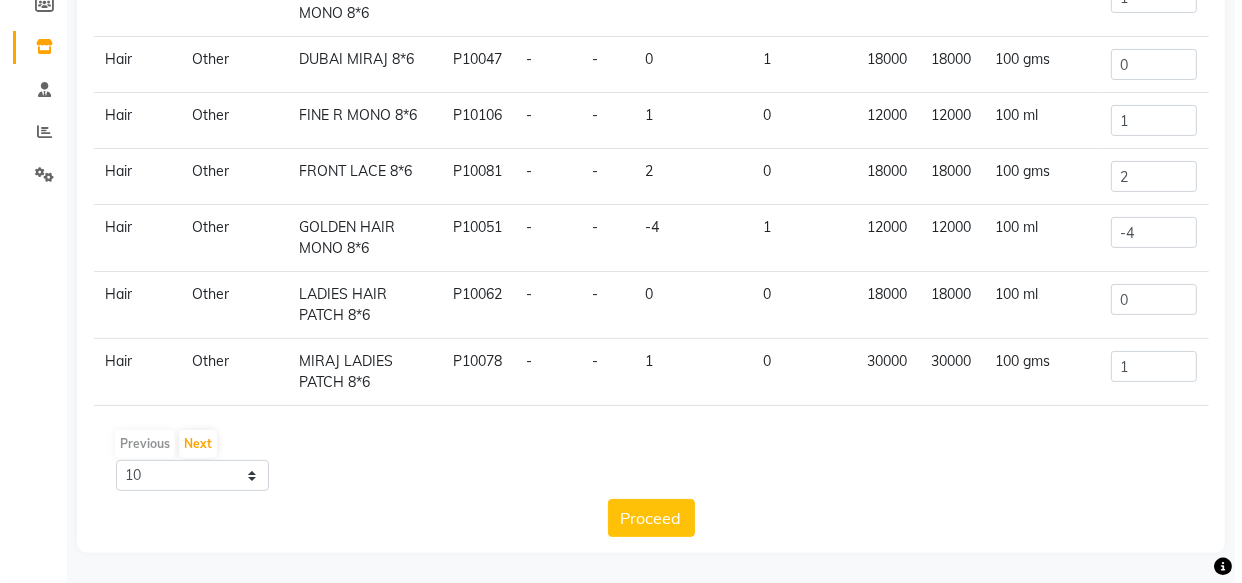 scroll, scrollTop: 0, scrollLeft: 0, axis: both 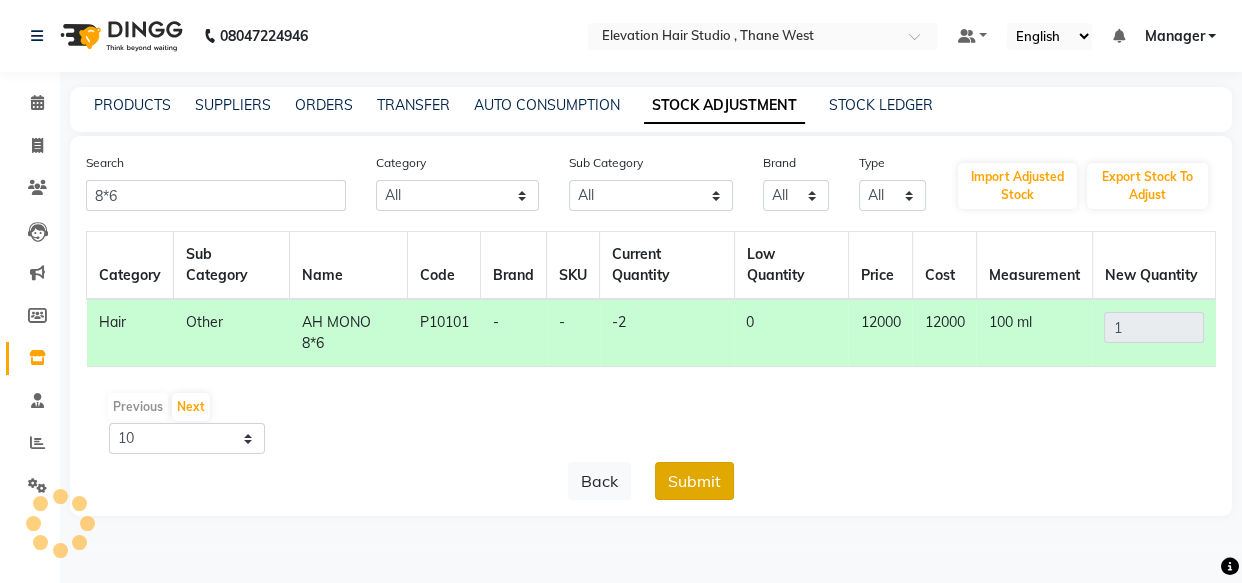 click on "Submit" 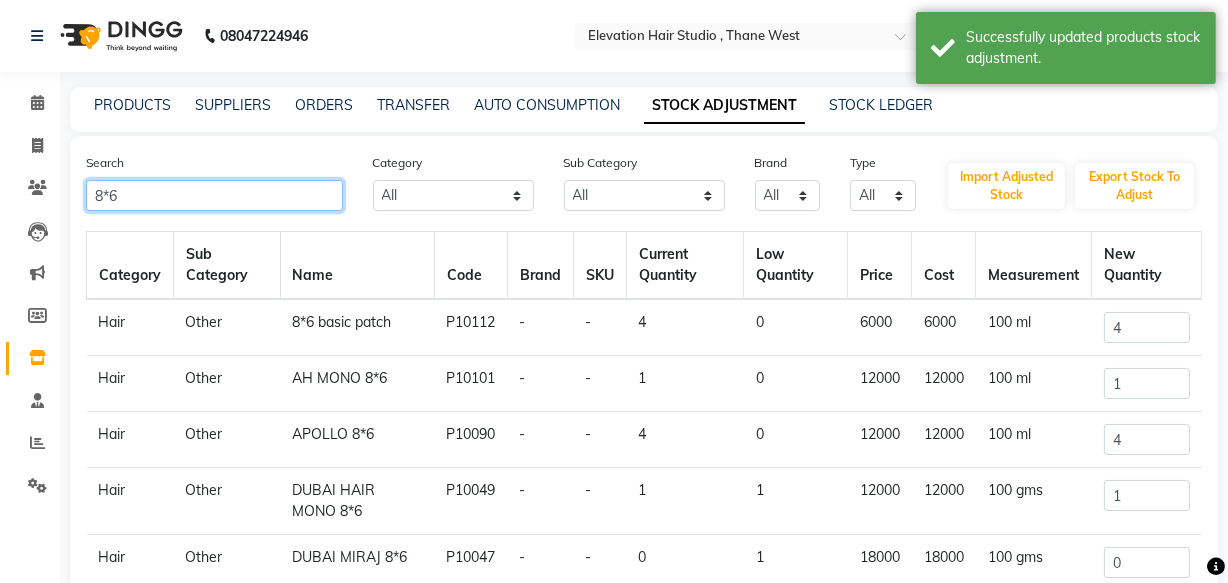 drag, startPoint x: 181, startPoint y: 198, endPoint x: 0, endPoint y: 190, distance: 181.17671 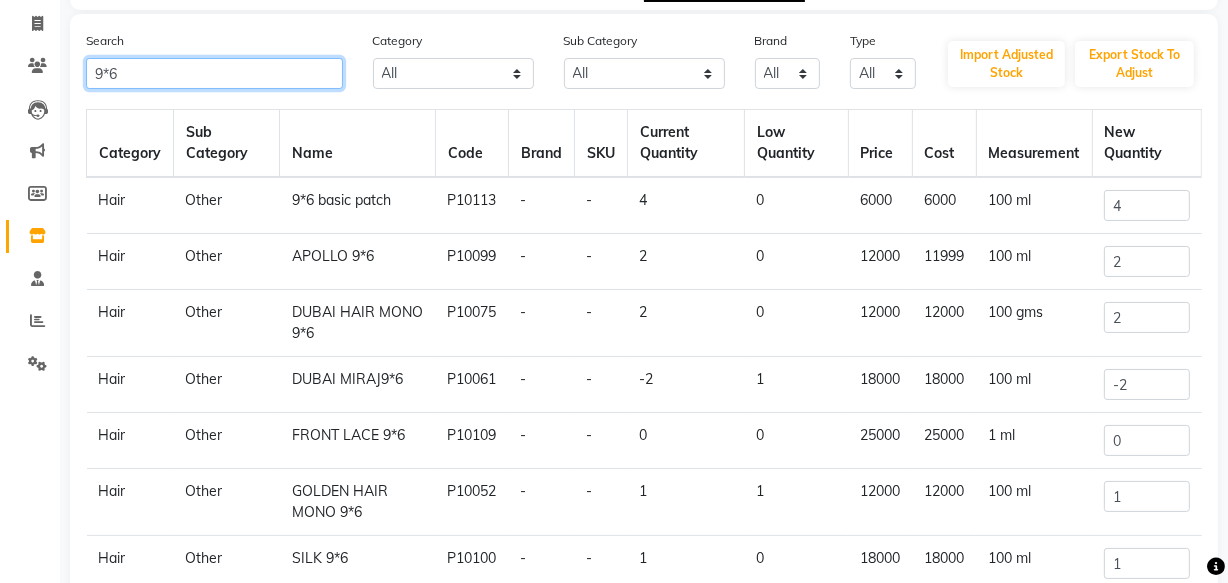 scroll, scrollTop: 90, scrollLeft: 0, axis: vertical 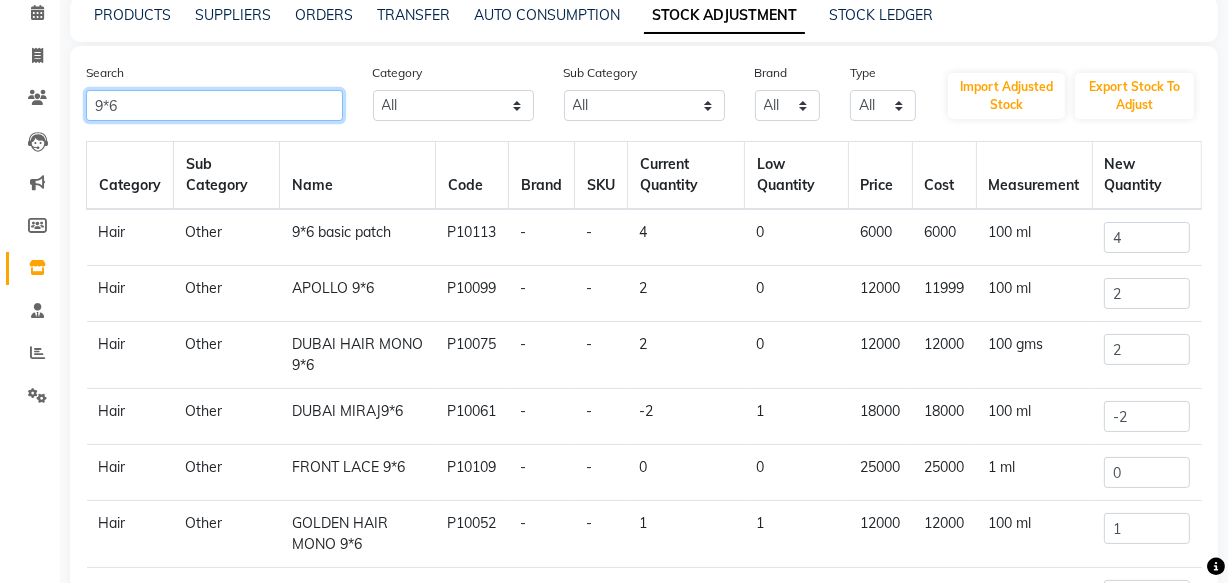 type on "9*6" 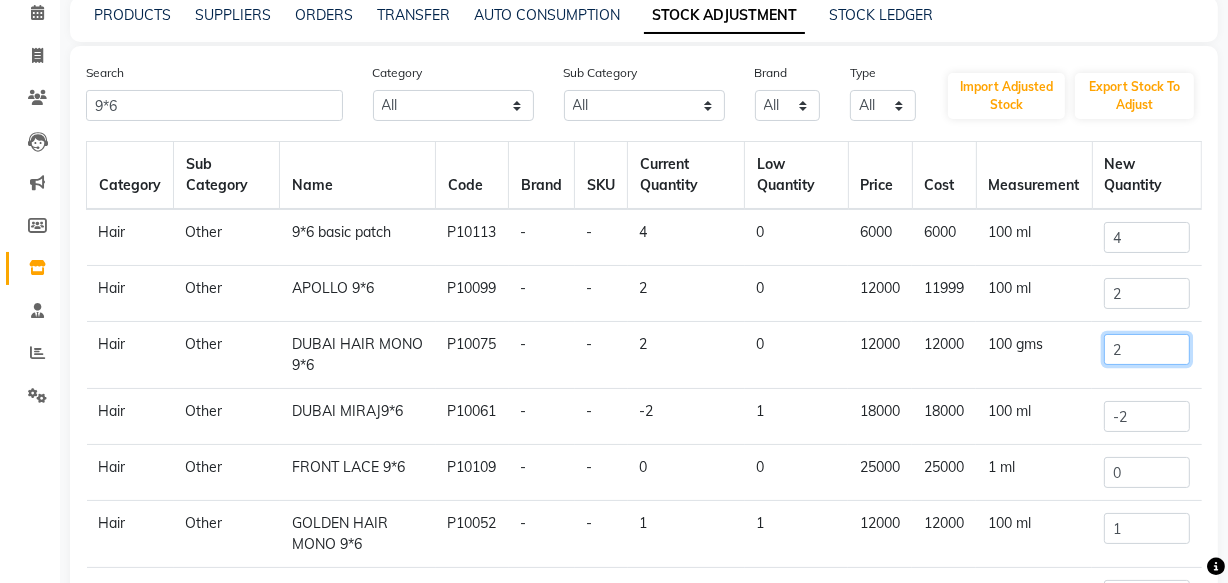 drag, startPoint x: 1132, startPoint y: 348, endPoint x: 899, endPoint y: 368, distance: 233.8568 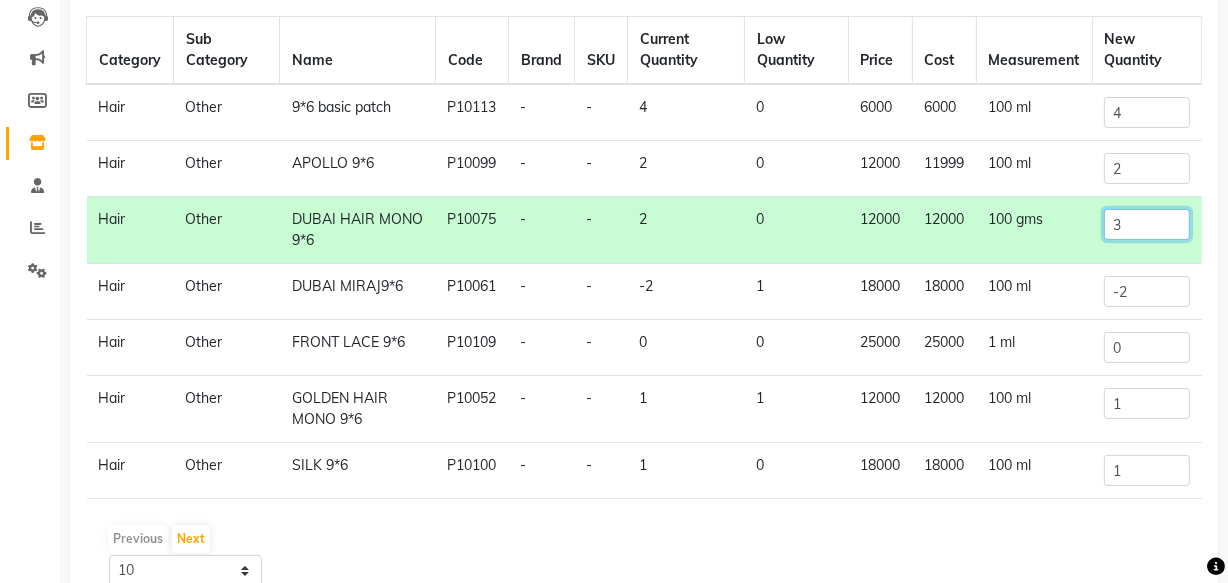 scroll, scrollTop: 310, scrollLeft: 0, axis: vertical 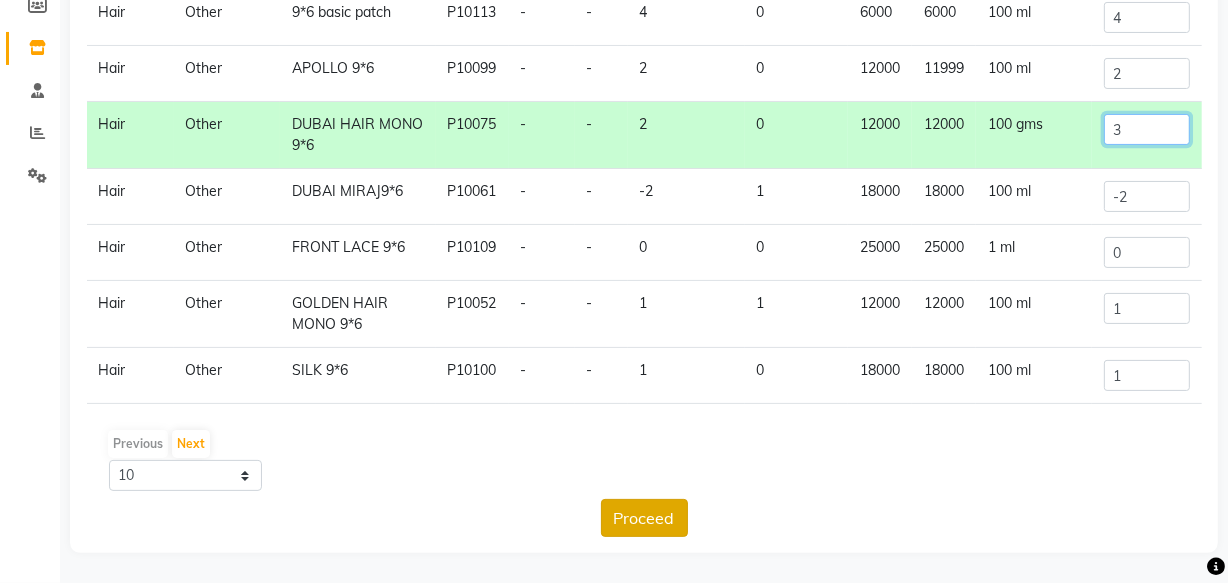type on "3" 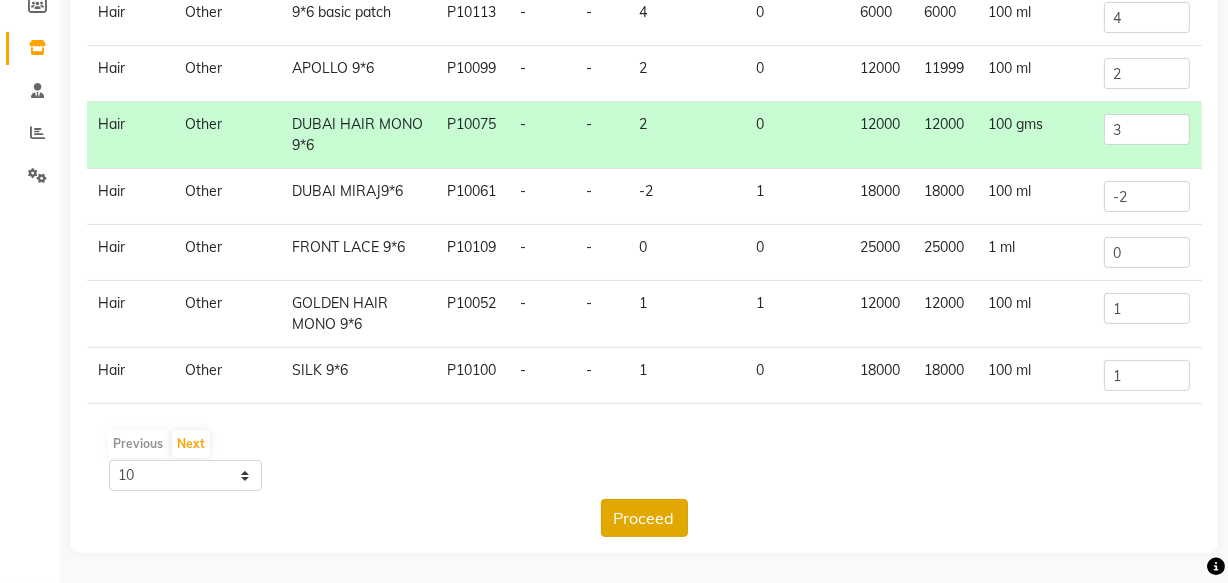 click on "Proceed" 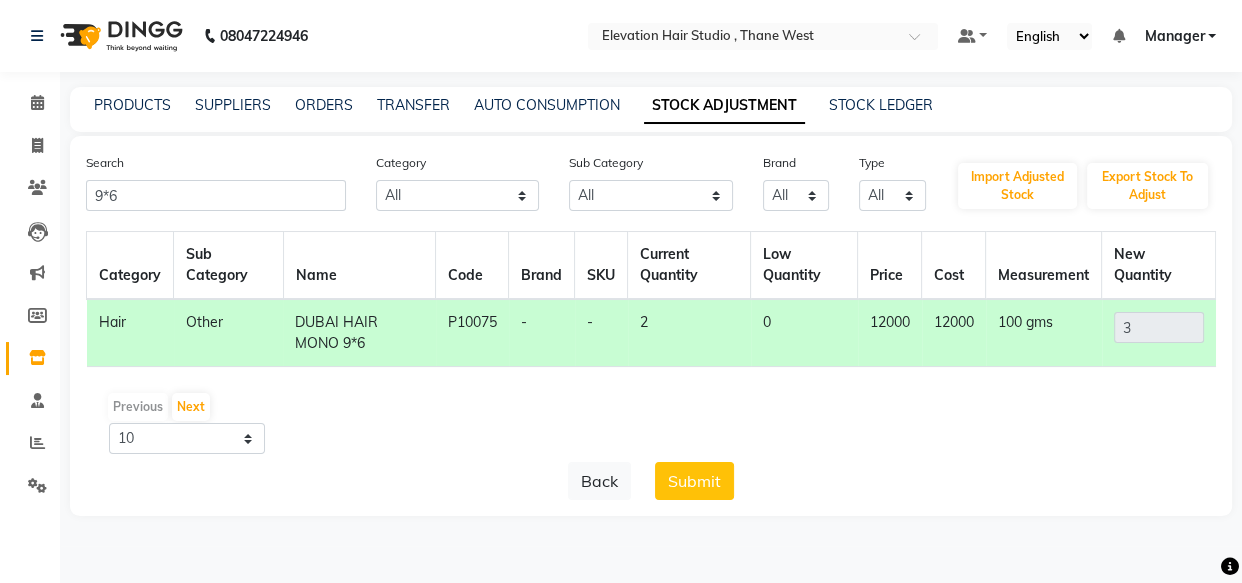 click on "Submit" 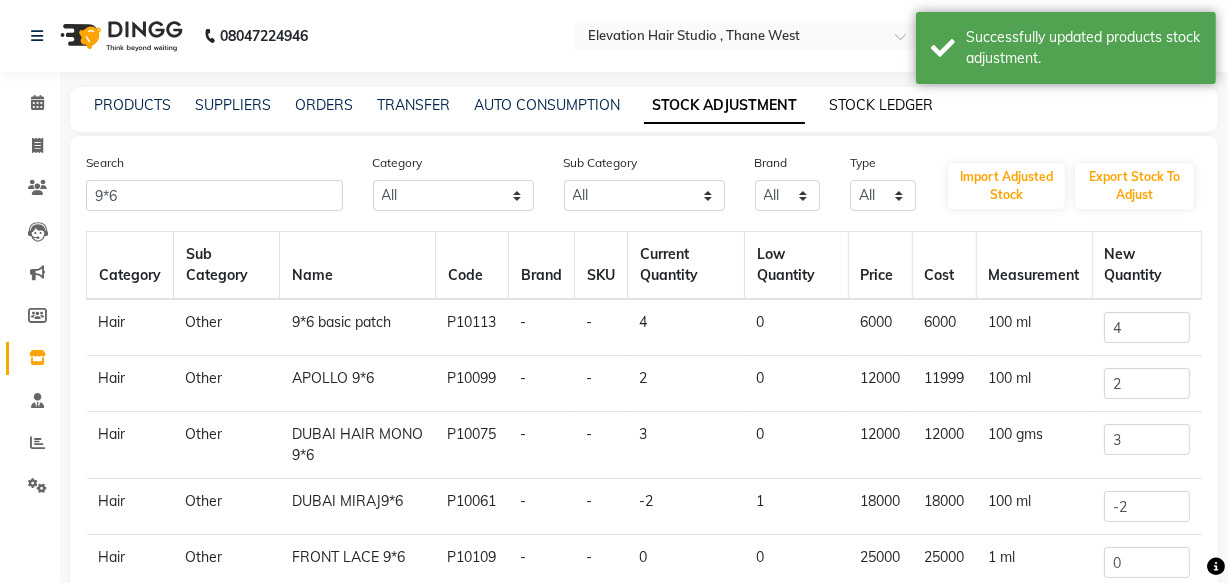 click on "STOCK LEDGER" 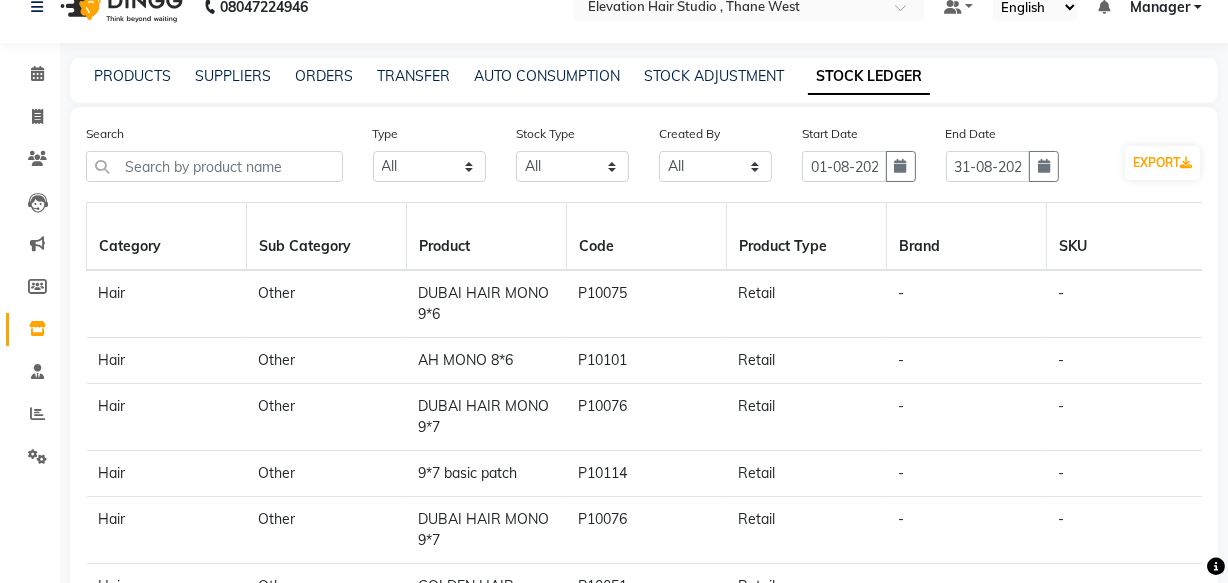 scroll, scrollTop: 0, scrollLeft: 0, axis: both 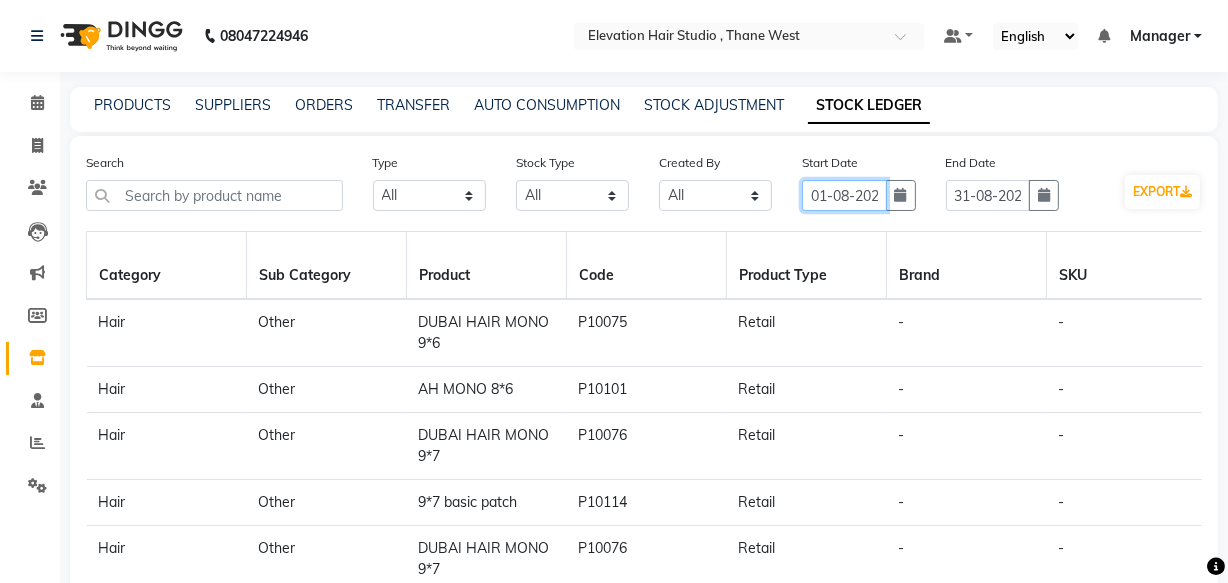 click on "01-08-2025" 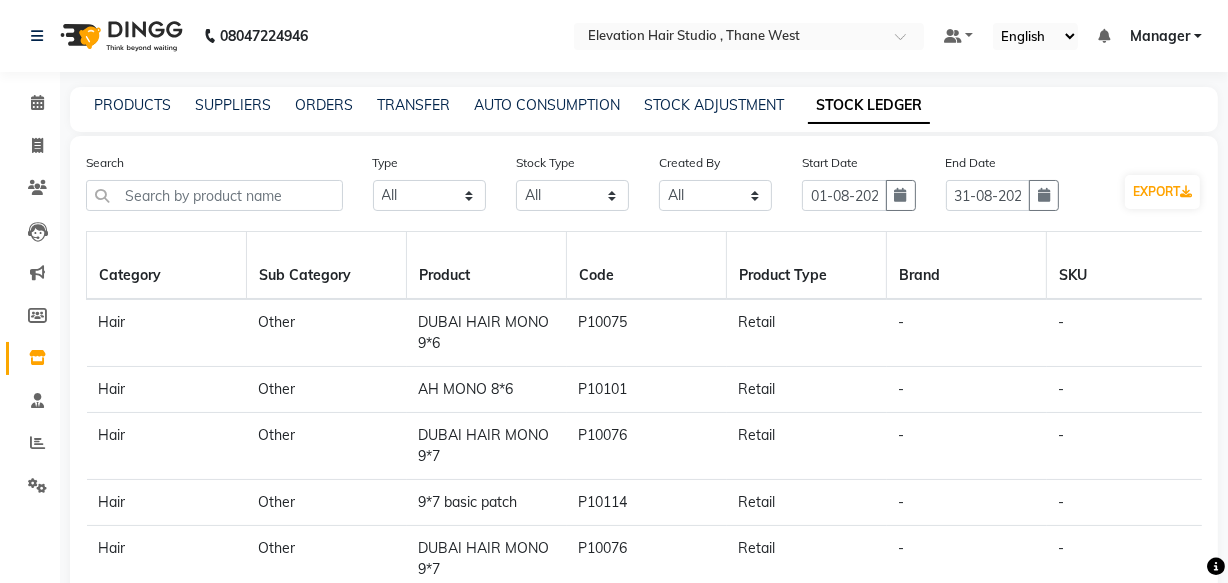 select on "8" 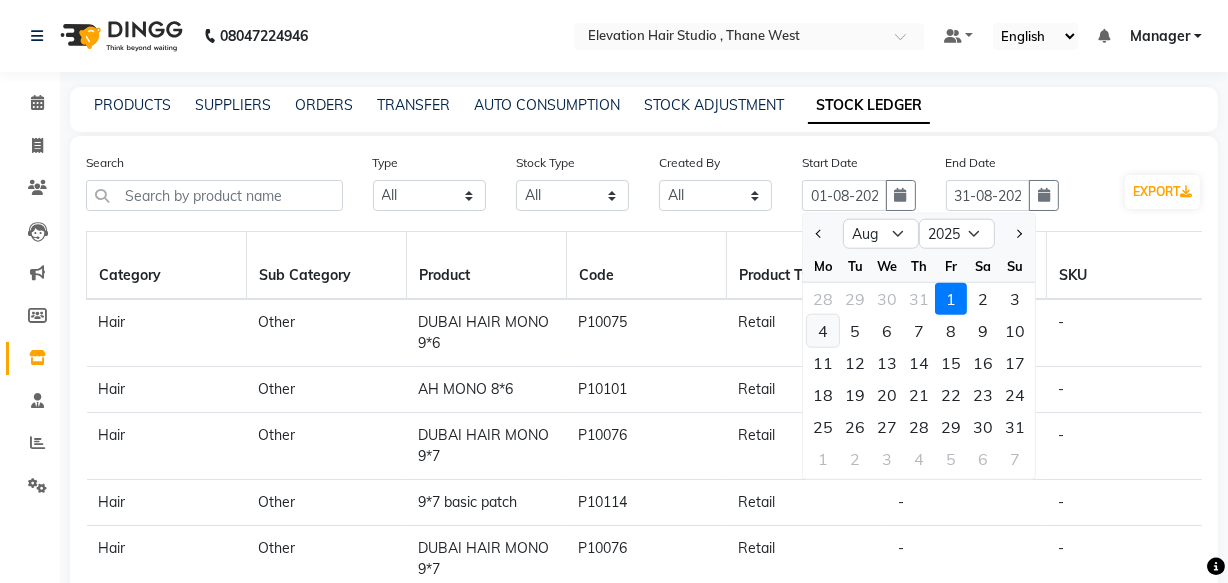 click on "4" 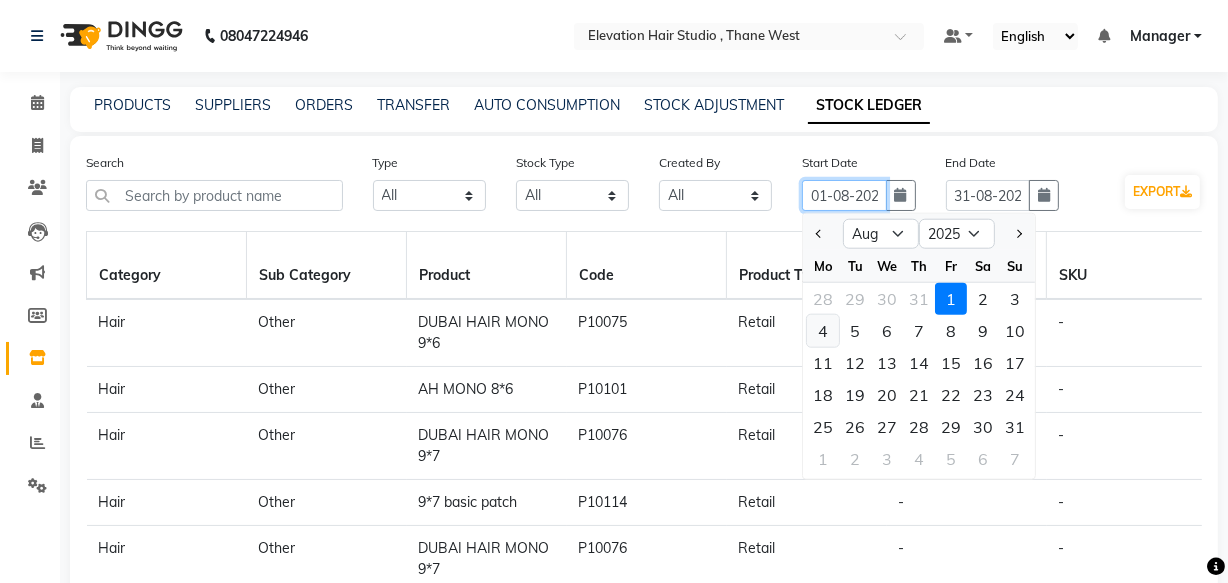 type on "04-08-2025" 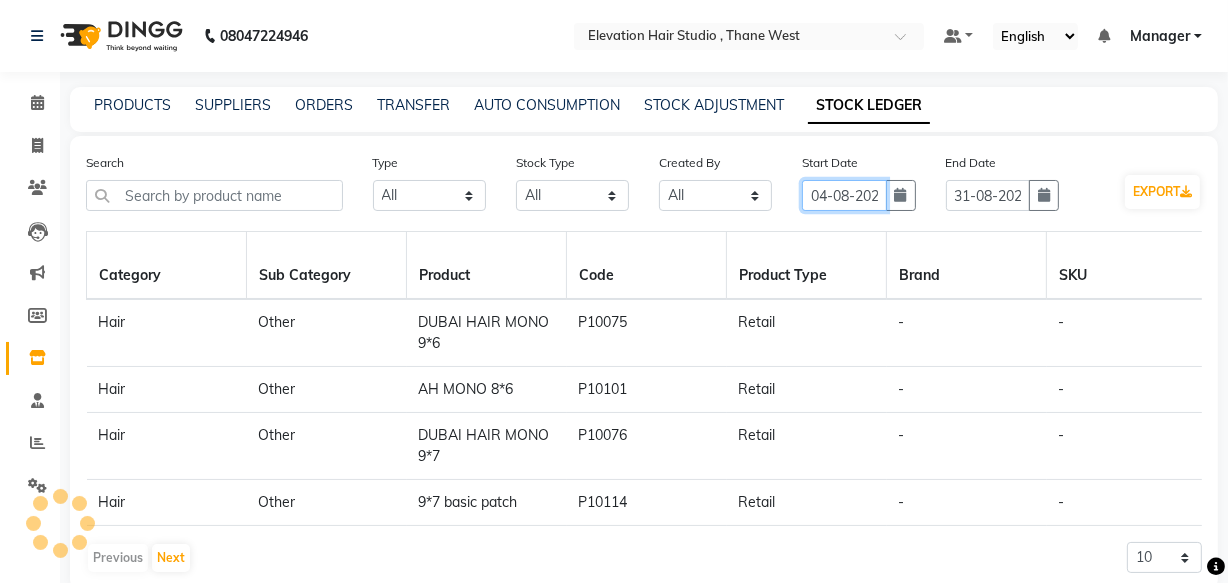 scroll, scrollTop: 0, scrollLeft: 12, axis: horizontal 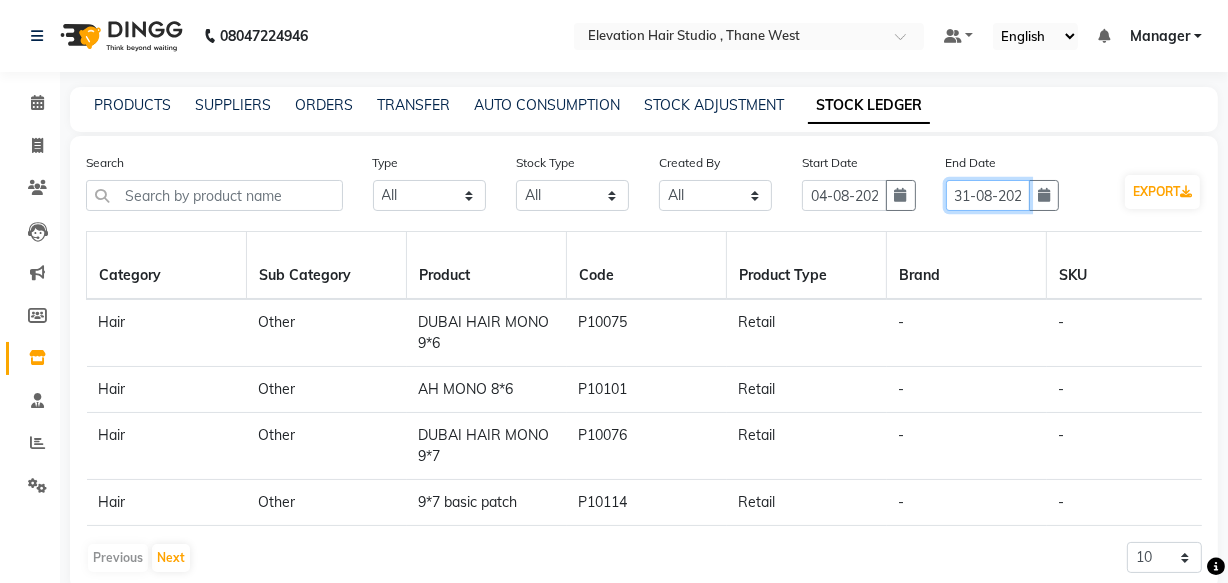 click on "31-08-2025" 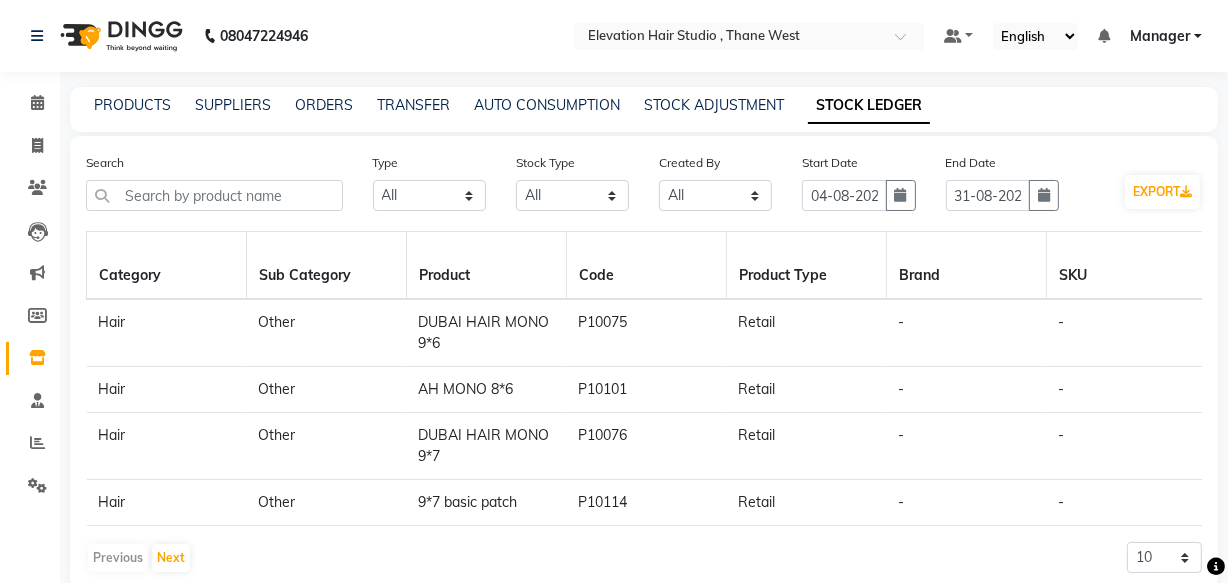 select on "8" 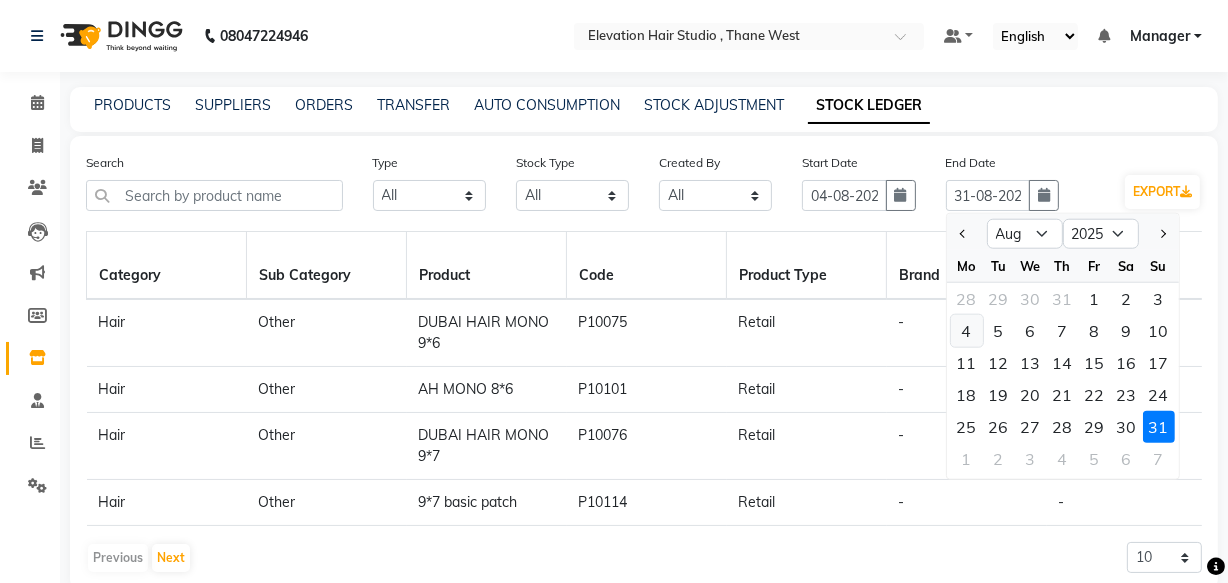 click on "4" 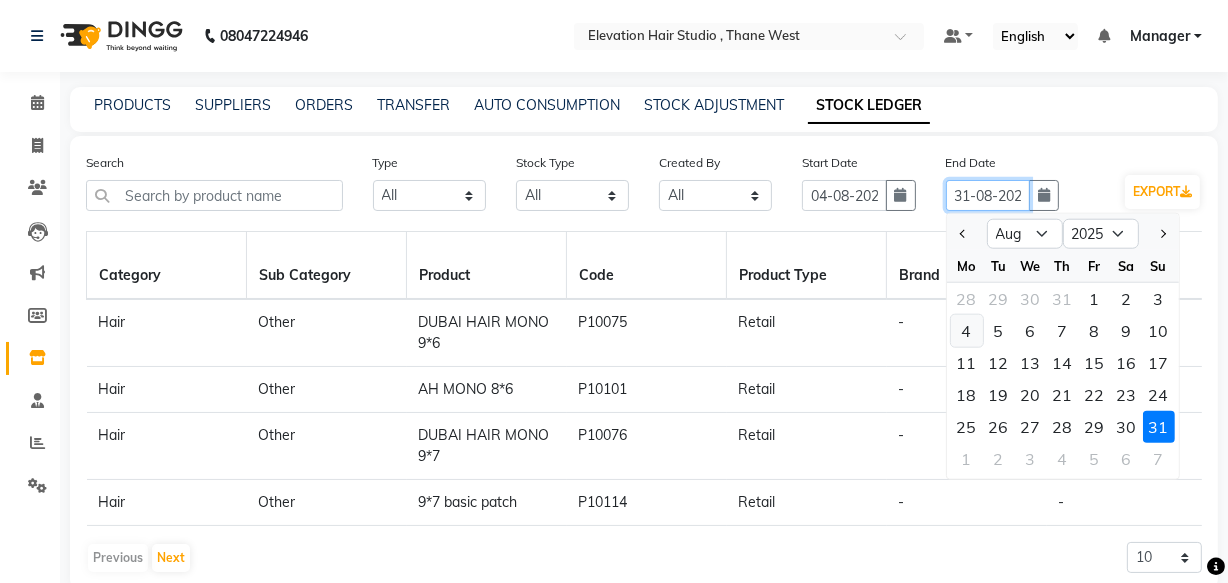 type on "04-08-2025" 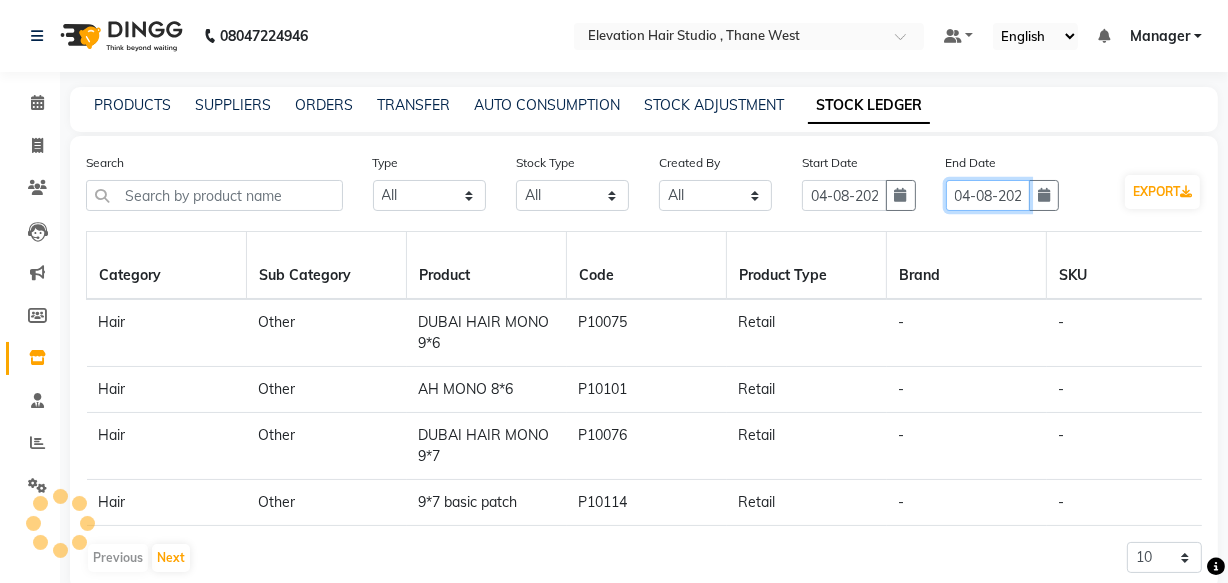 scroll, scrollTop: 0, scrollLeft: 12, axis: horizontal 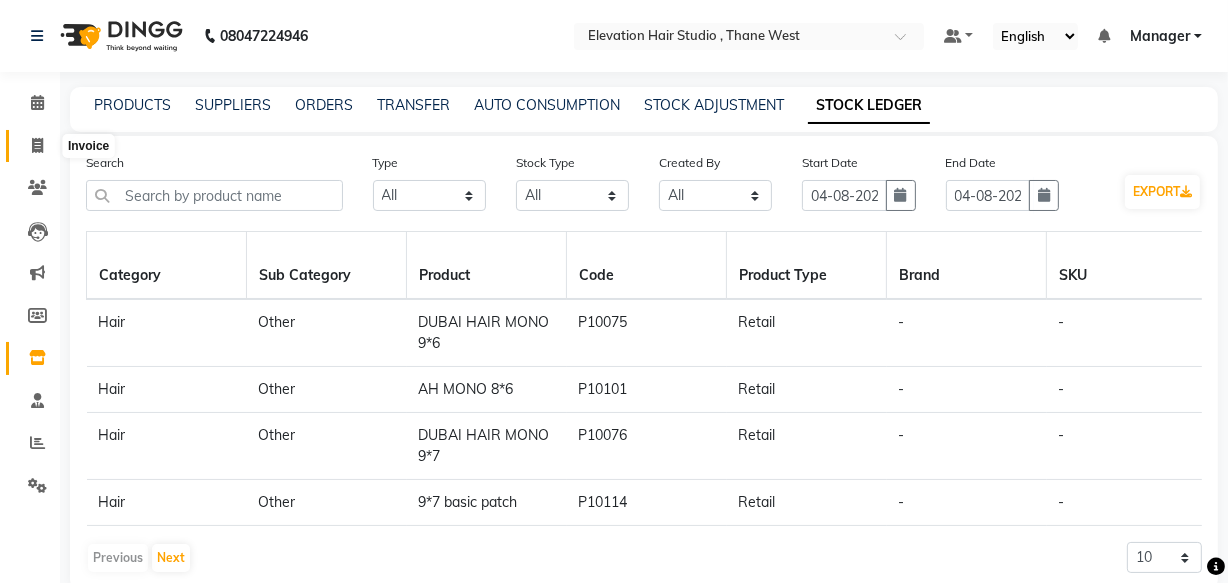 click 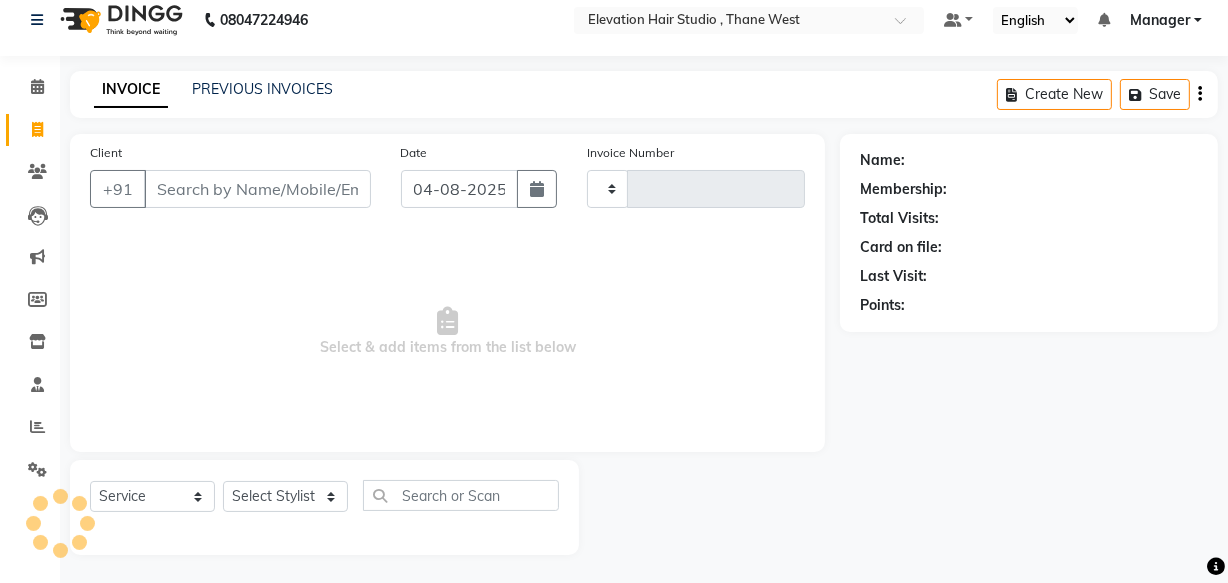 type on "0674" 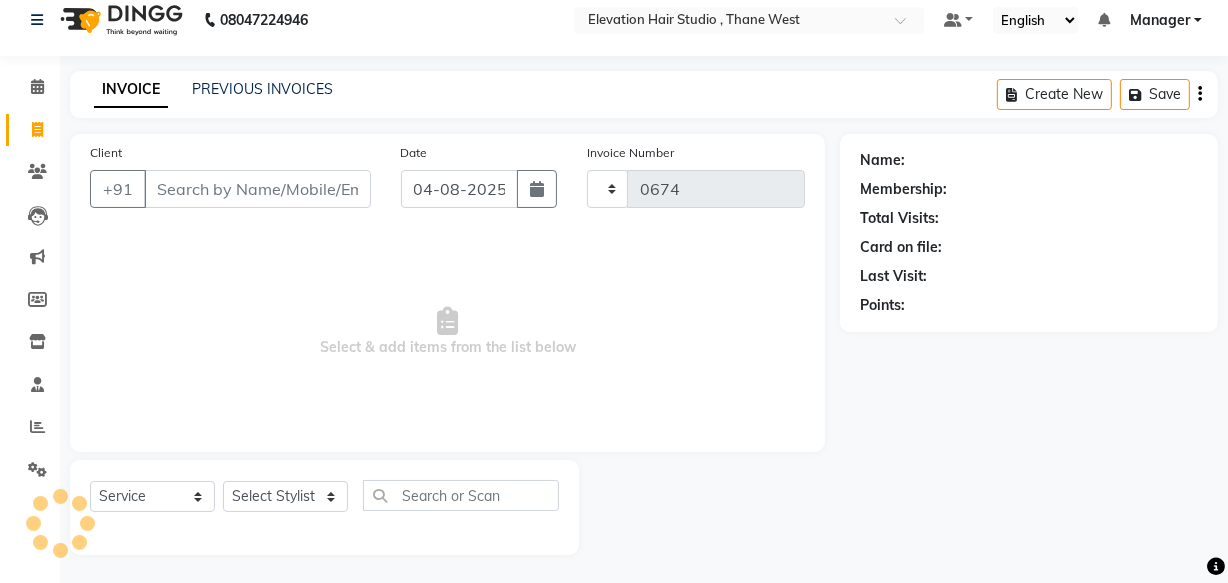 select on "6886" 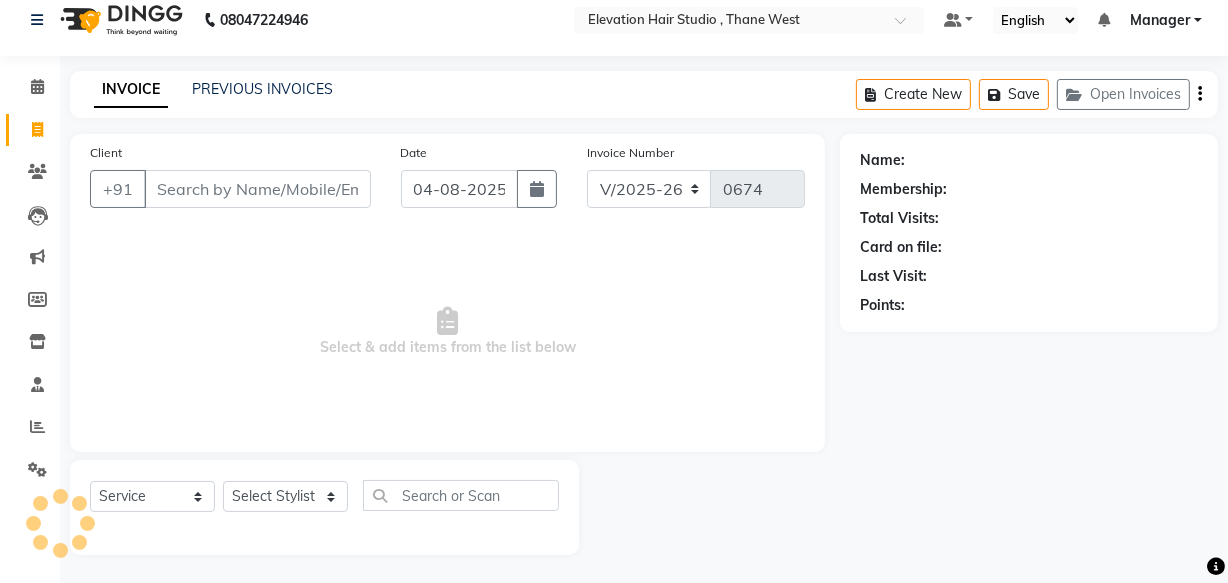 scroll, scrollTop: 19, scrollLeft: 0, axis: vertical 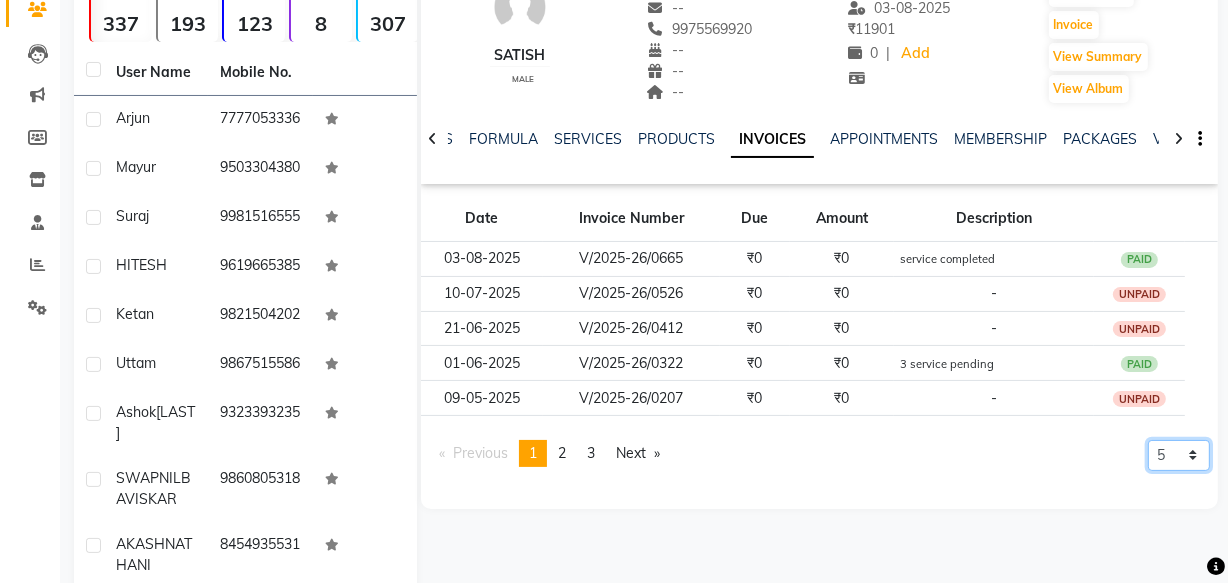 click on "5 10 50 100 500" 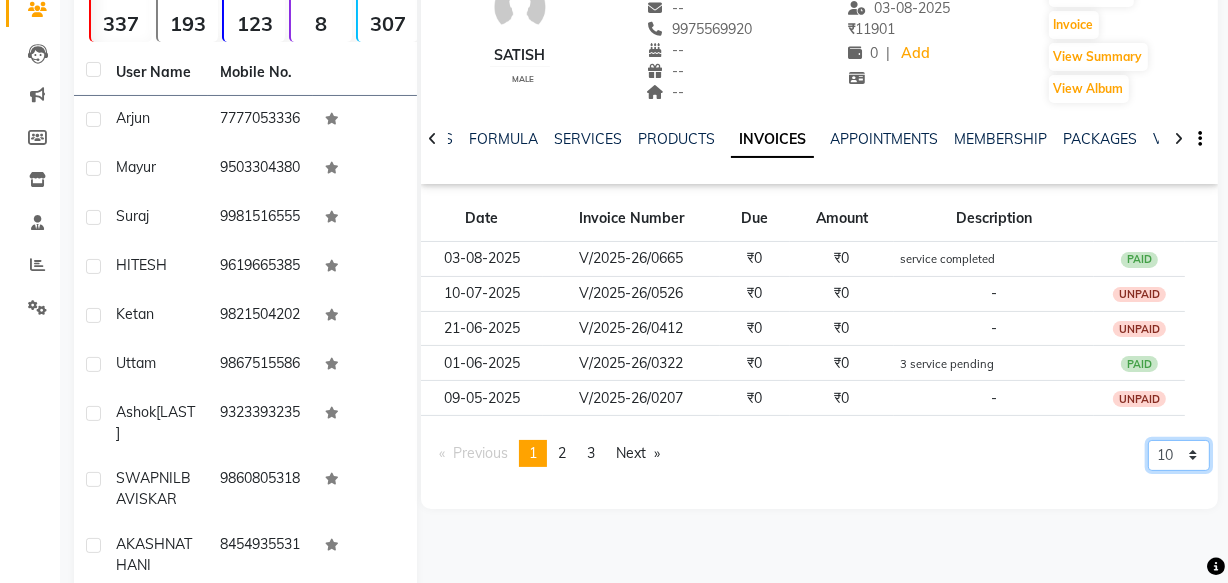 click on "5 10 50 100 500" 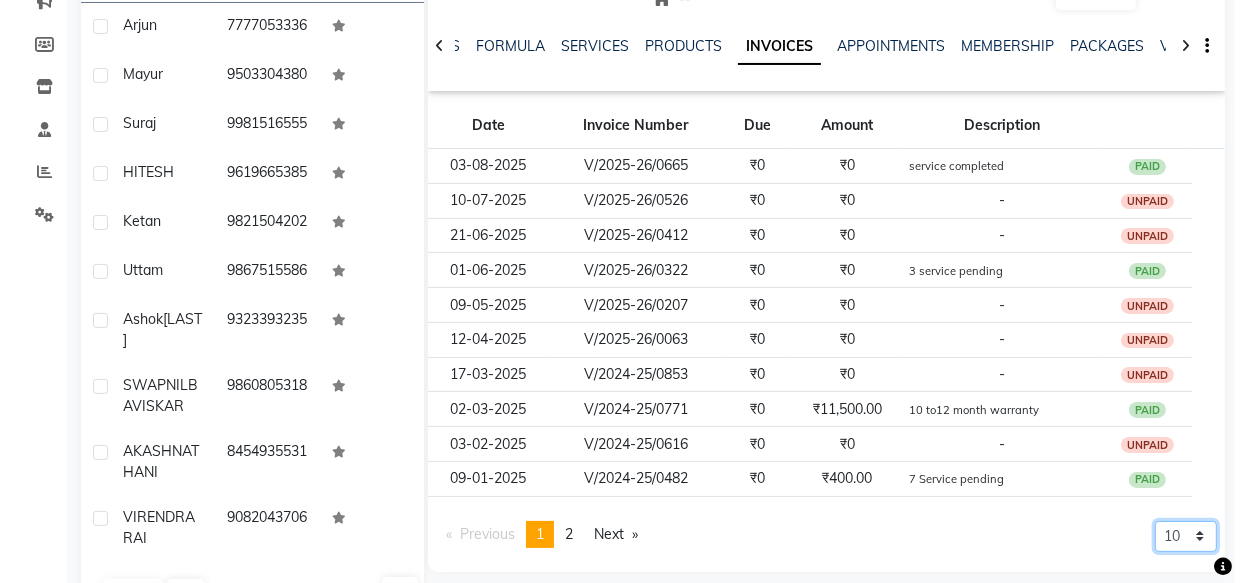 scroll, scrollTop: 360, scrollLeft: 0, axis: vertical 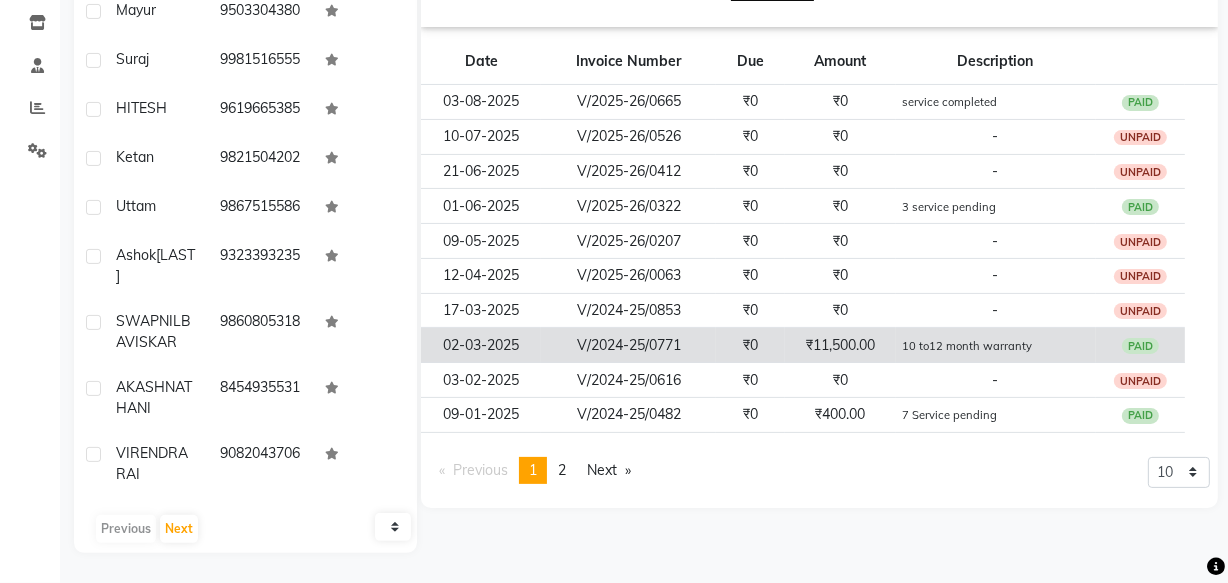 click on "₹11,500.00" 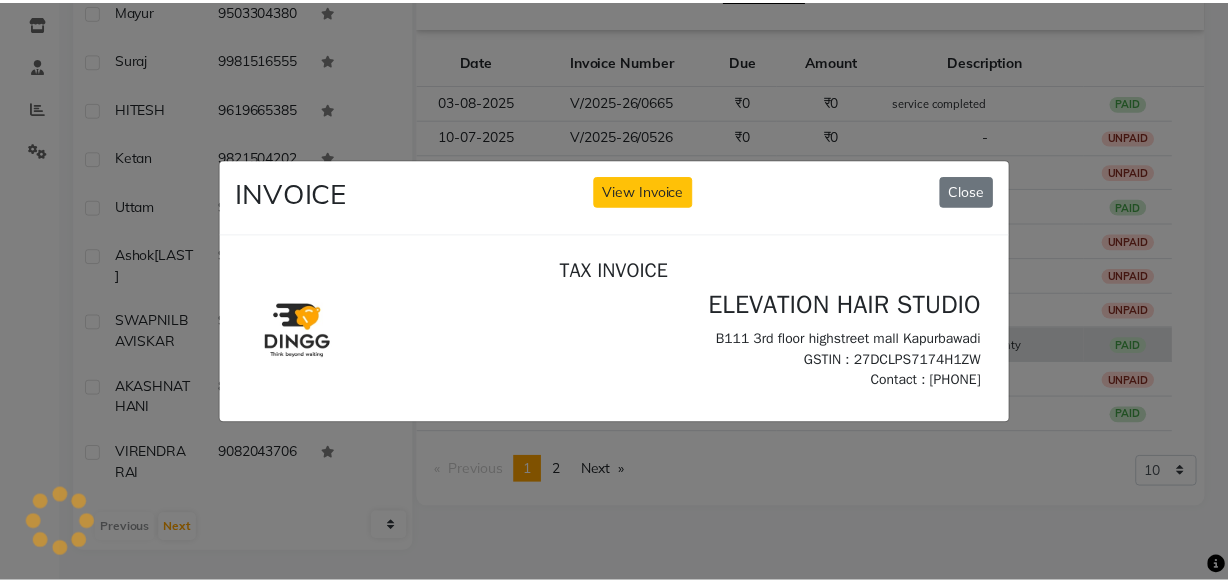 scroll, scrollTop: 0, scrollLeft: 0, axis: both 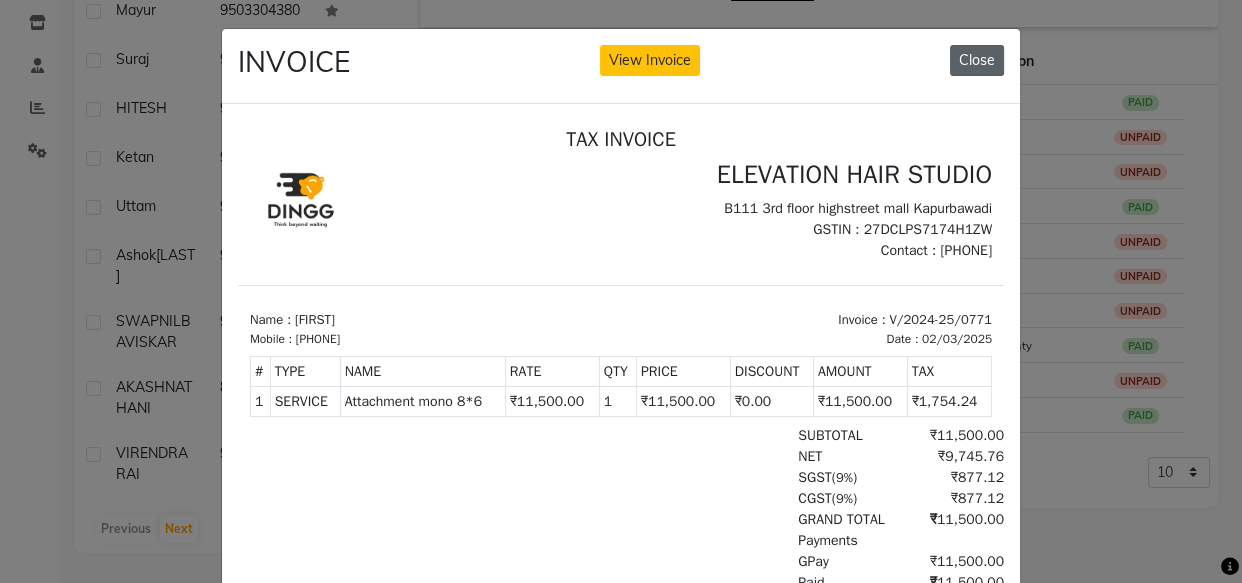 click on "Close" 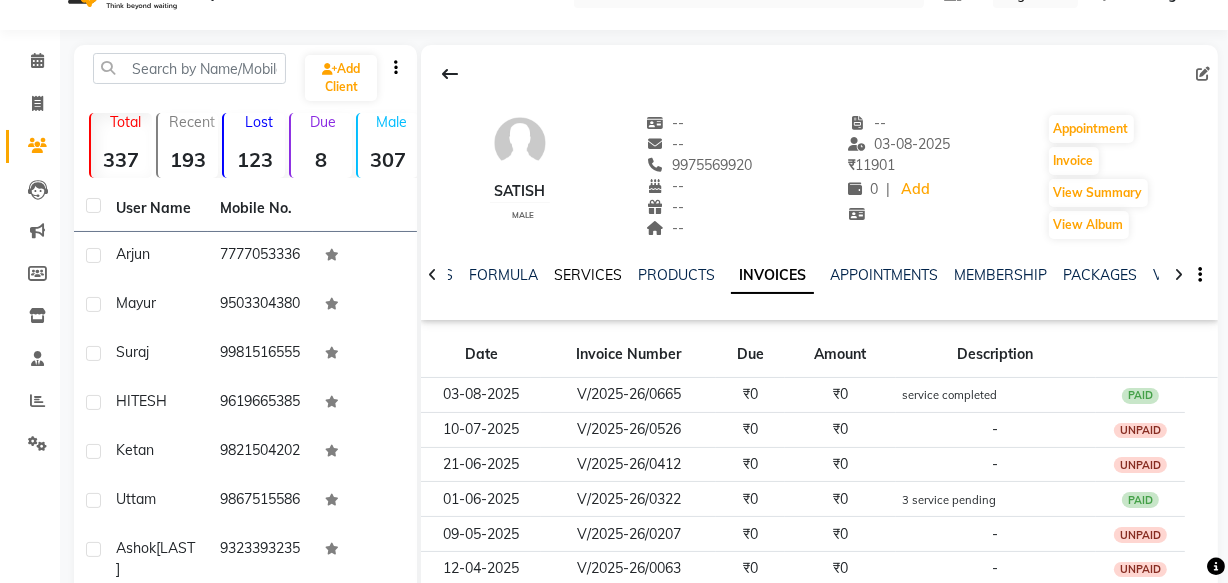 scroll, scrollTop: 0, scrollLeft: 0, axis: both 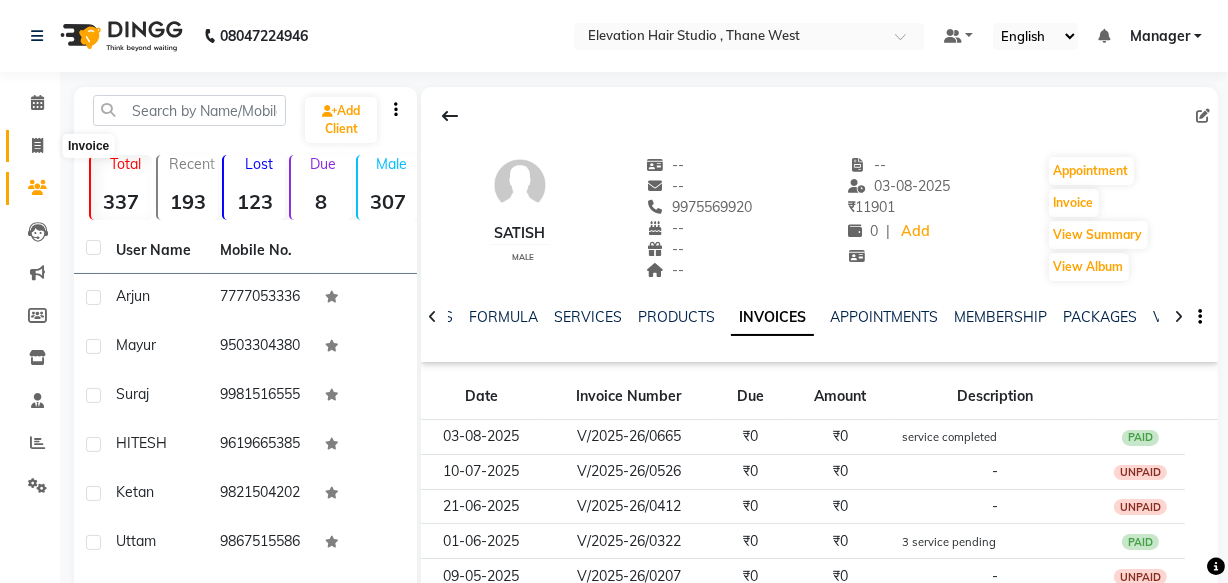click 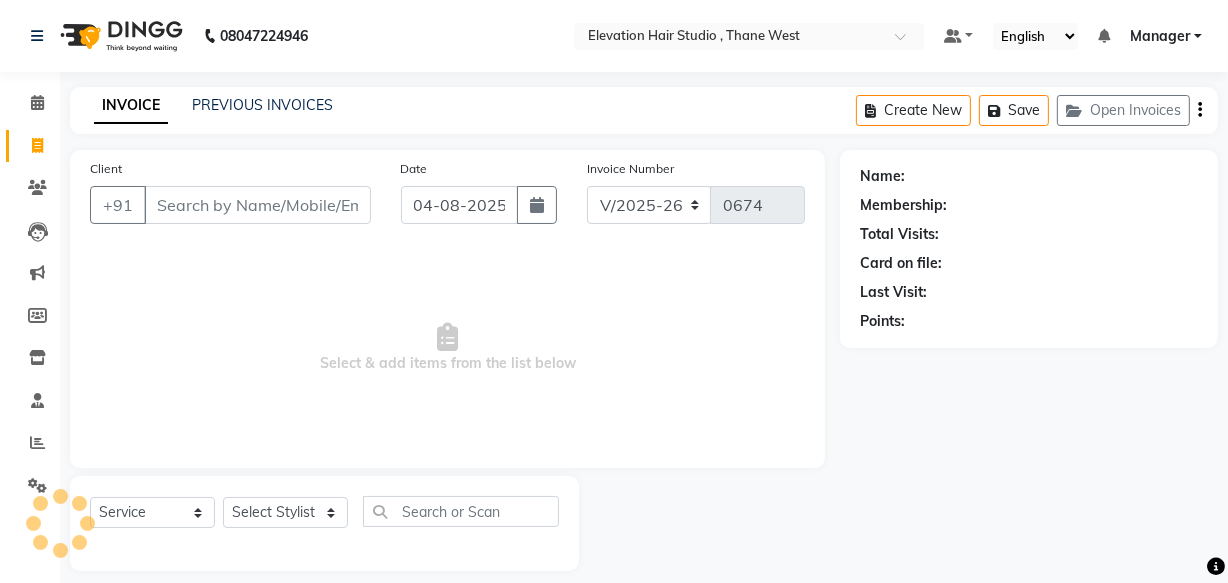 scroll, scrollTop: 19, scrollLeft: 0, axis: vertical 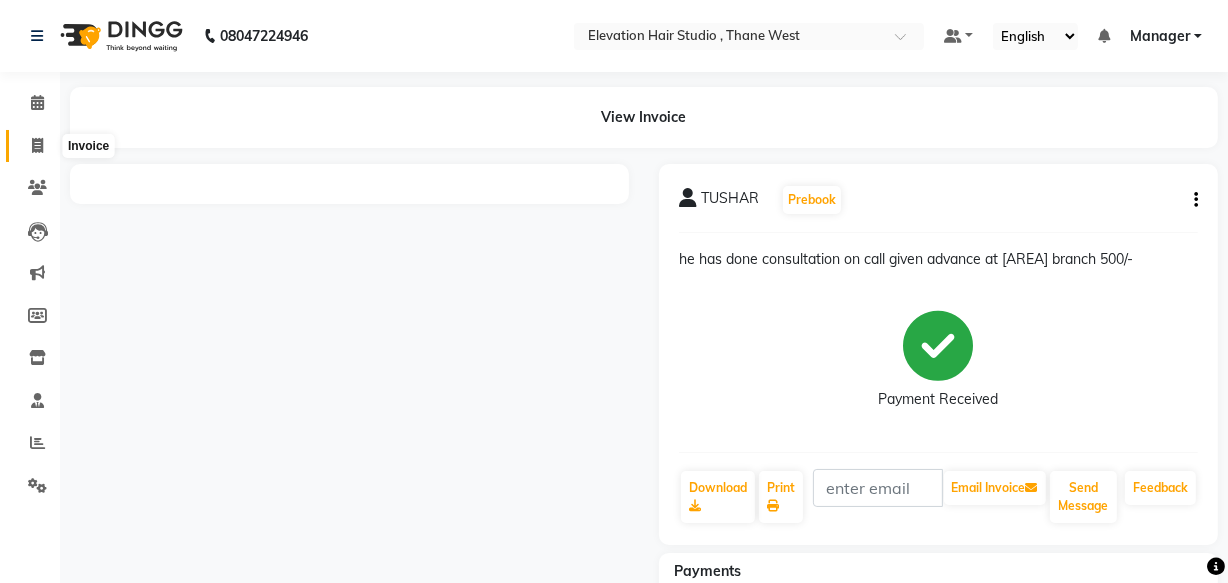 click 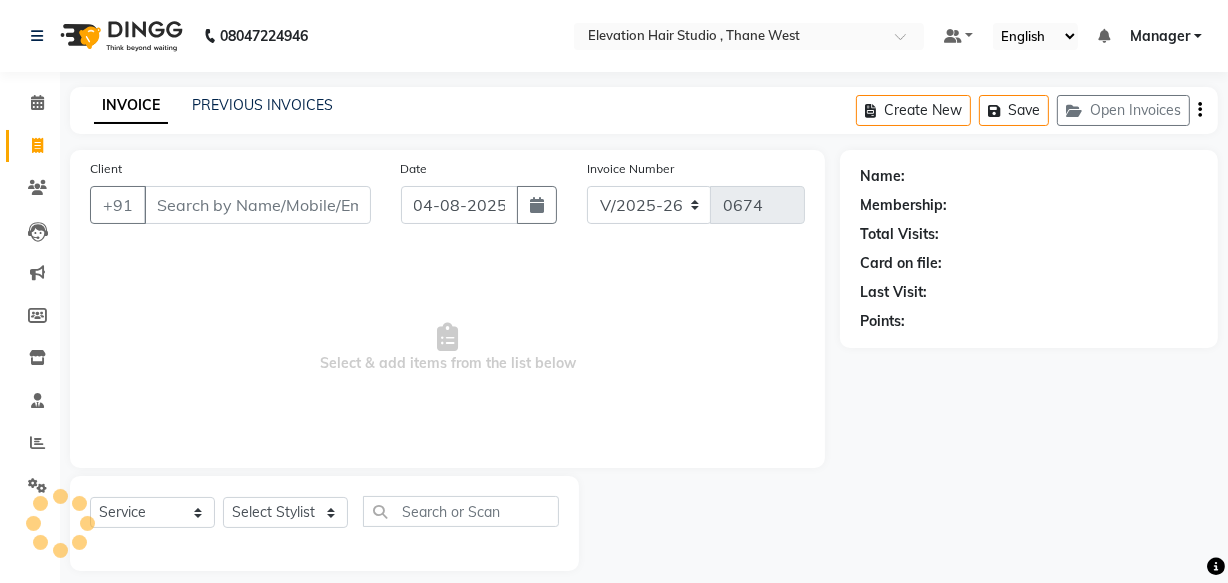 scroll, scrollTop: 19, scrollLeft: 0, axis: vertical 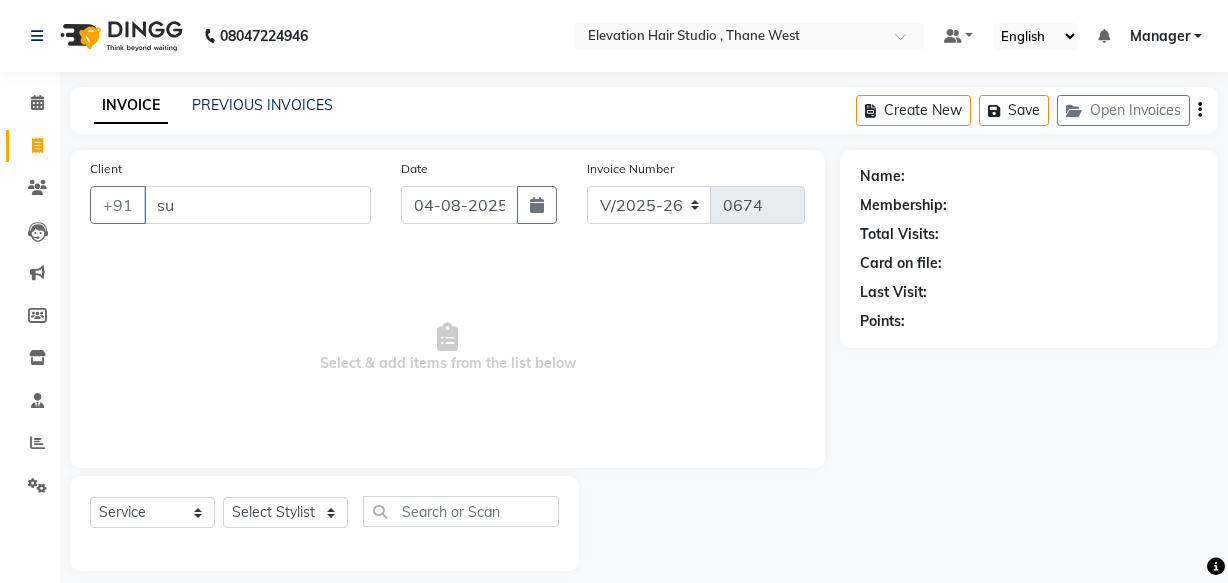select on "6886" 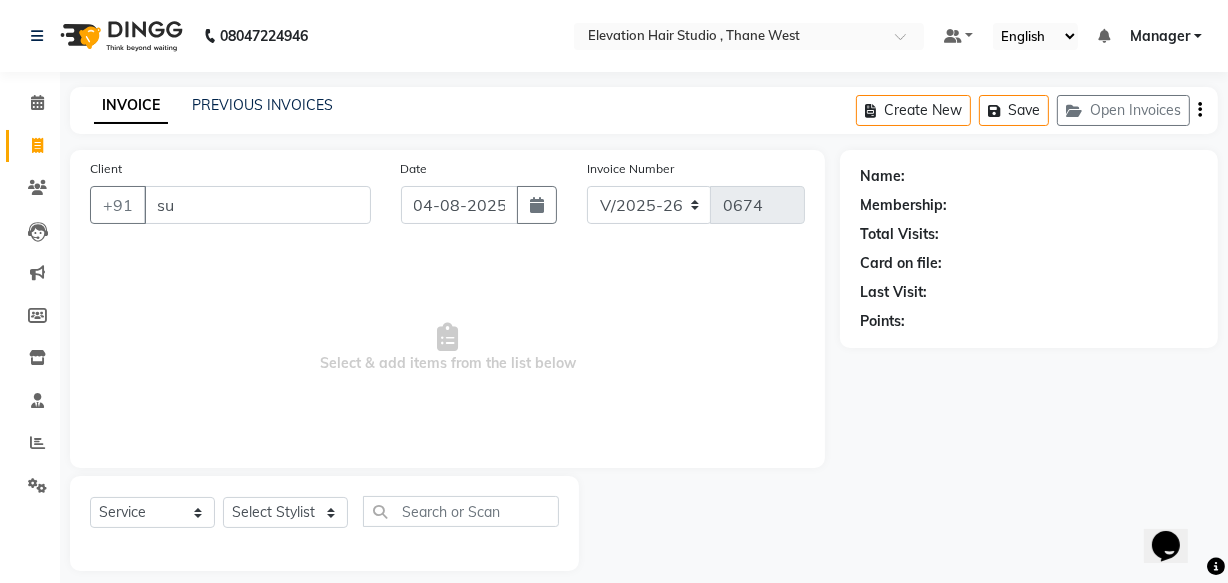 scroll, scrollTop: 0, scrollLeft: 0, axis: both 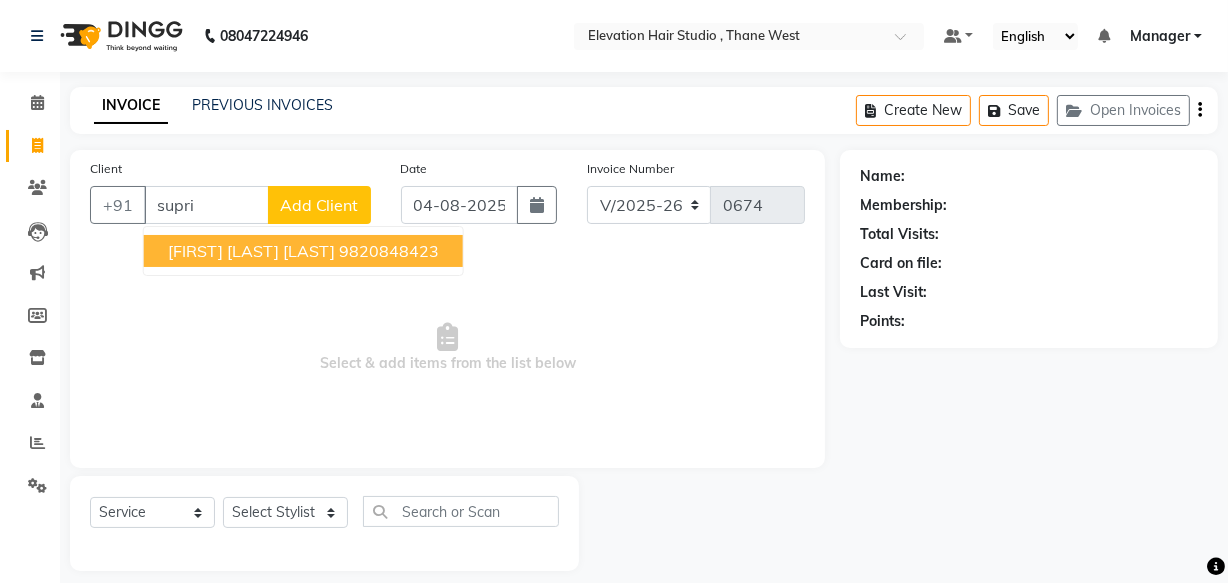 click on "SUPRIYA BHAGAT PAWAR" at bounding box center (251, 251) 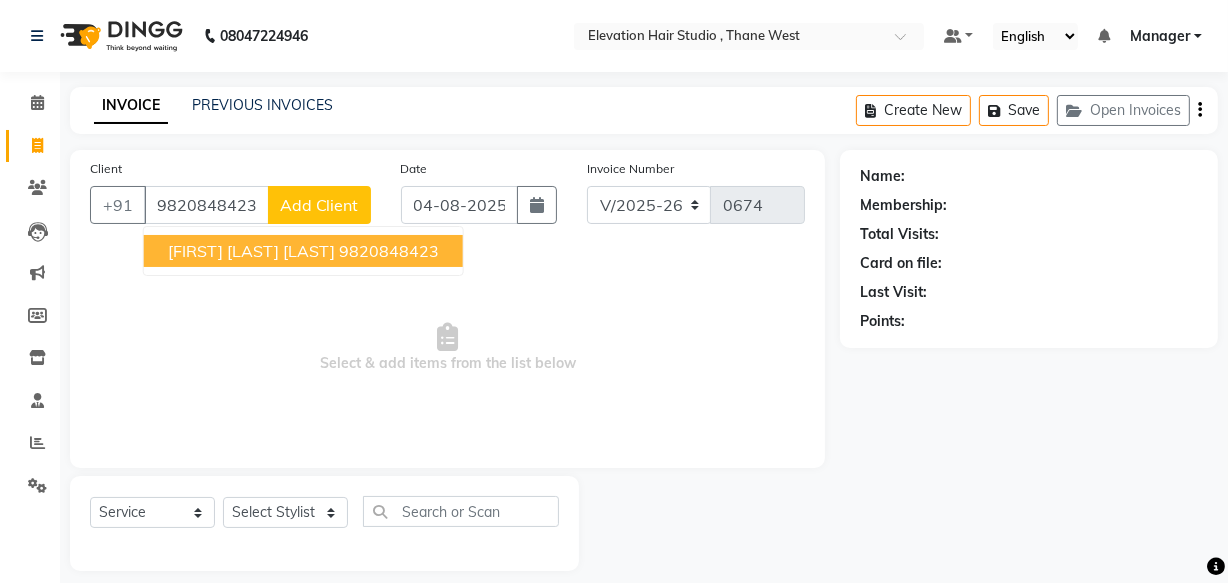type on "9820848423" 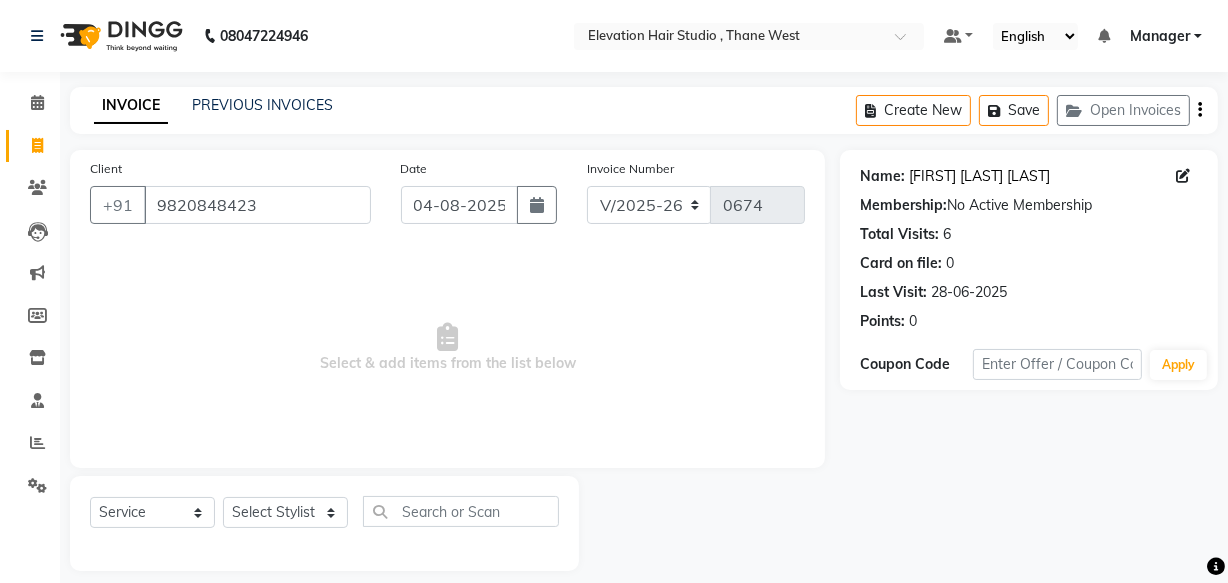 click on "Supriya Bhagat Pawar" 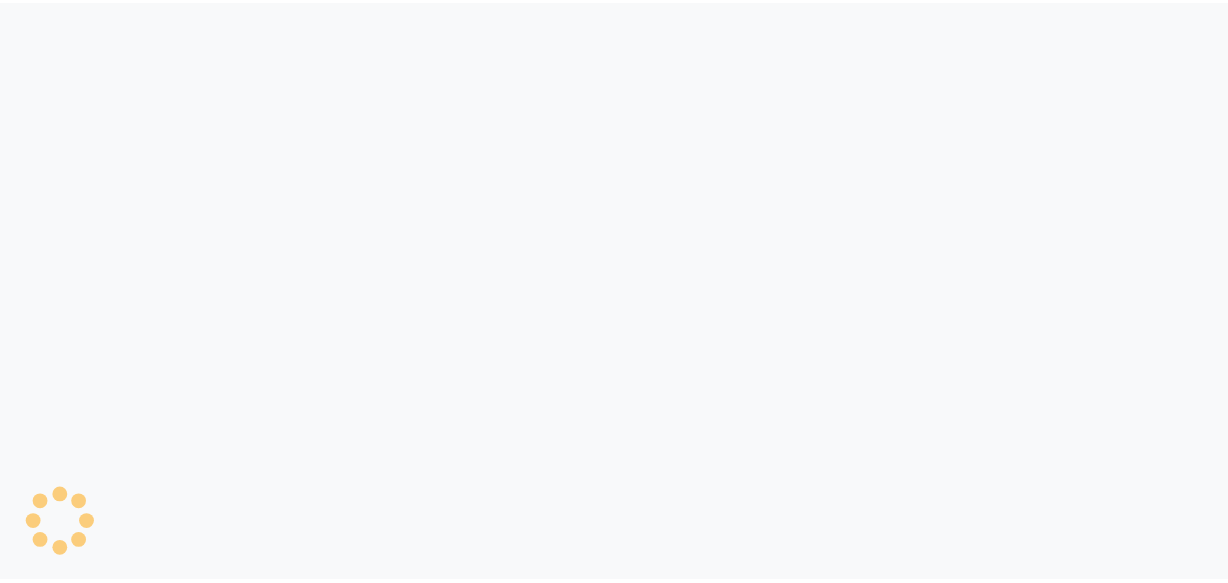 scroll, scrollTop: 0, scrollLeft: 0, axis: both 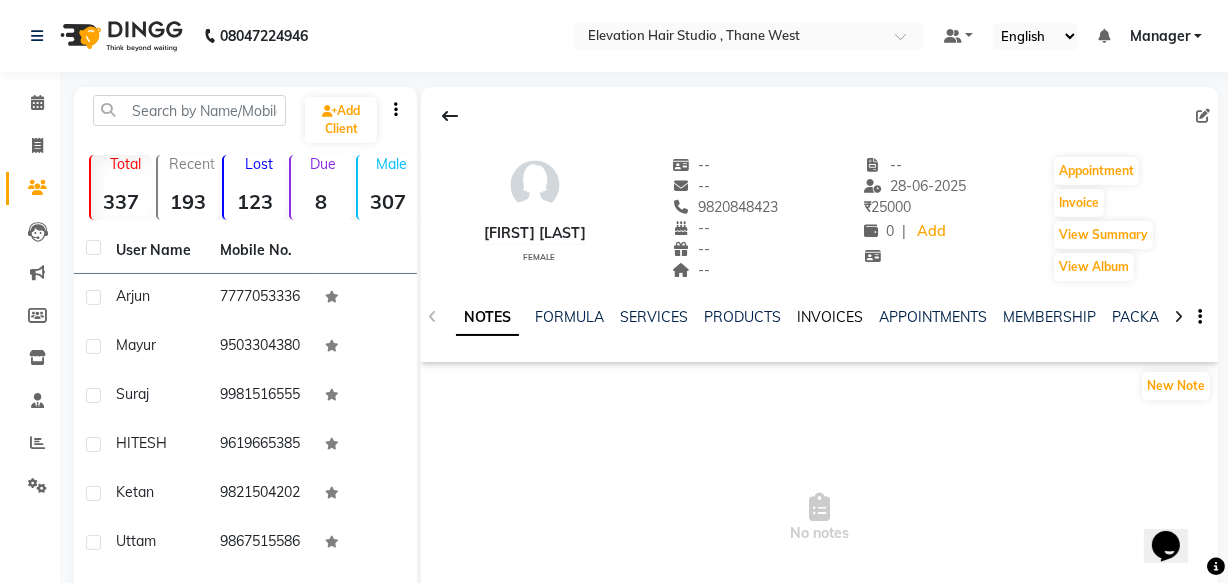 click on "INVOICES" 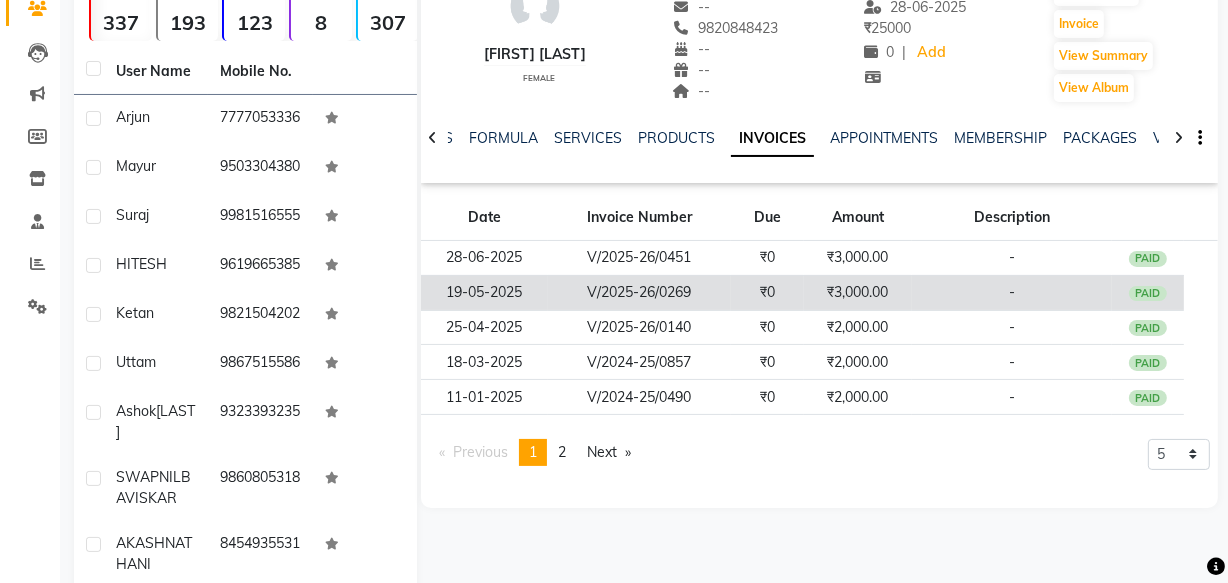 scroll, scrollTop: 272, scrollLeft: 0, axis: vertical 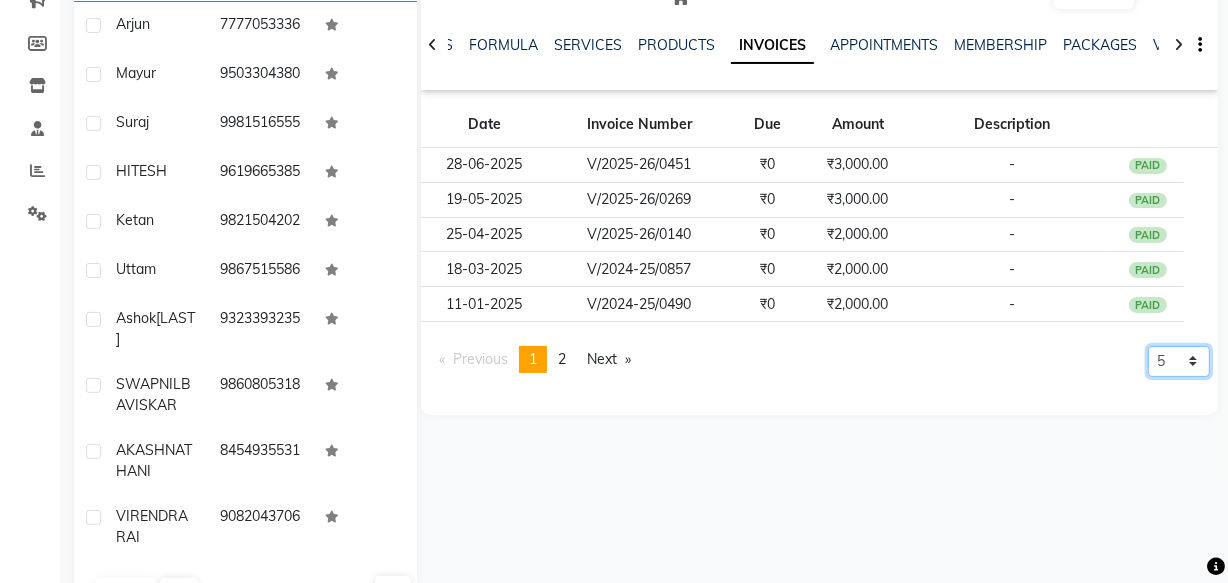 click on "5 10 50 100 500" 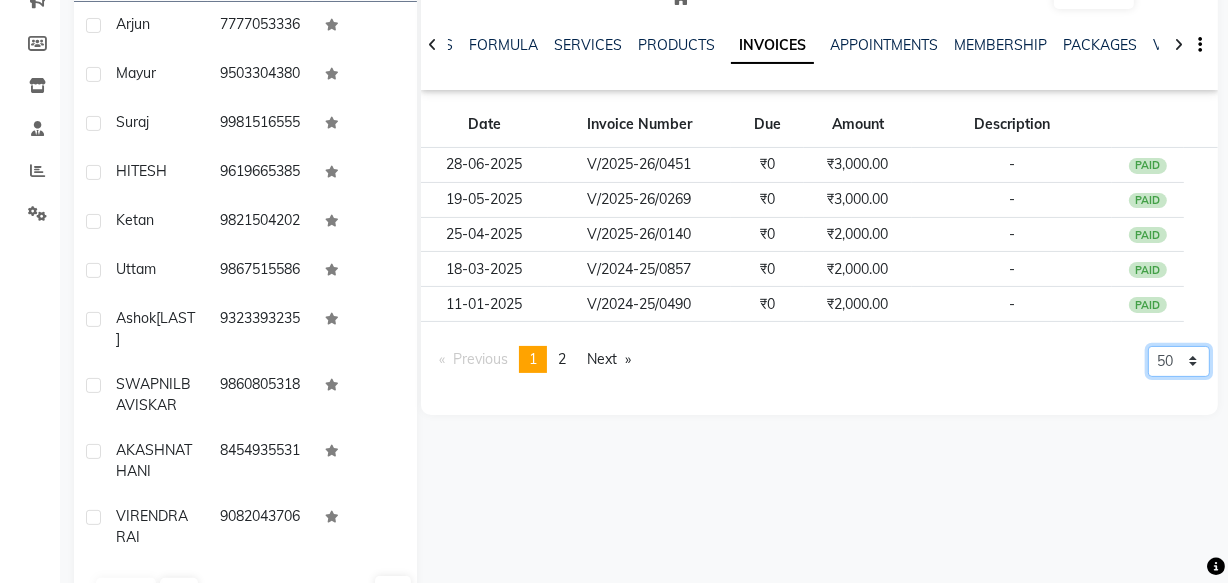 click on "5 10 50 100 500" 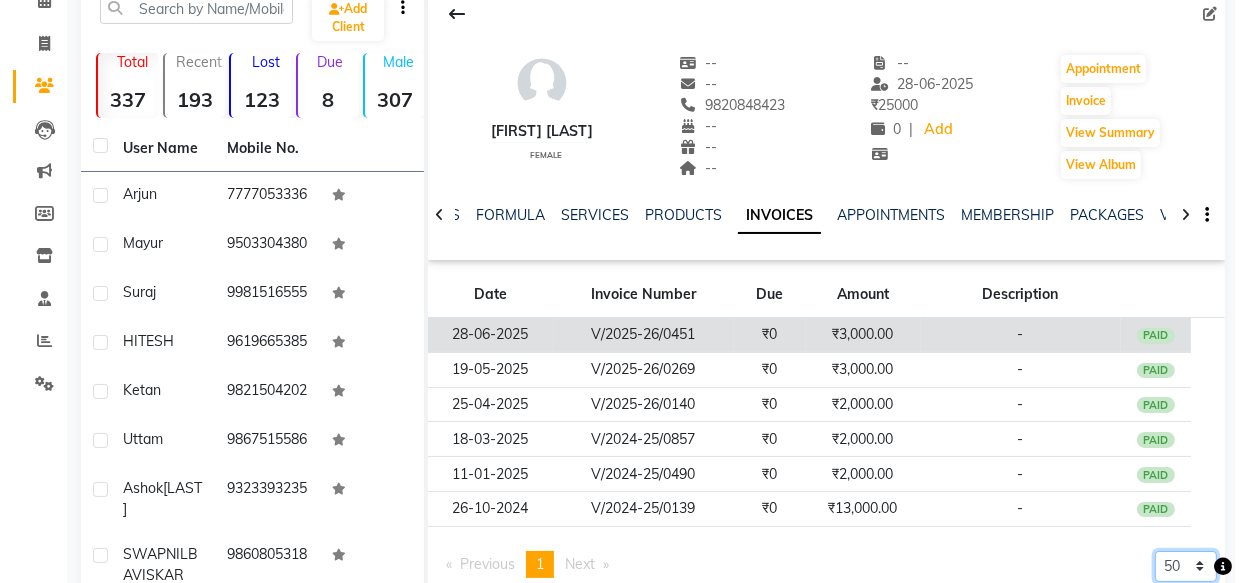 scroll, scrollTop: 181, scrollLeft: 0, axis: vertical 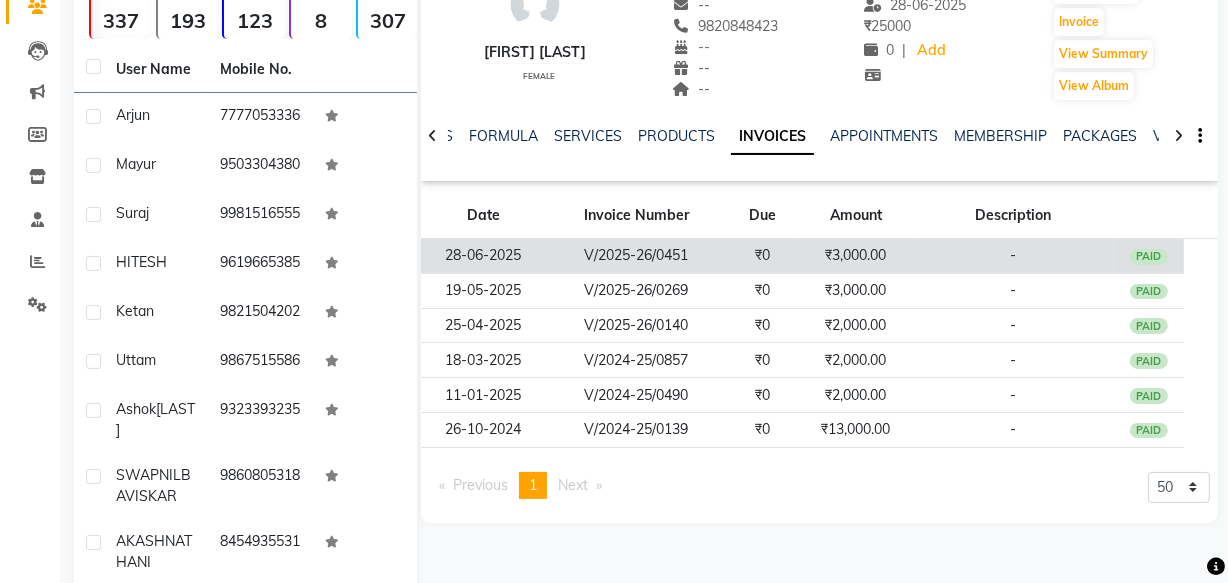 click on "₹0" 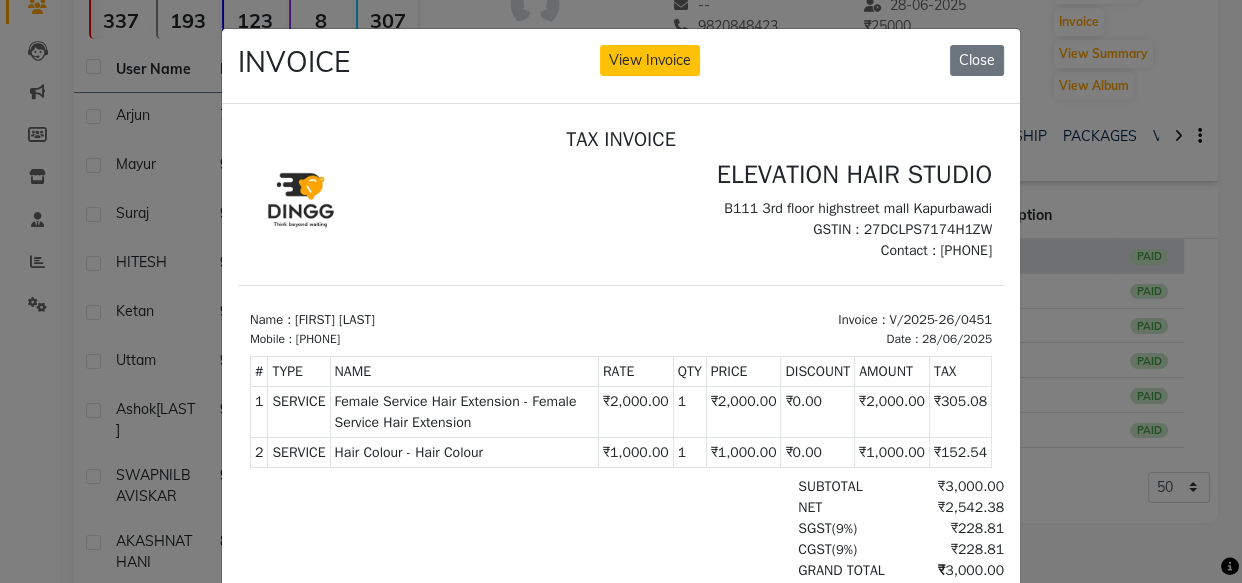 scroll, scrollTop: 0, scrollLeft: 0, axis: both 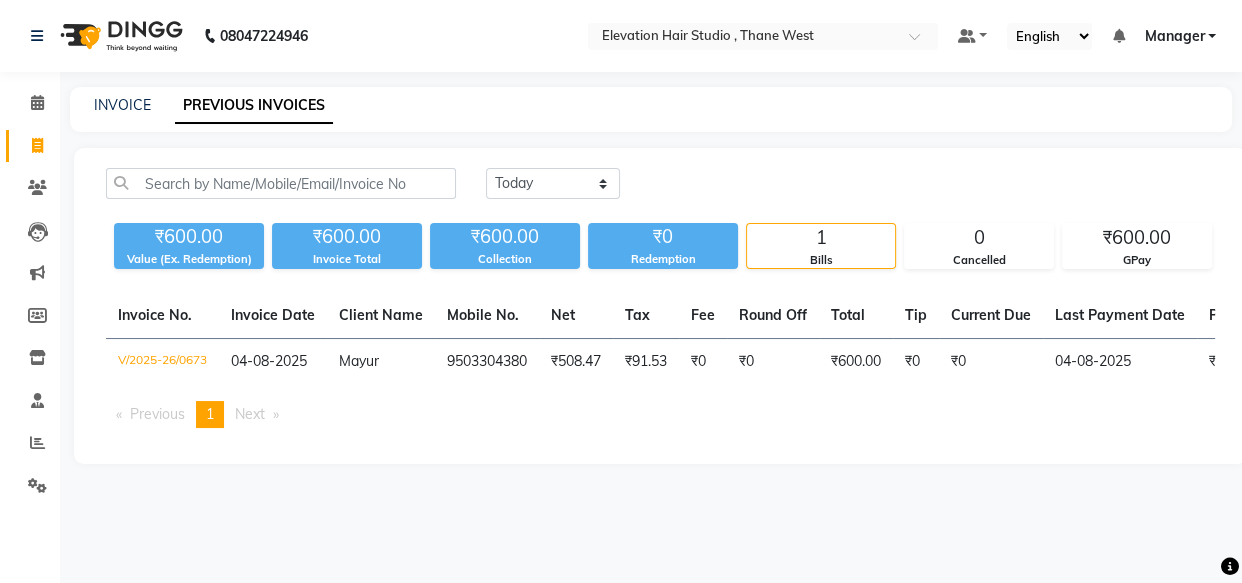 click on "1" 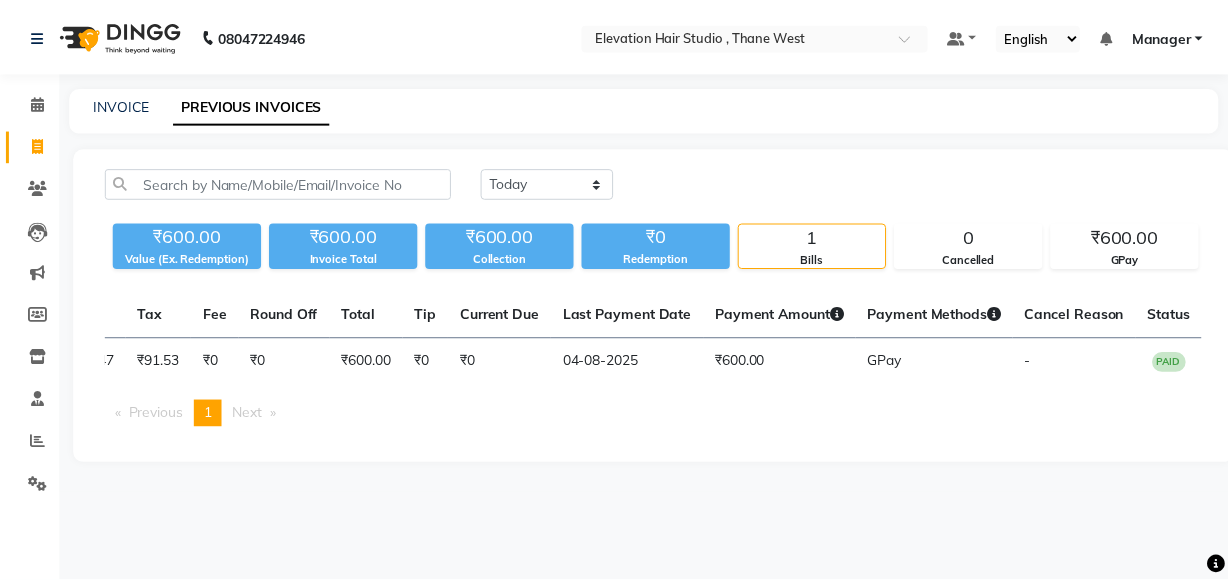 scroll, scrollTop: 0, scrollLeft: 0, axis: both 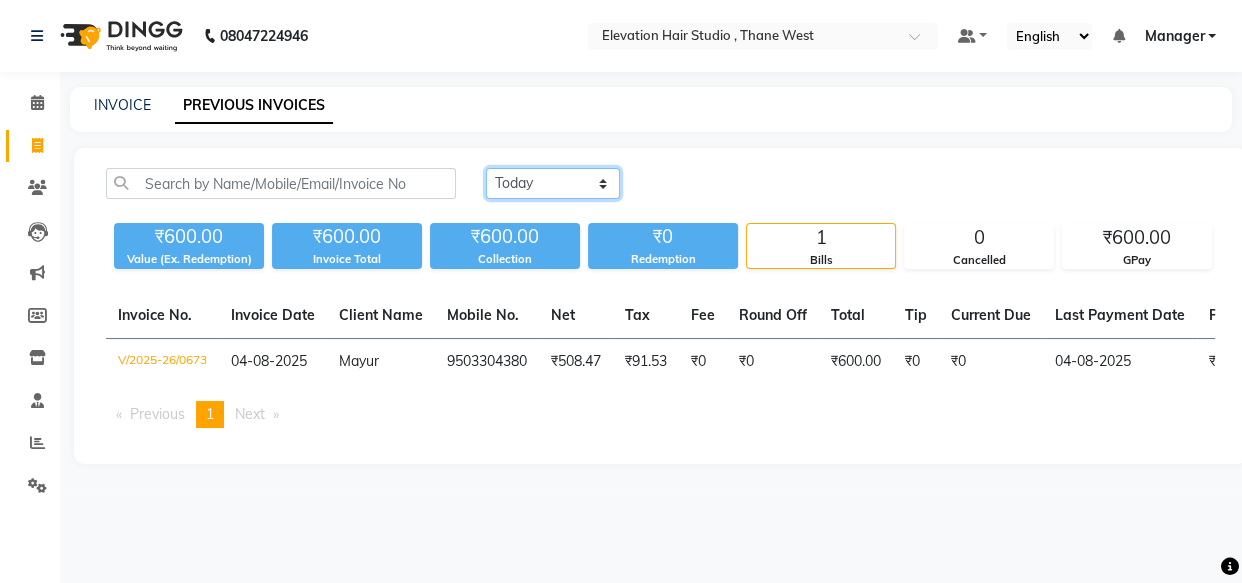 click on "Today Yesterday Custom Range" 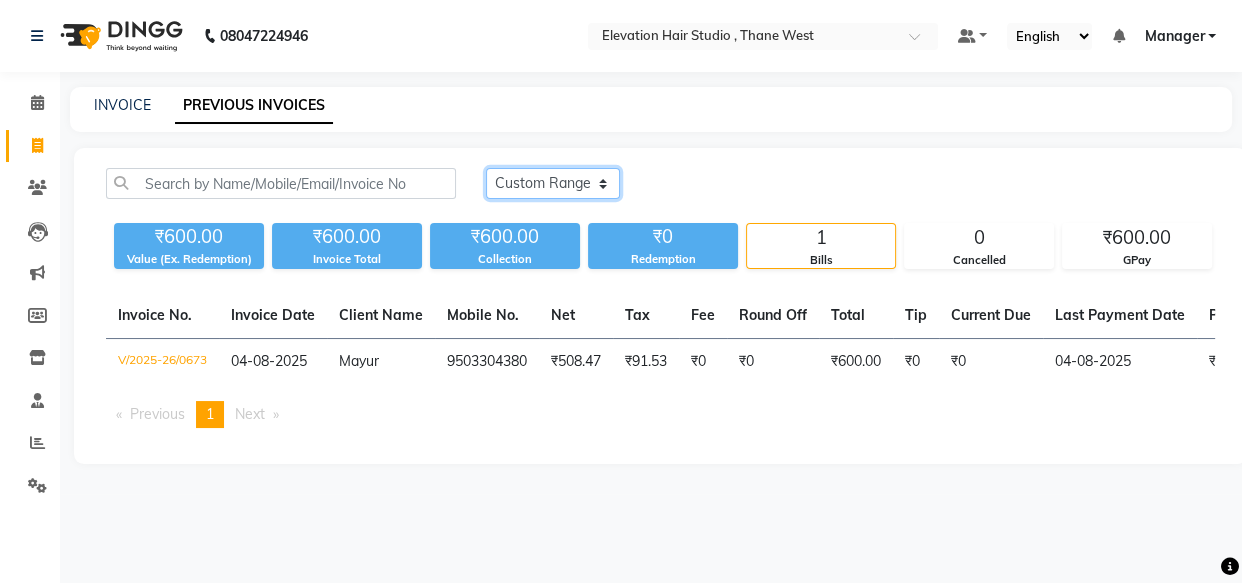 click on "Today Yesterday Custom Range" 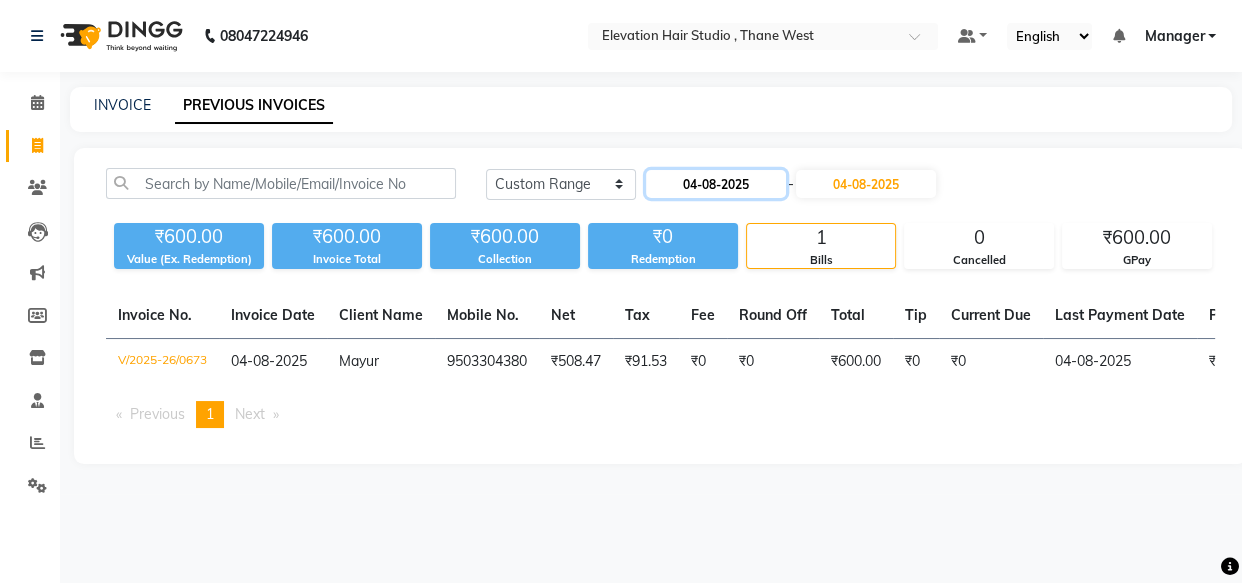 click on "04-08-2025" 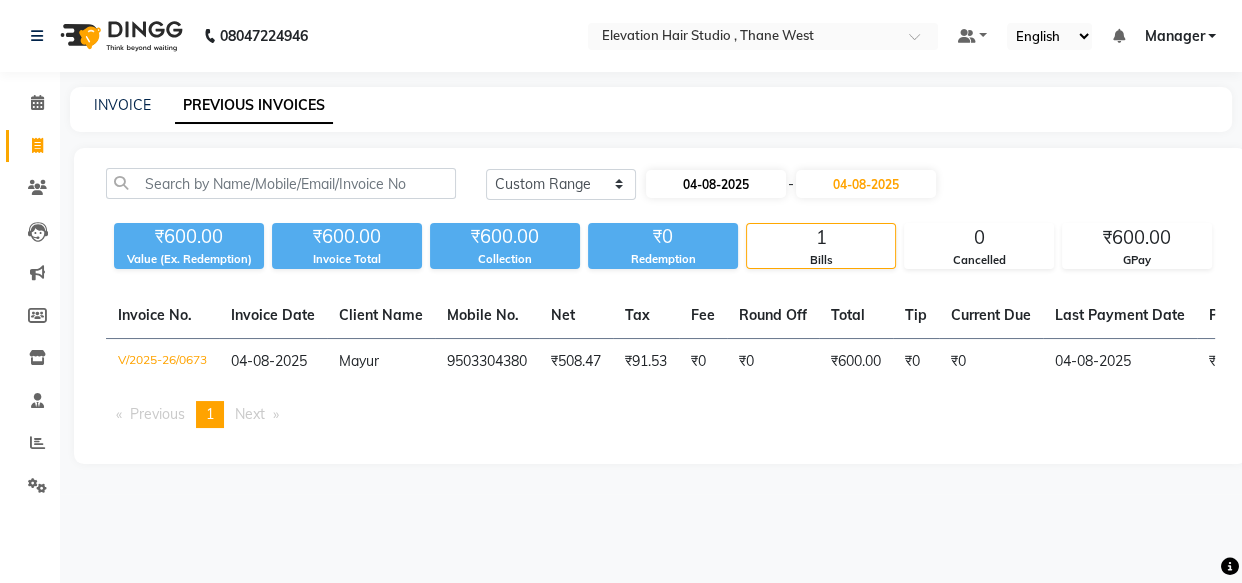 select on "8" 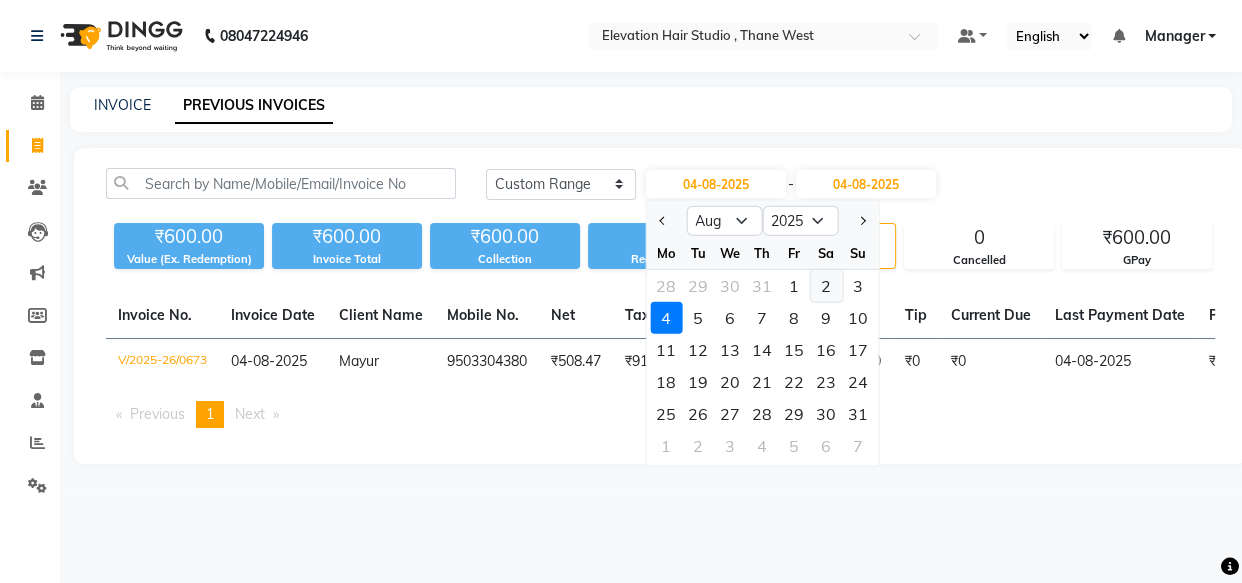click on "2" 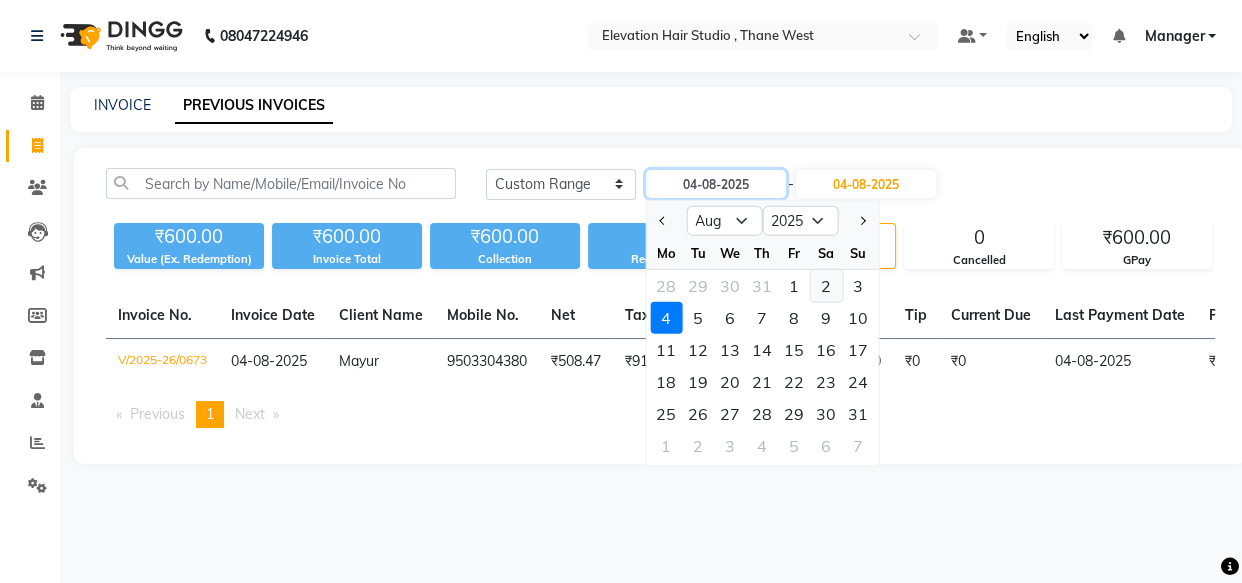 type on "02-08-2025" 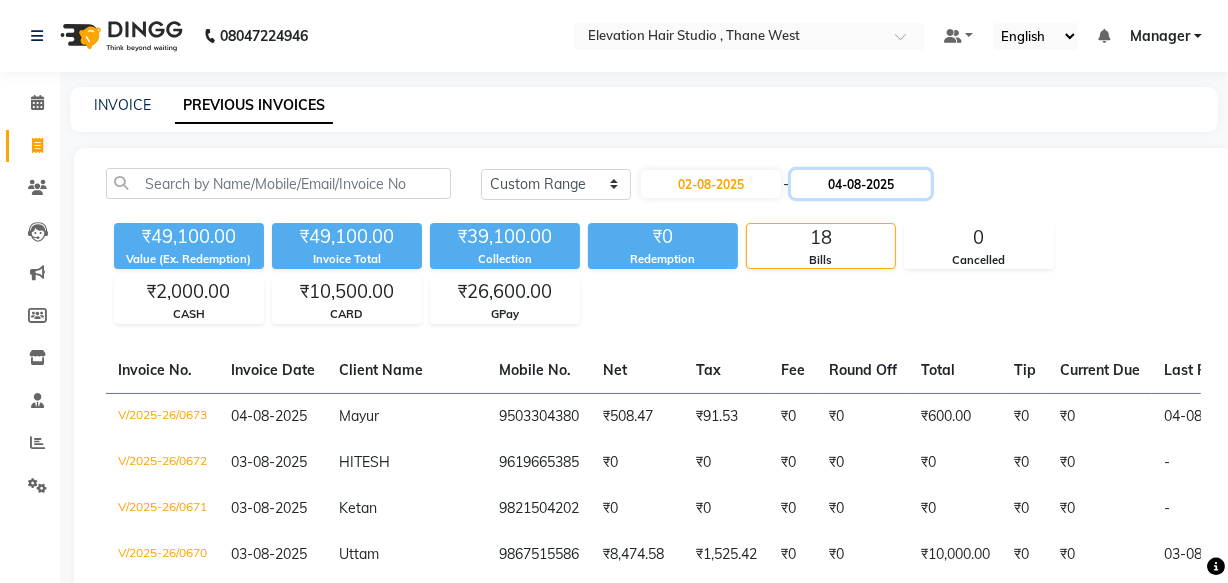 click on "04-08-2025" 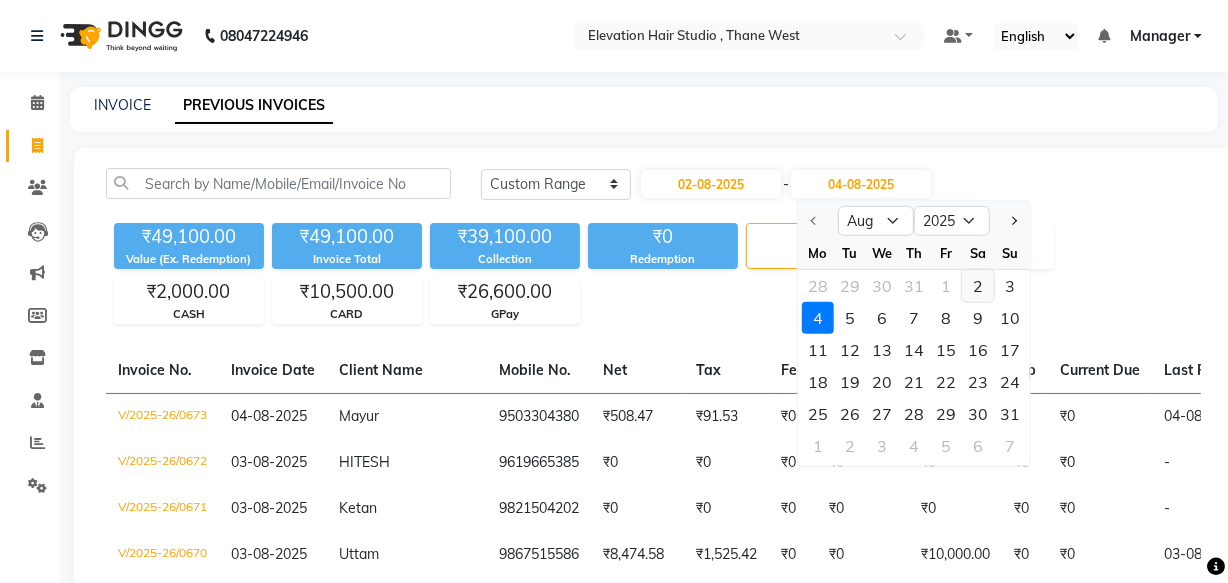 click on "2" 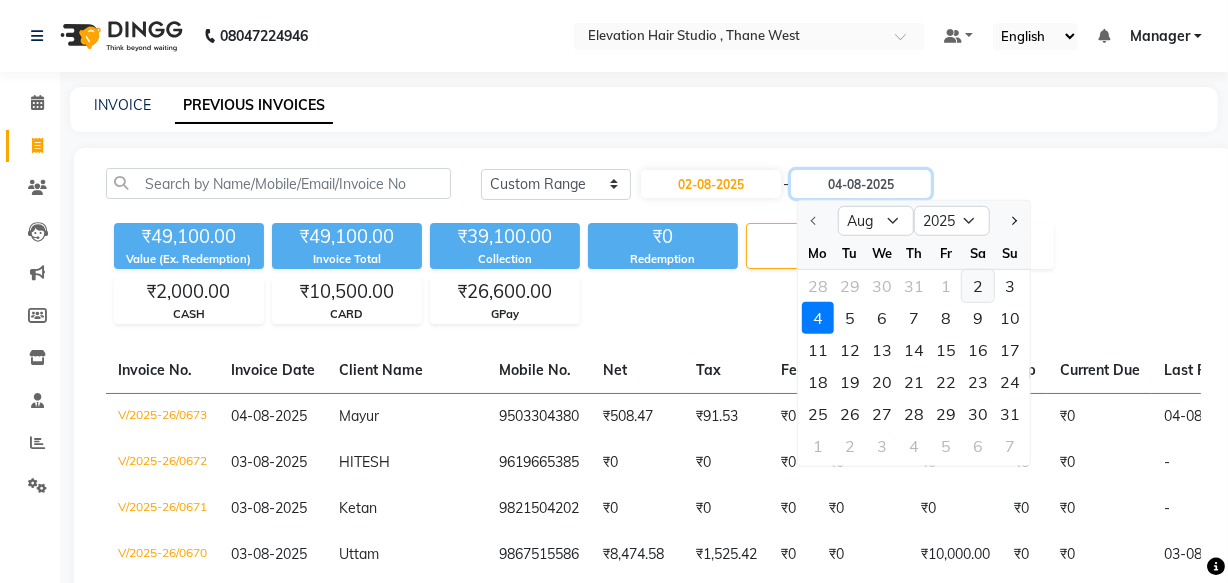 type on "02-08-2025" 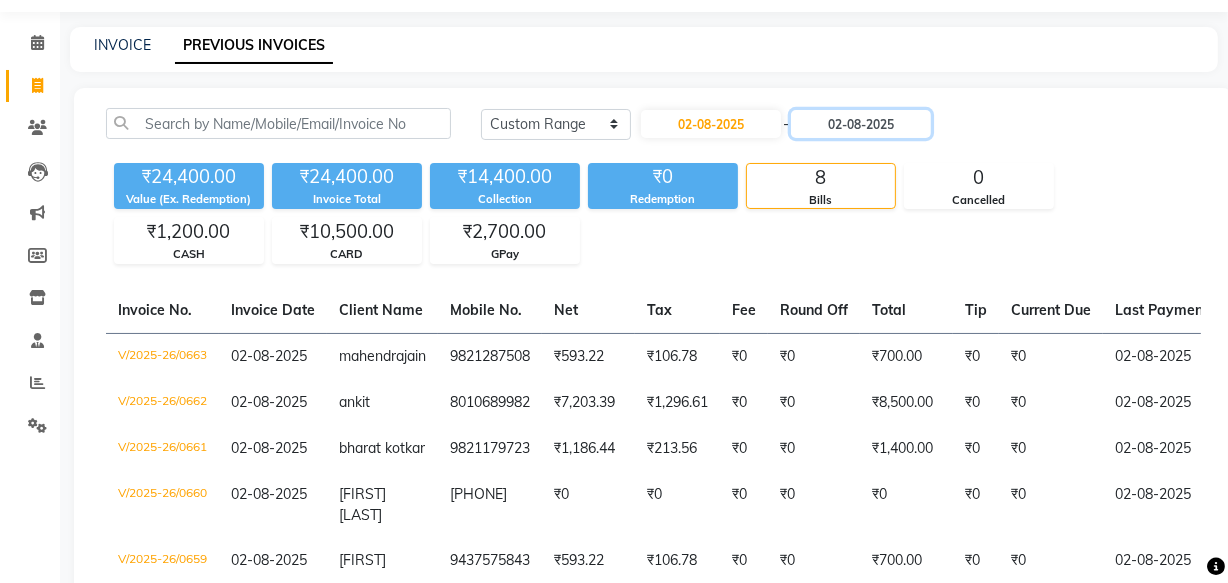 scroll, scrollTop: 90, scrollLeft: 0, axis: vertical 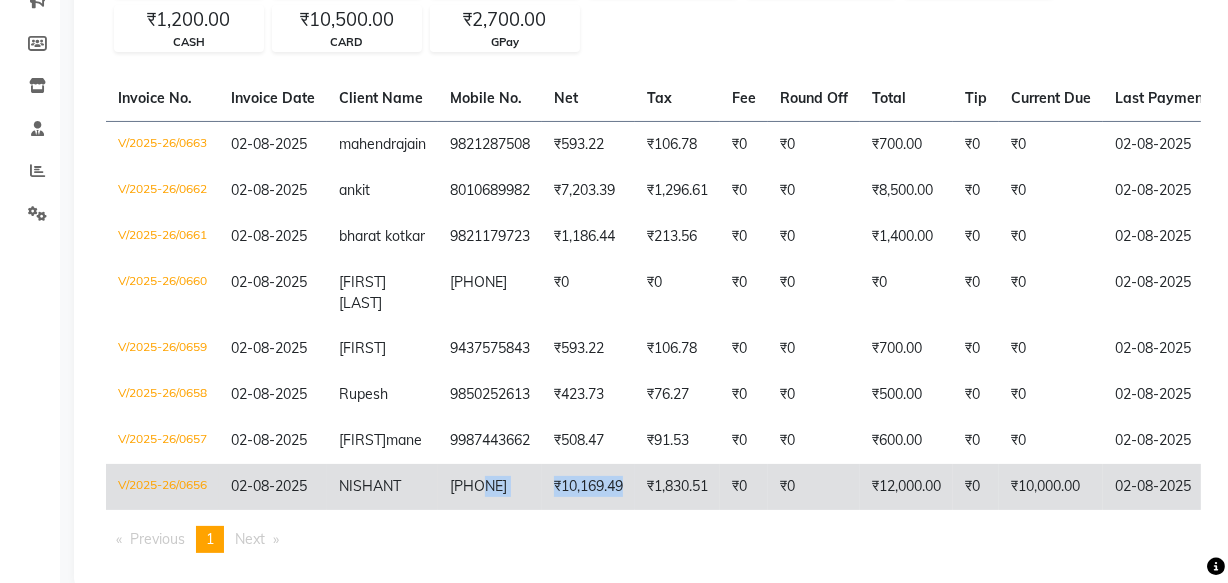 drag, startPoint x: 480, startPoint y: 548, endPoint x: 566, endPoint y: 570, distance: 88.76936 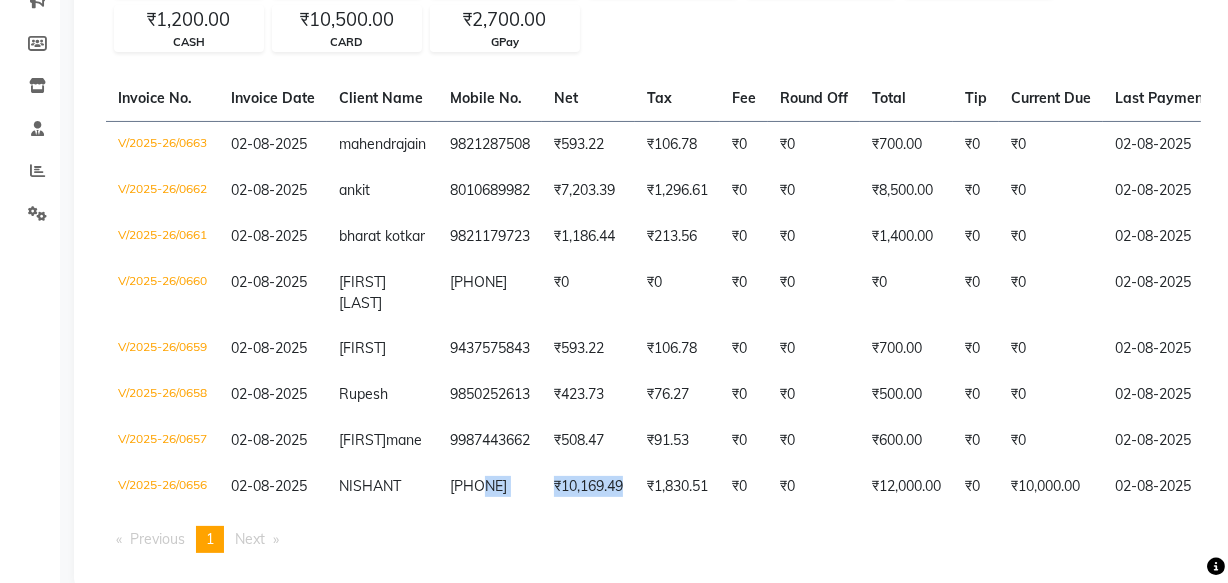click on "V/2025-26/0656  02-08-2025 NISHANT   7045002110 ₹10,169.49 ₹1,830.51  ₹0  ₹0 ₹12,000.00 ₹0 ₹10,000.00 02-08-2025 ₹2,000.00  GPay - PARTIAL PAID" 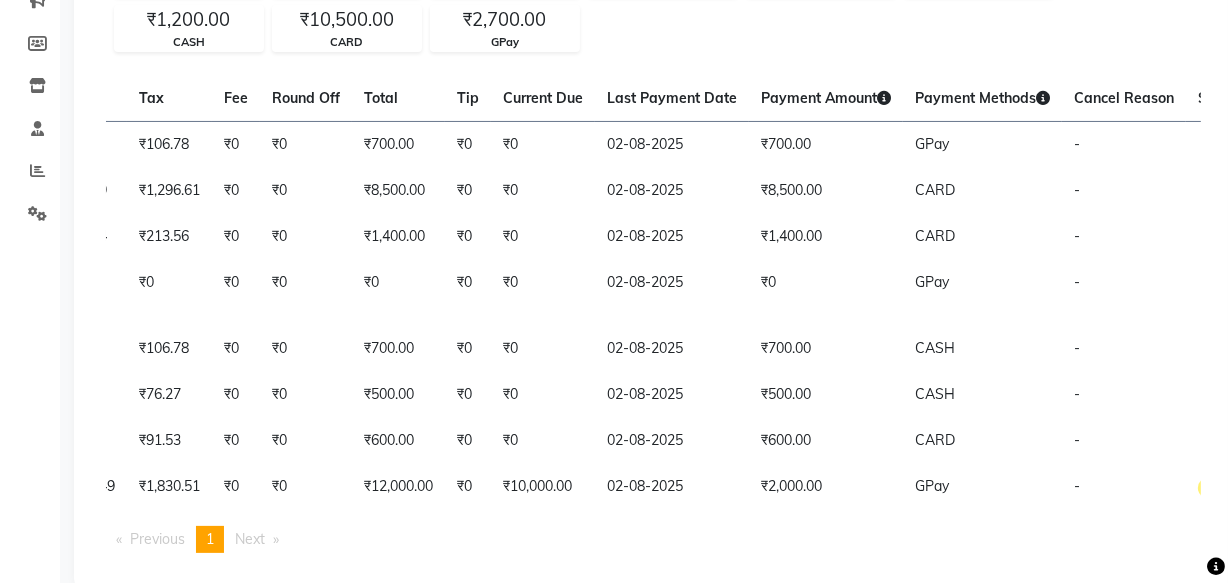scroll, scrollTop: 0, scrollLeft: 572, axis: horizontal 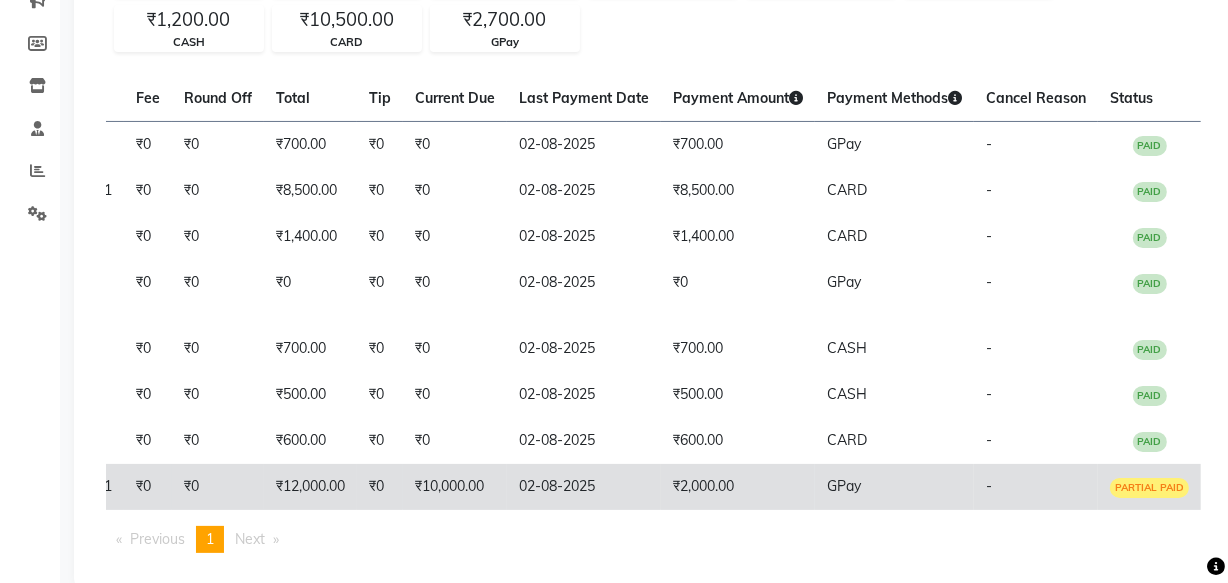 click on "02-08-2025" 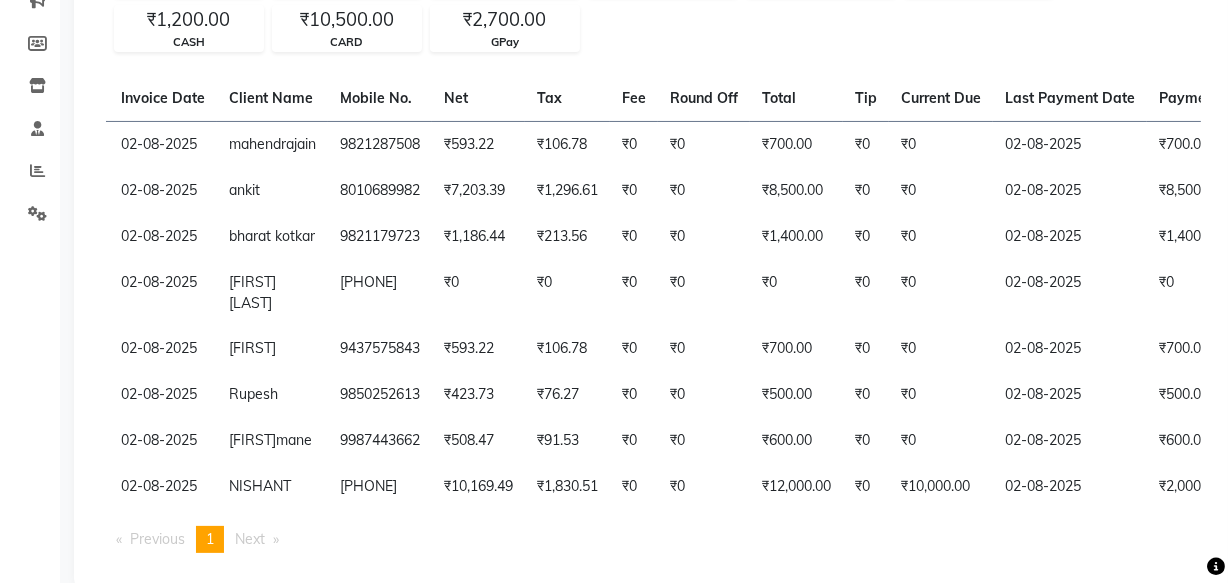 scroll, scrollTop: 0, scrollLeft: 0, axis: both 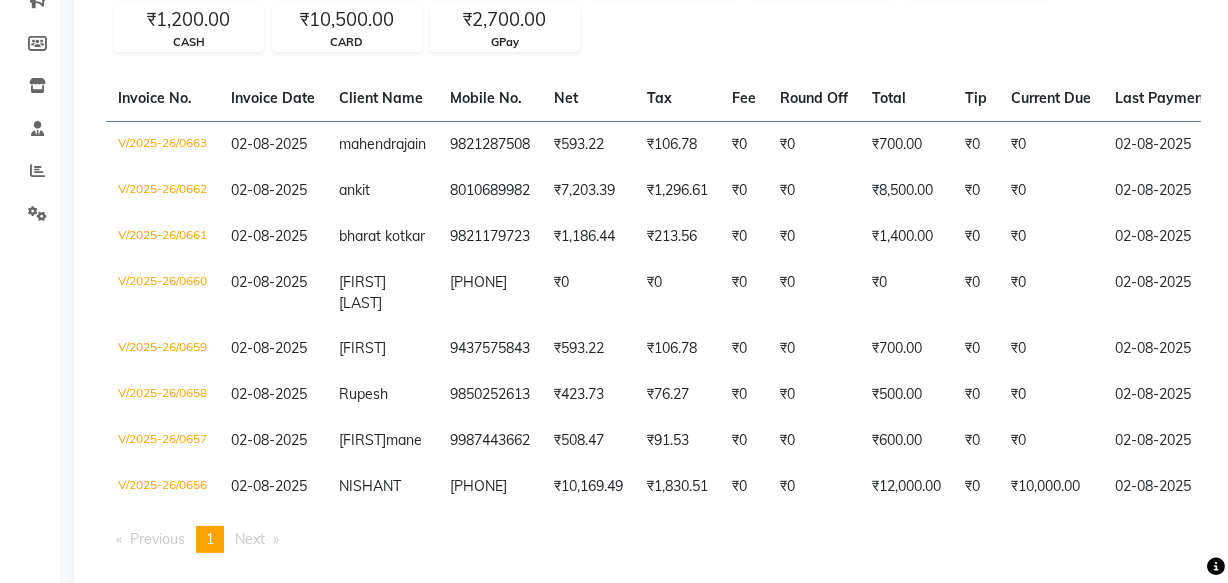 click on "Invoice No.   Invoice Date   Client Name   Mobile No.   Net   Tax   Fee   Round Off   Total   Tip   Current Due   Last Payment Date   Payment Amount   Payment Methods   Cancel Reason   Status   V/2025-26/0663  02-08-2025 mahendra  jain 9821287508 ₹593.22 ₹106.78  ₹0  ₹0 ₹700.00 ₹0 ₹0 02-08-2025 ₹700.00  GPay - PAID  V/2025-26/0662  02-08-2025 ankit   8010689982 ₹7,203.39 ₹1,296.61  ₹0  ₹0 ₹8,500.00 ₹0 ₹0 02-08-2025 ₹8,500.00  CARD - PAID  V/2025-26/0661  02-08-2025 bharat kotkar   9821179723 ₹1,186.44 ₹213.56  ₹0  ₹0 ₹1,400.00 ₹0 ₹0 02-08-2025 ₹1,400.00  CARD - PAID  V/2025-26/0660  02-08-2025 SHARAD  PATIL 7045864913 ₹0 ₹0  ₹0  ₹0 ₹0 ₹0 ₹0 02-08-2025 ₹0  GPay - PAID  V/2025-26/0659  02-08-2025 Mihir   9437575843 ₹593.22 ₹106.78  ₹0  ₹0 ₹700.00 ₹0 ₹0 02-08-2025 ₹700.00  CASH - PAID  V/2025-26/0658  02-08-2025 Rupesh   9850252613 ₹423.73 ₹76.27  ₹0  ₹0 ₹500.00 ₹0 ₹0 02-08-2025 ₹500.00  CASH - PAID  V/2025-26/0657" 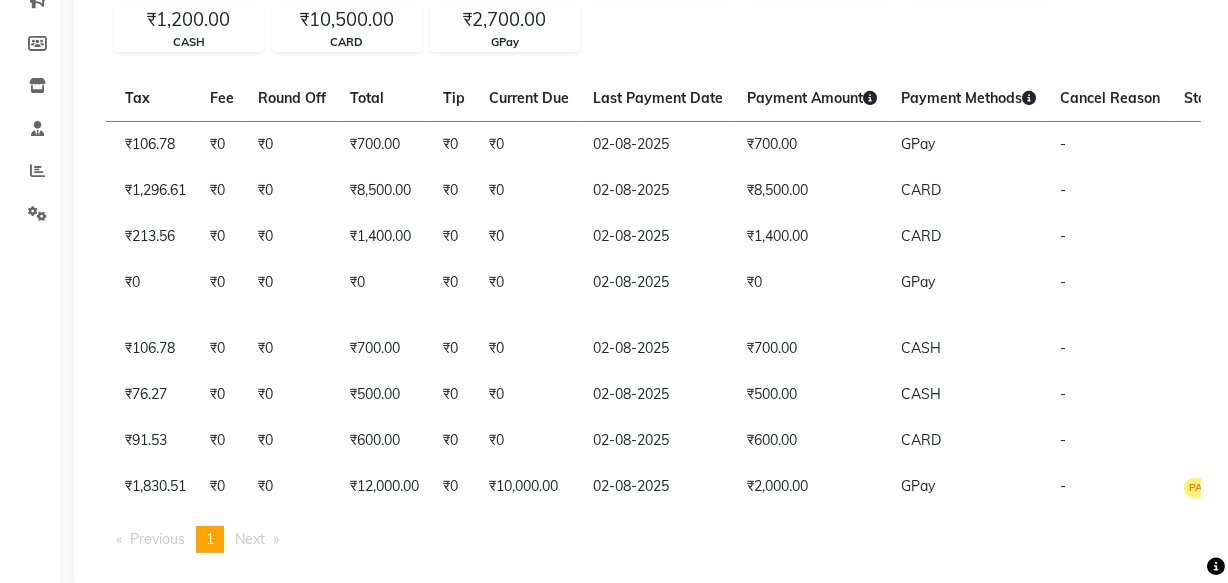 scroll, scrollTop: 0, scrollLeft: 612, axis: horizontal 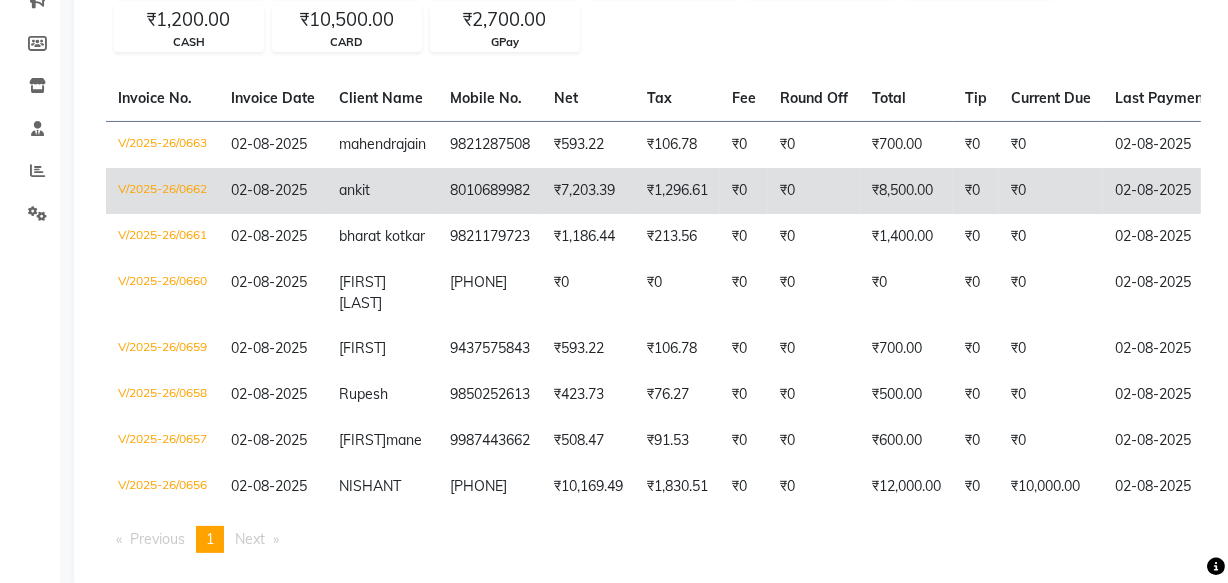 click on "ankit" 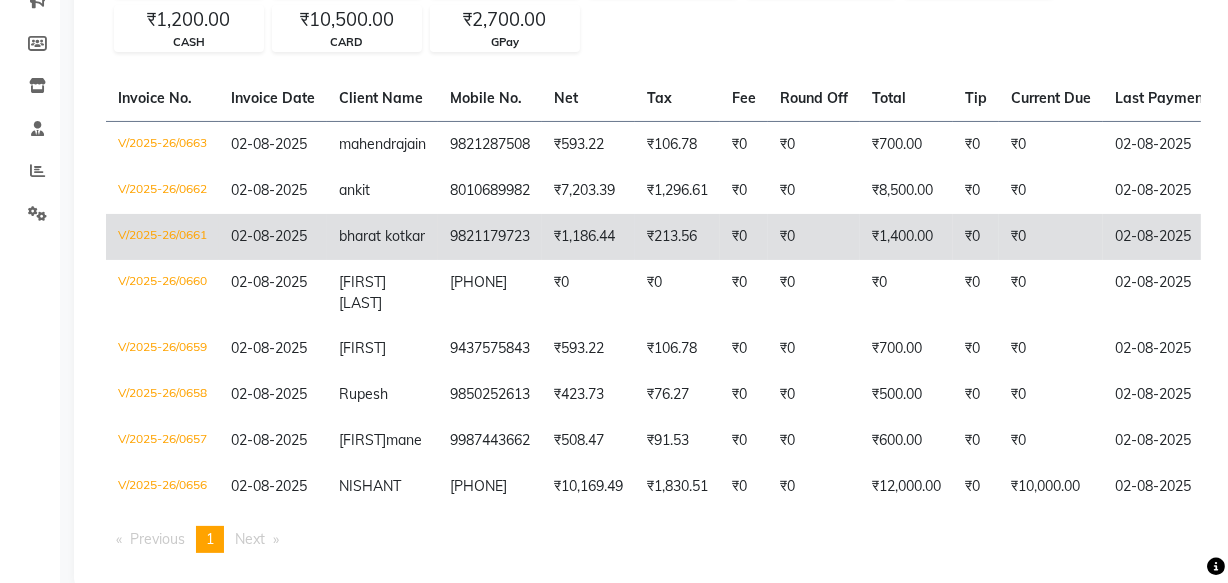 click on "₹0" 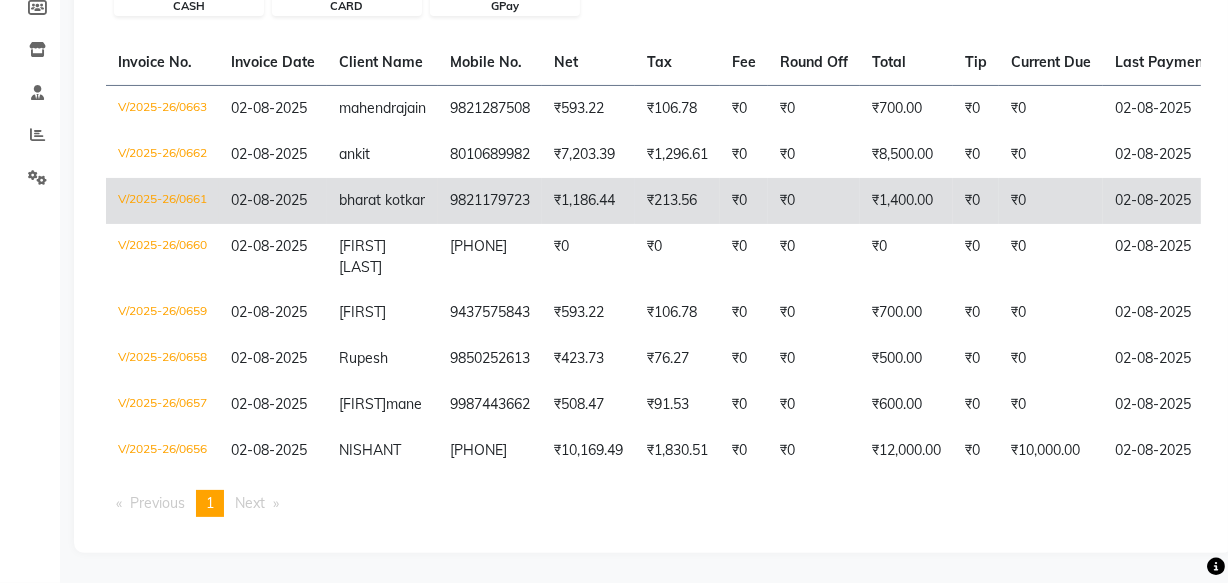 scroll, scrollTop: 362, scrollLeft: 0, axis: vertical 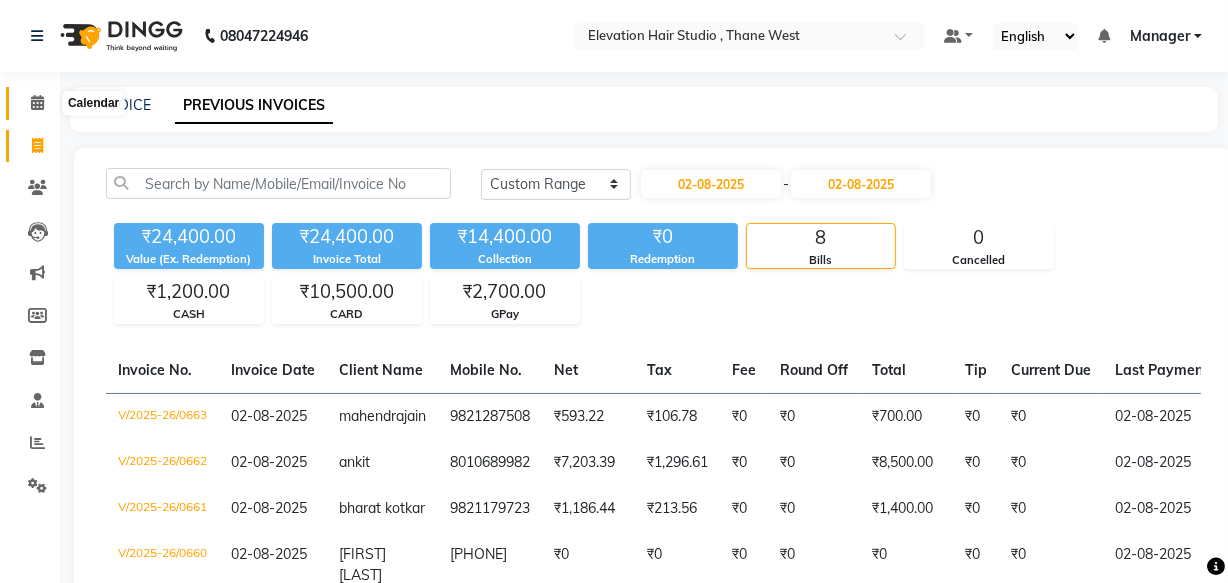 click 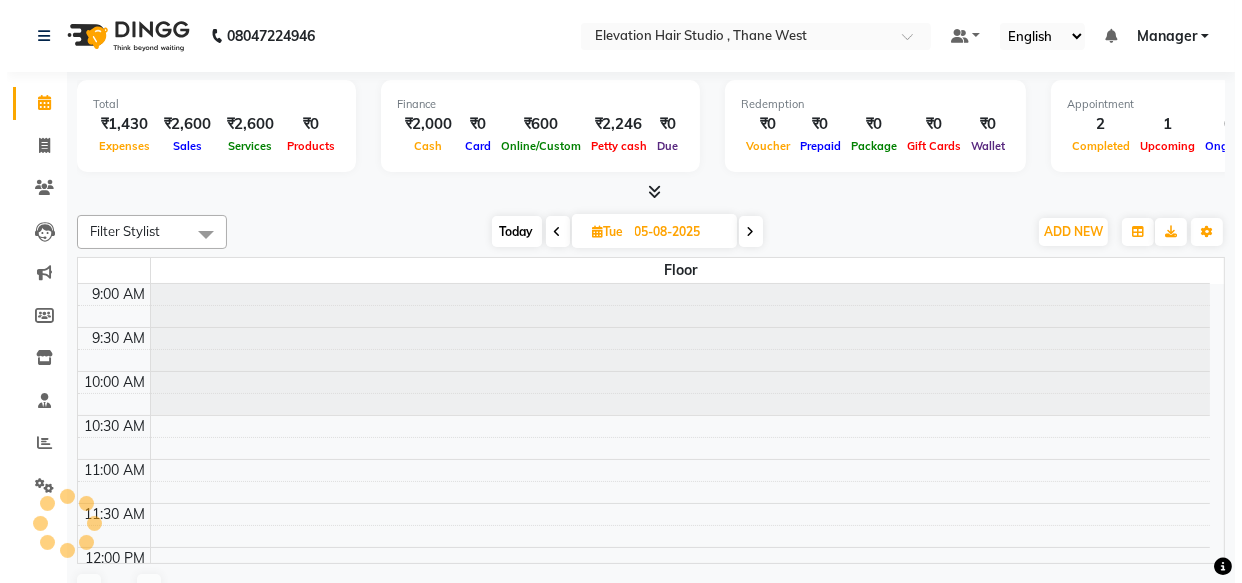 scroll, scrollTop: 0, scrollLeft: 0, axis: both 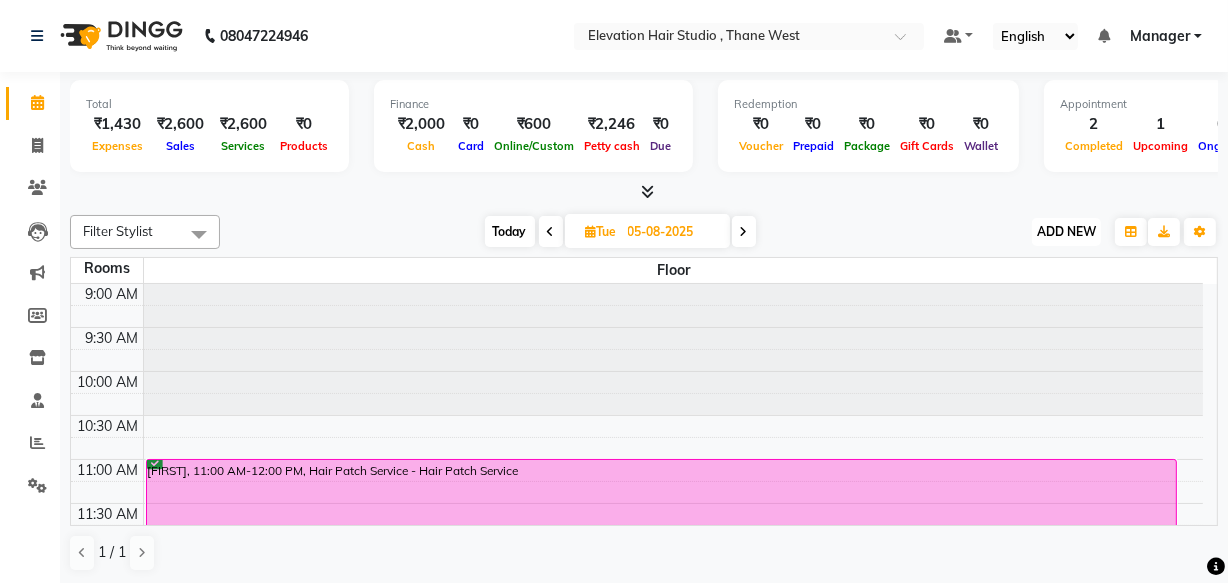 click on "ADD NEW" at bounding box center (1066, 231) 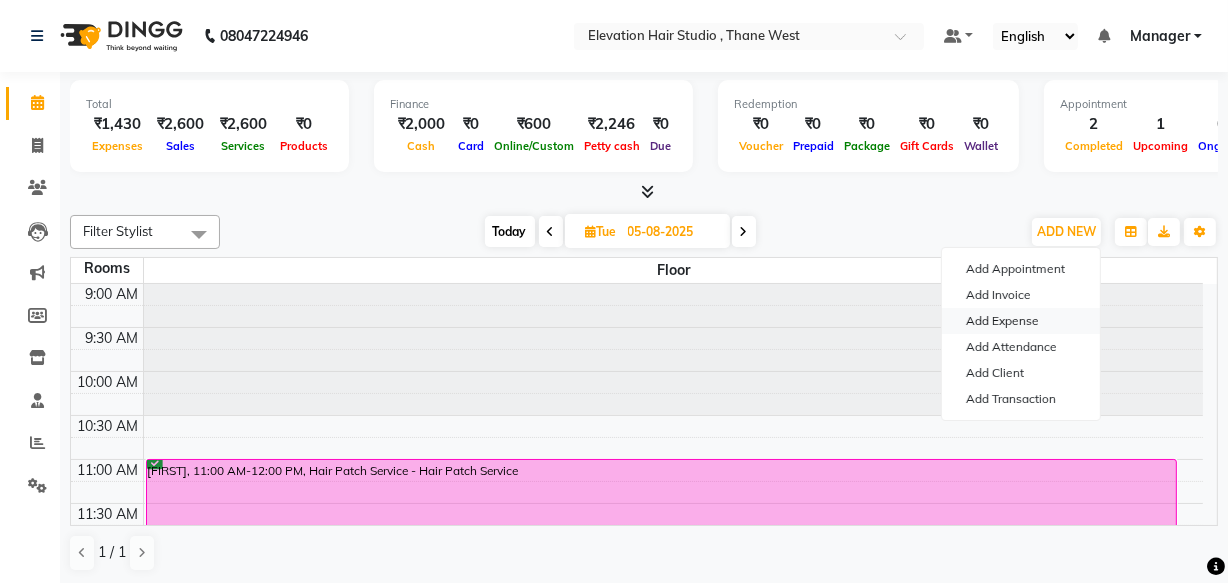 click on "Add Expense" at bounding box center (1021, 321) 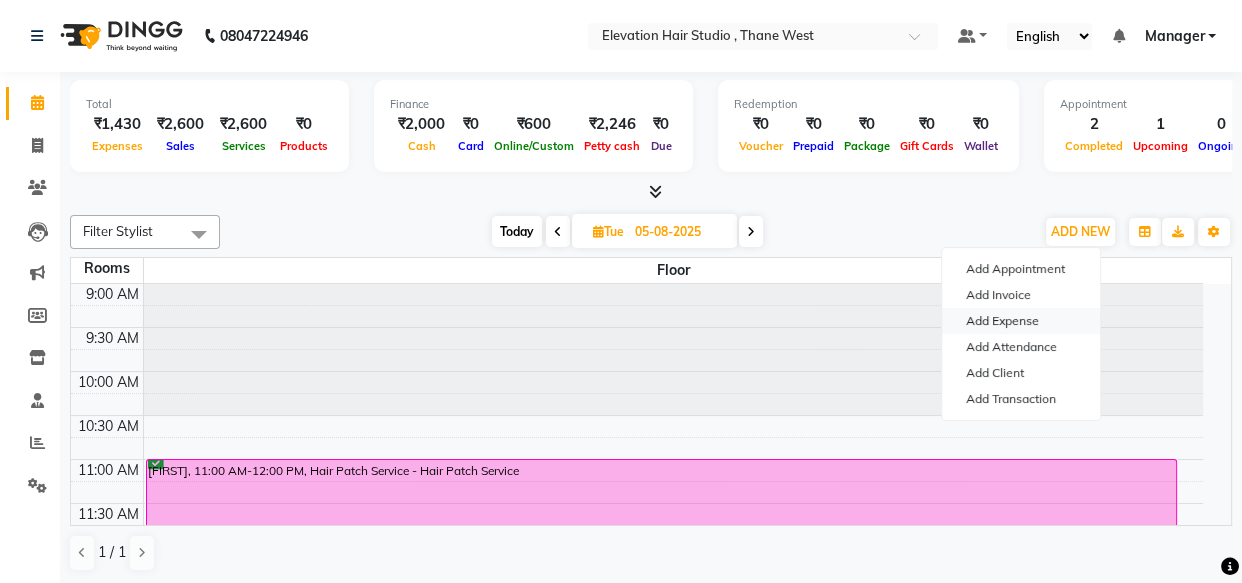 select on "1" 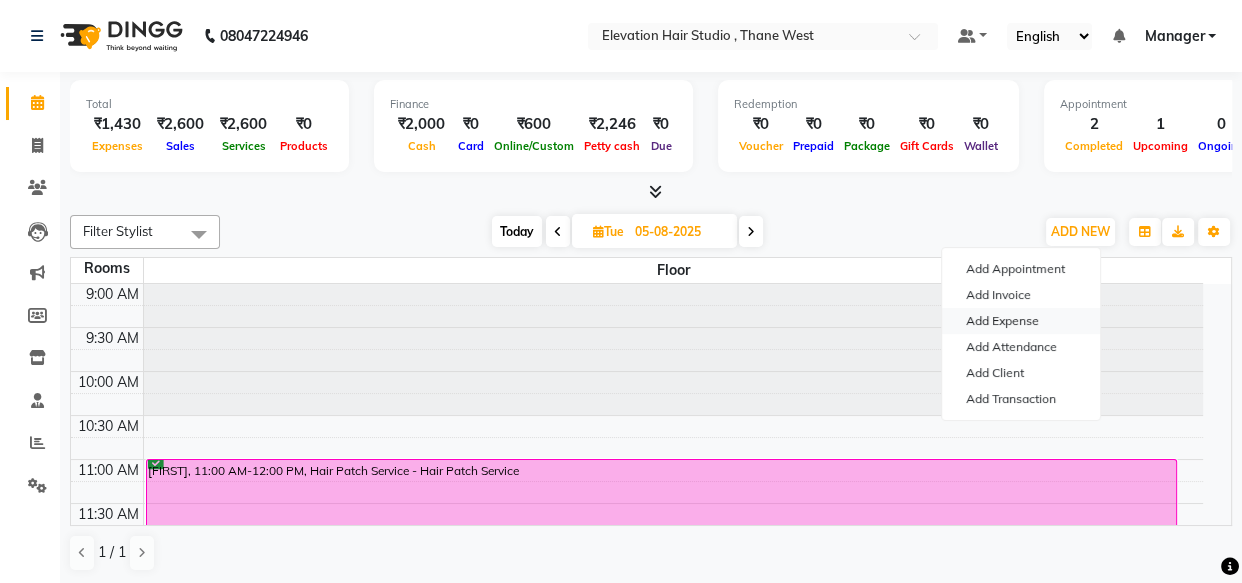 select on "5950" 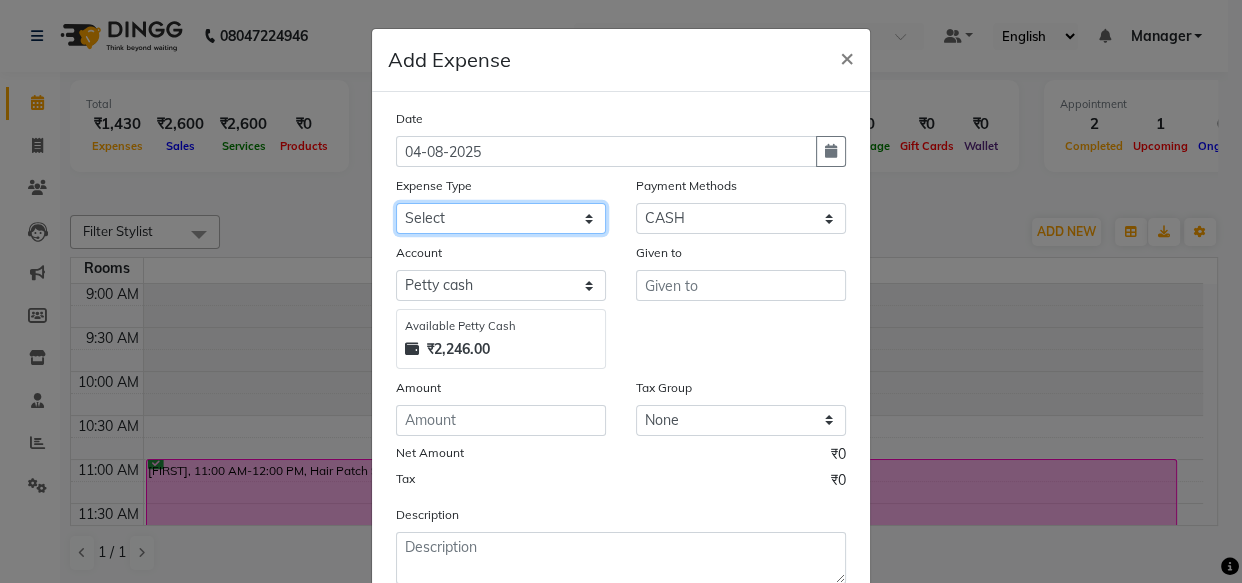 click on "Select AC Adrak Advance Salary agarbatti anees Appron asmoul advance salary Bank charges Car maintenance  CARPENTER Cash Deposited to bank Cash Handed over to Owner cellphone Client Snacks Clinical charges coffee conditioner courier diliptip dustbinplatebottle Equipment extrastuff fridge Fuel glue Govt fee greaser hairpatch hardware Incentive Insurance International purchase israil key lead light bill Loan Repayment Maintenance Marketing medicine milk Miscellaneous MRA ola Other paddlebrush PAINTER Pantry plumber Product product recharge rehman Rent Salary salary salary sandwich shampoo Staff Snacks sugar TAPE Tax Tea & Refreshment tissue towel trolly Utilities velocity VIDEO water web side WEFAST wireboard xerox" 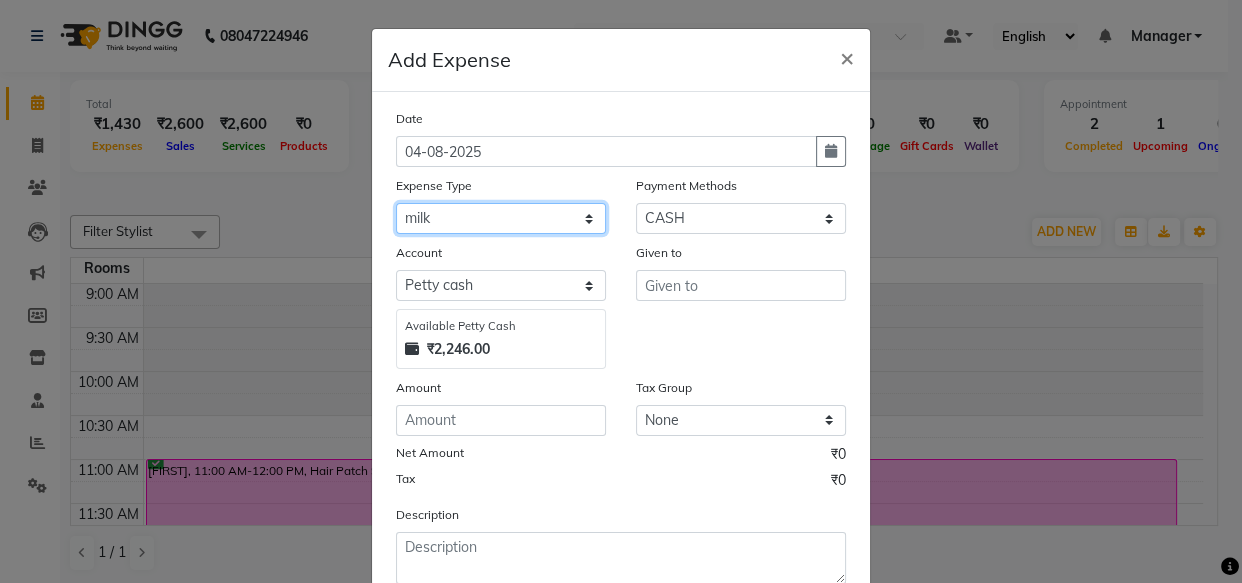 click on "Select AC Adrak Advance Salary agarbatti anees Appron asmoul advance salary Bank charges Car maintenance  CARPENTER Cash Deposited to bank Cash Handed over to Owner cellphone Client Snacks Clinical charges coffee conditioner courier diliptip dustbinplatebottle Equipment extrastuff fridge Fuel glue Govt fee greaser hairpatch hardware Incentive Insurance International purchase israil key lead light bill Loan Repayment Maintenance Marketing medicine milk Miscellaneous MRA ola Other paddlebrush PAINTER Pantry plumber Product product recharge rehman Rent Salary salary salary sandwich shampoo Staff Snacks sugar TAPE Tax Tea & Refreshment tissue towel trolly Utilities velocity VIDEO water web side WEFAST wireboard xerox" 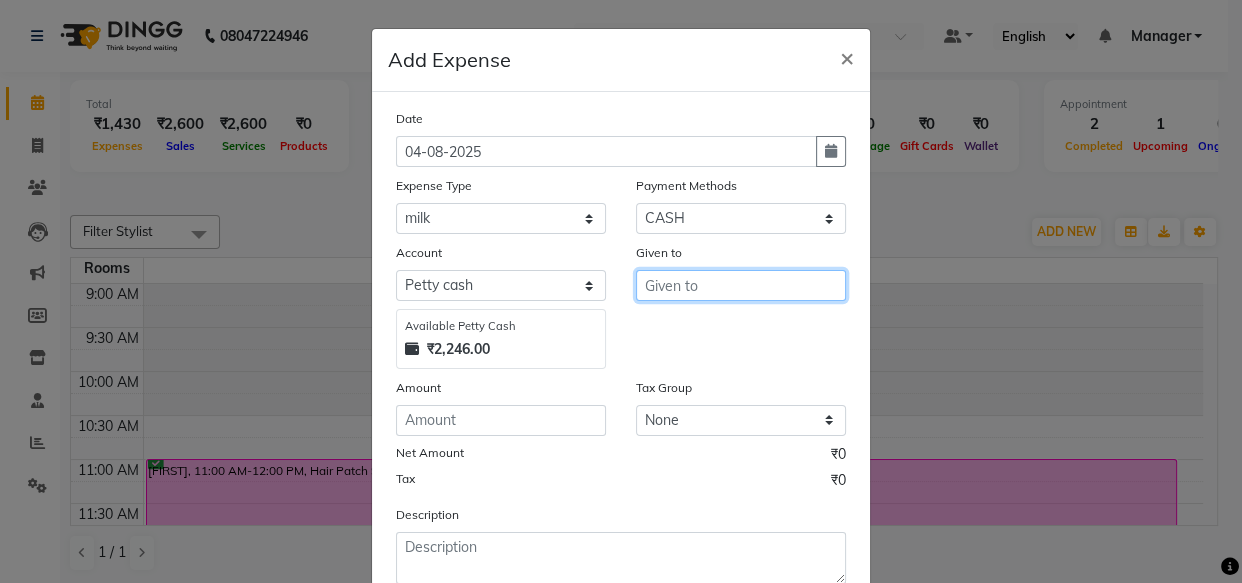 click at bounding box center [741, 285] 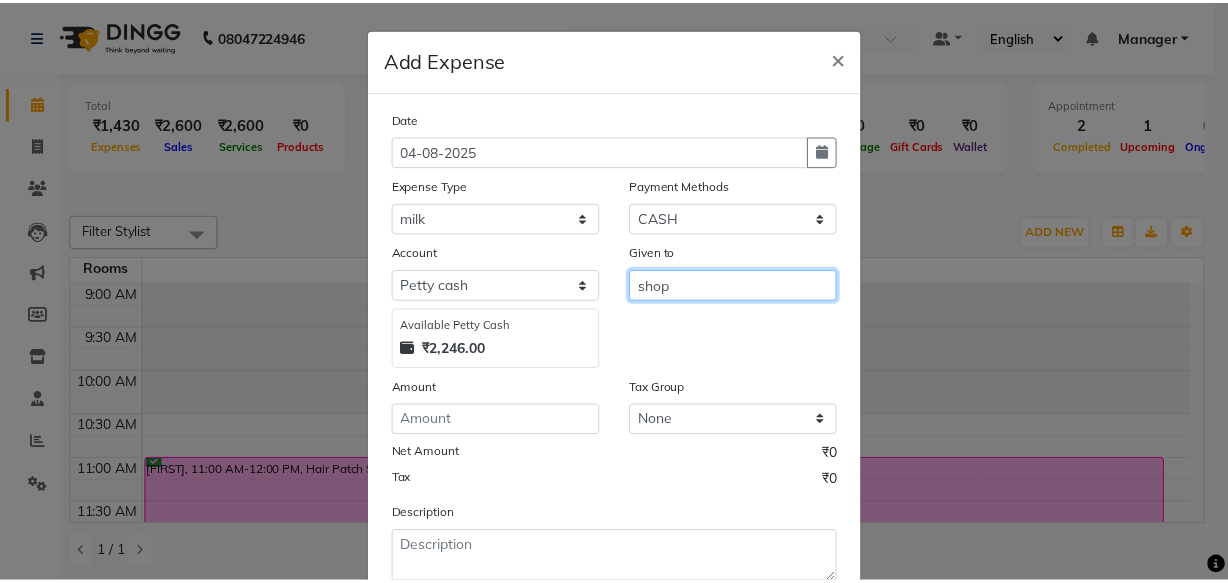 scroll, scrollTop: 135, scrollLeft: 0, axis: vertical 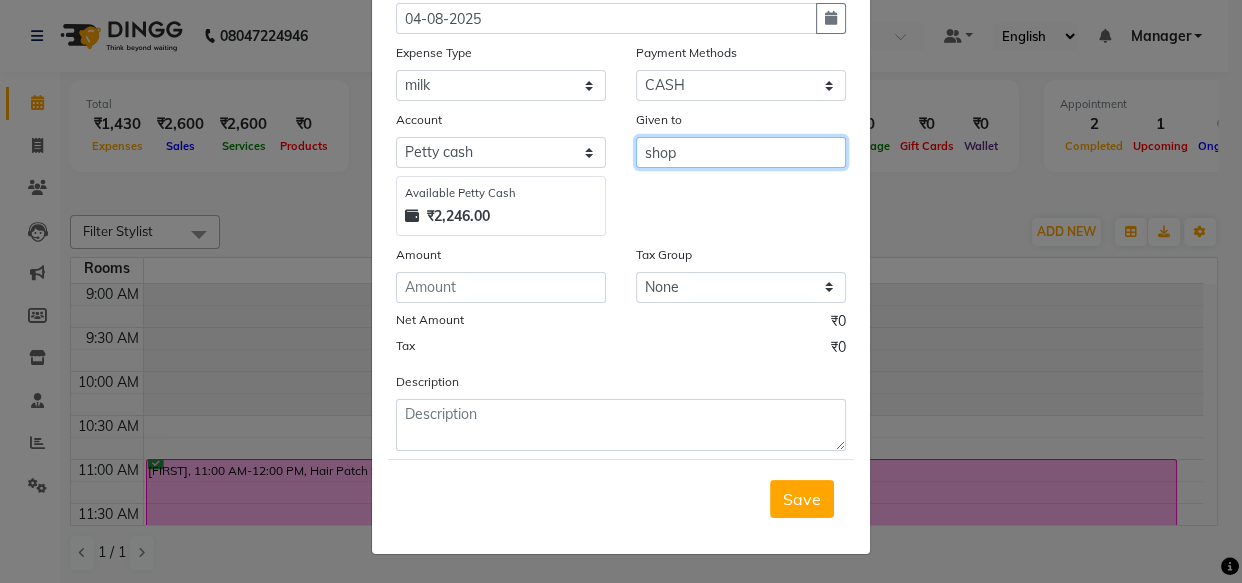 type on "shop" 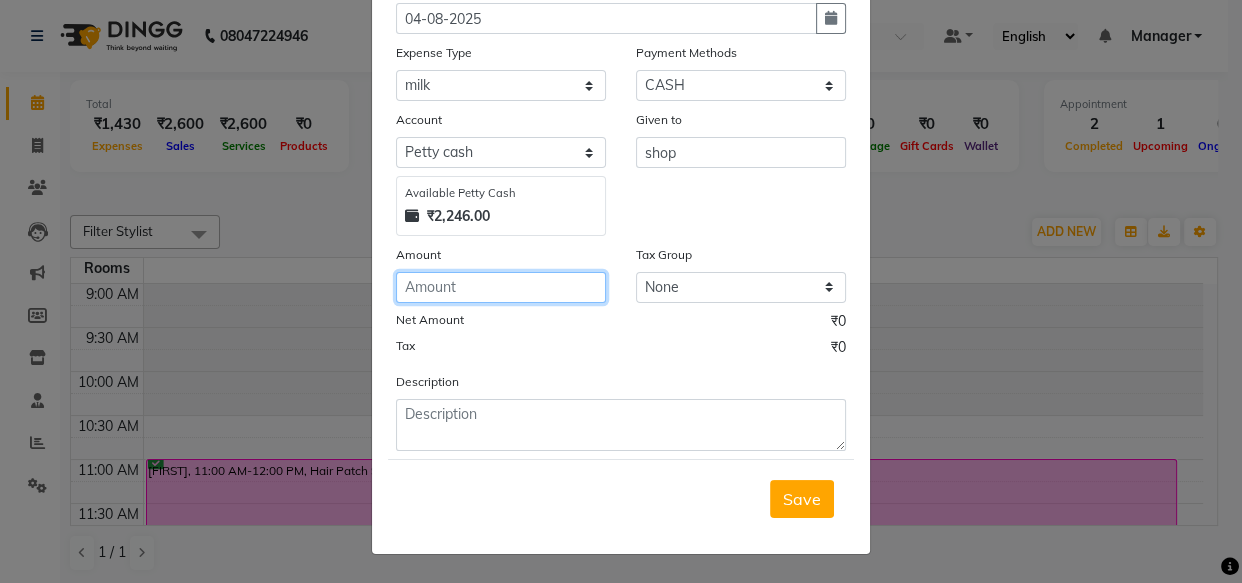 drag, startPoint x: 445, startPoint y: 281, endPoint x: 477, endPoint y: 268, distance: 34.539833 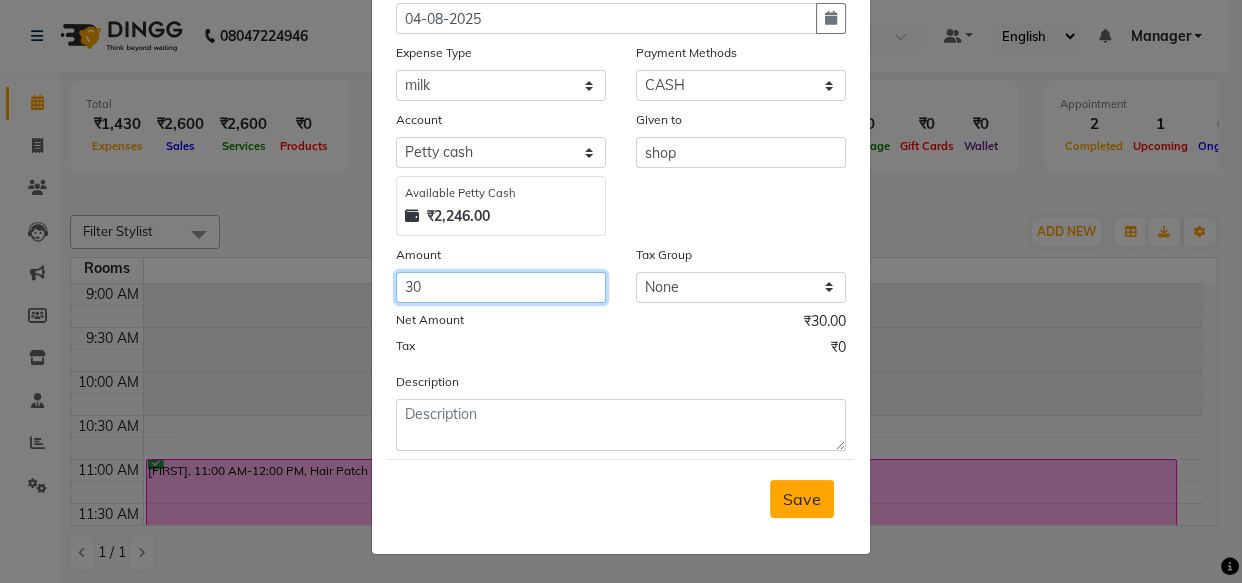 type on "30" 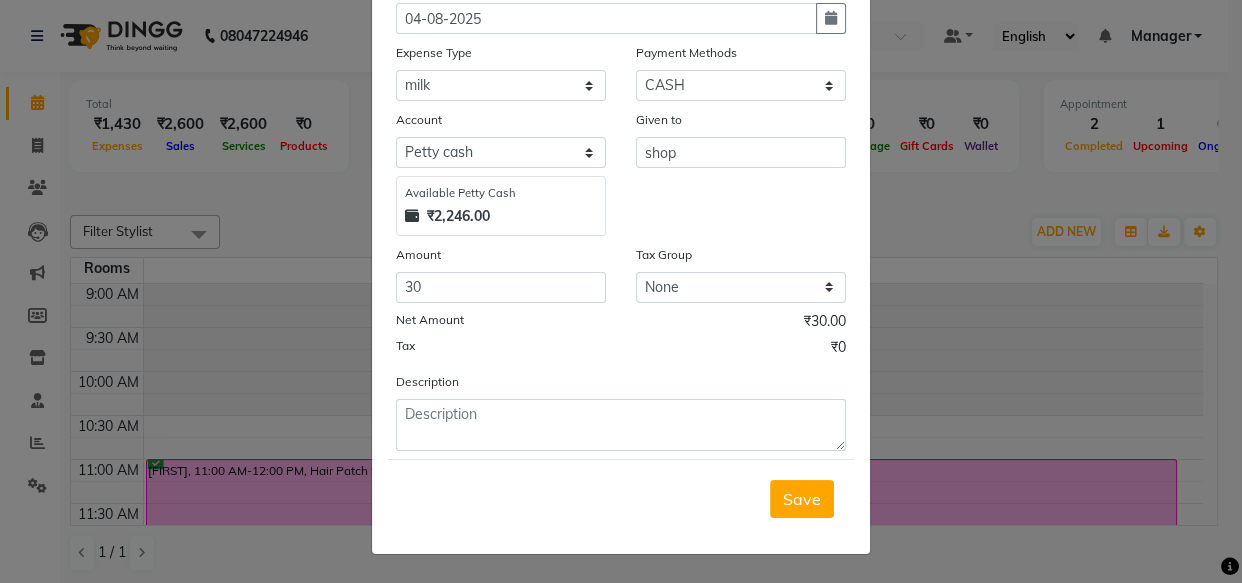 click on "Save" at bounding box center [802, 499] 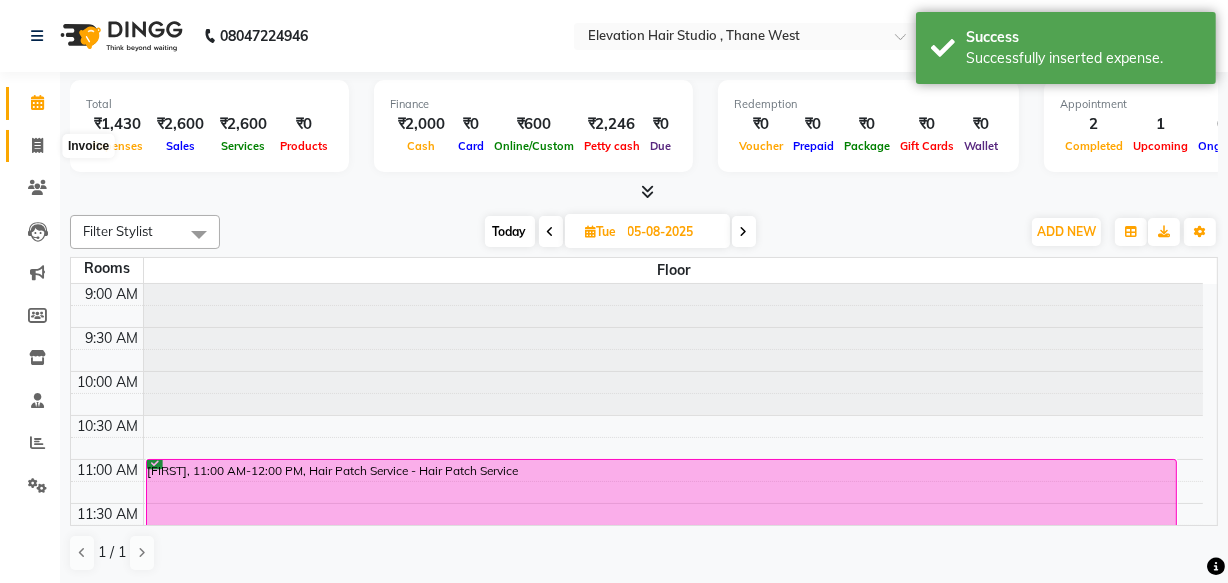 click 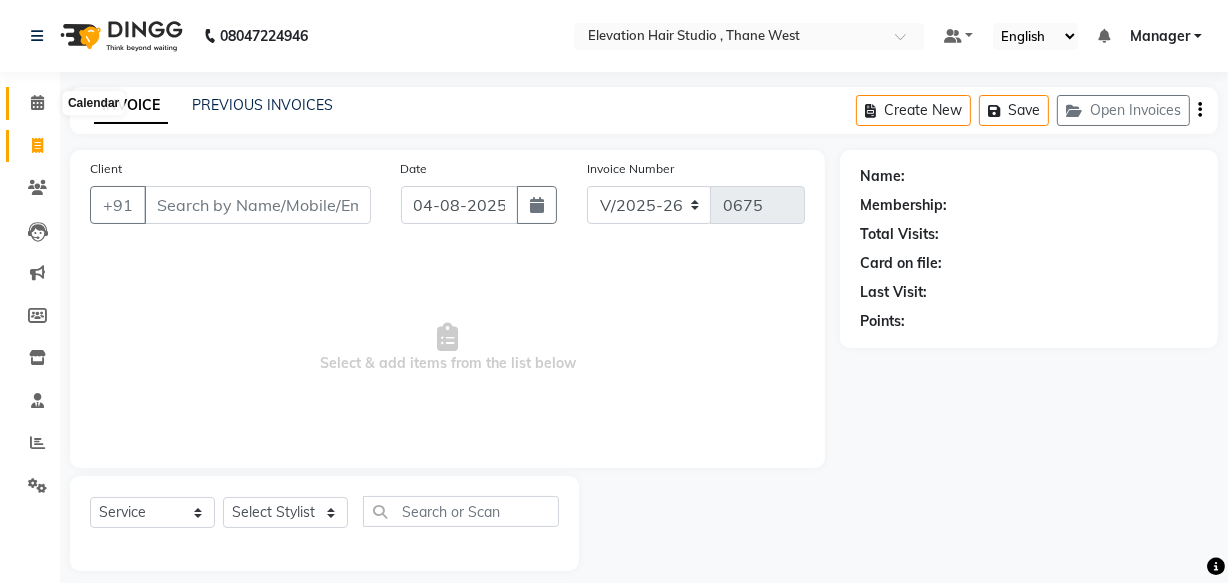 click 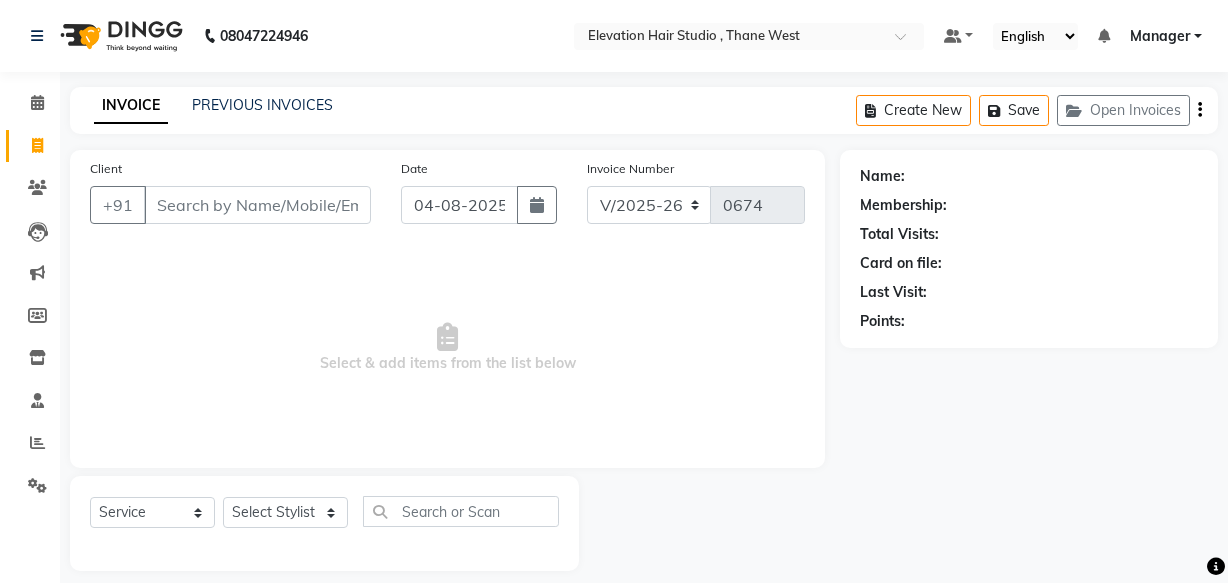 select on "6886" 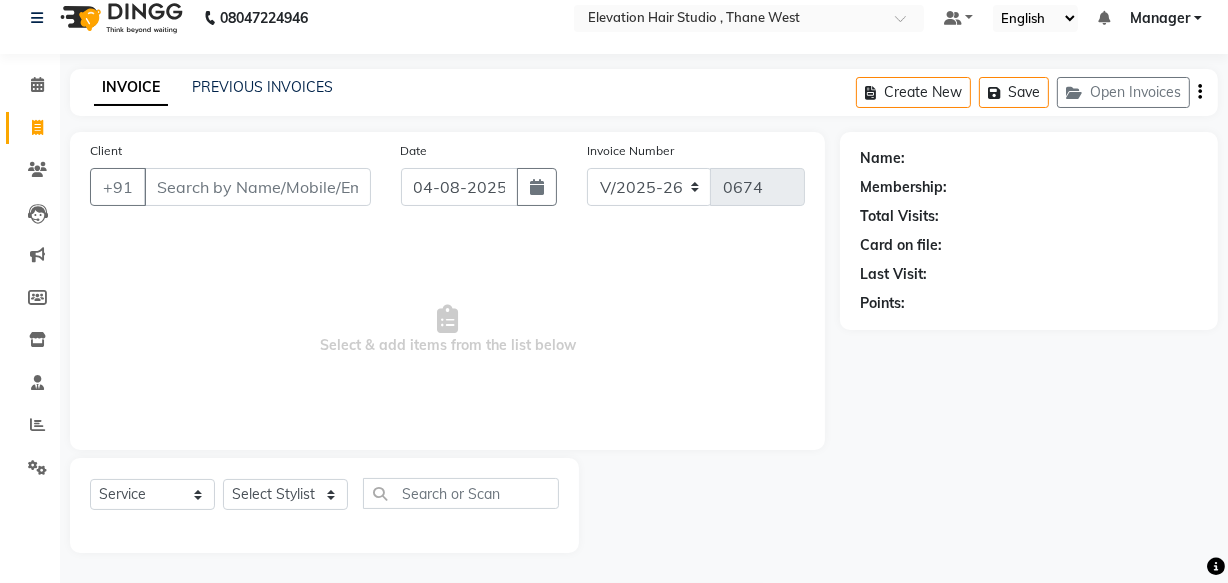 scroll, scrollTop: 0, scrollLeft: 0, axis: both 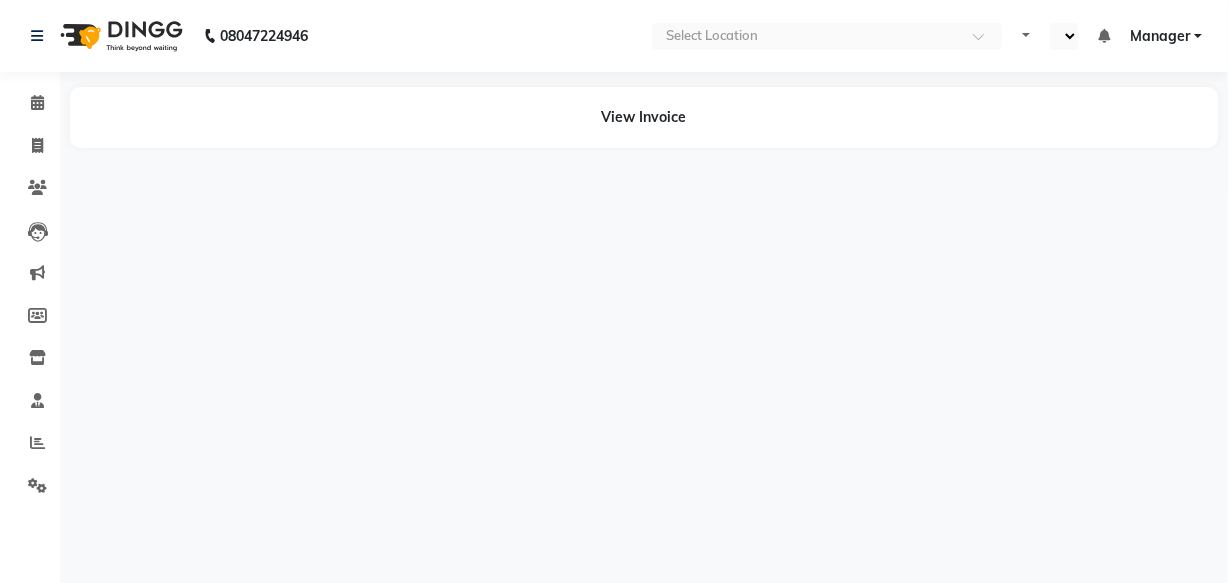 select on "en" 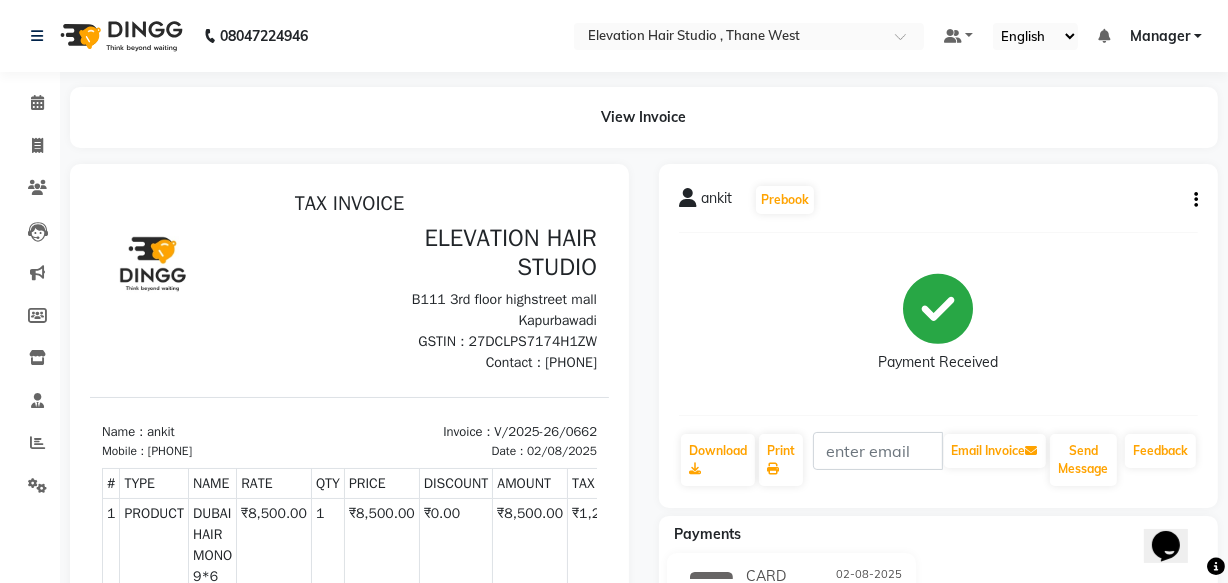scroll, scrollTop: 0, scrollLeft: 0, axis: both 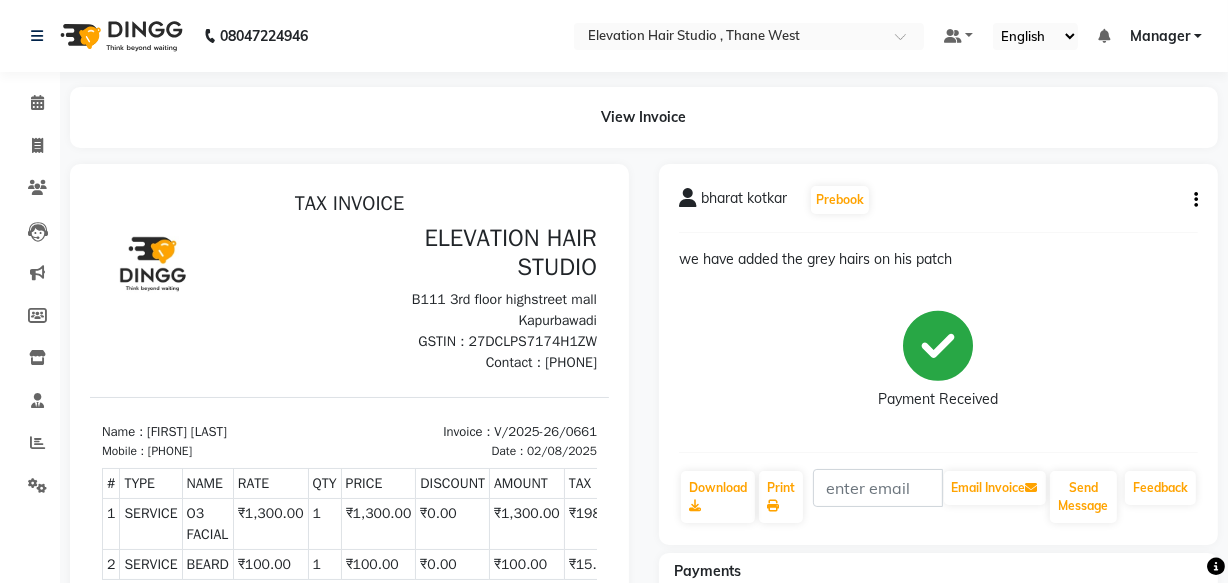 click on "O3 FACIAL" at bounding box center (207, 523) 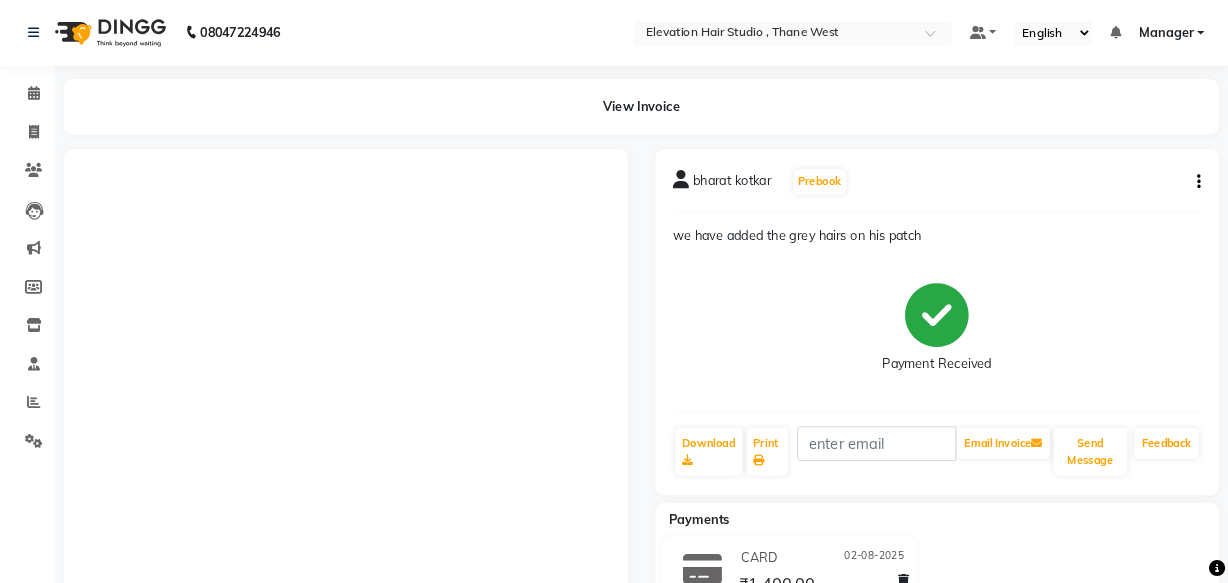 scroll, scrollTop: 0, scrollLeft: 0, axis: both 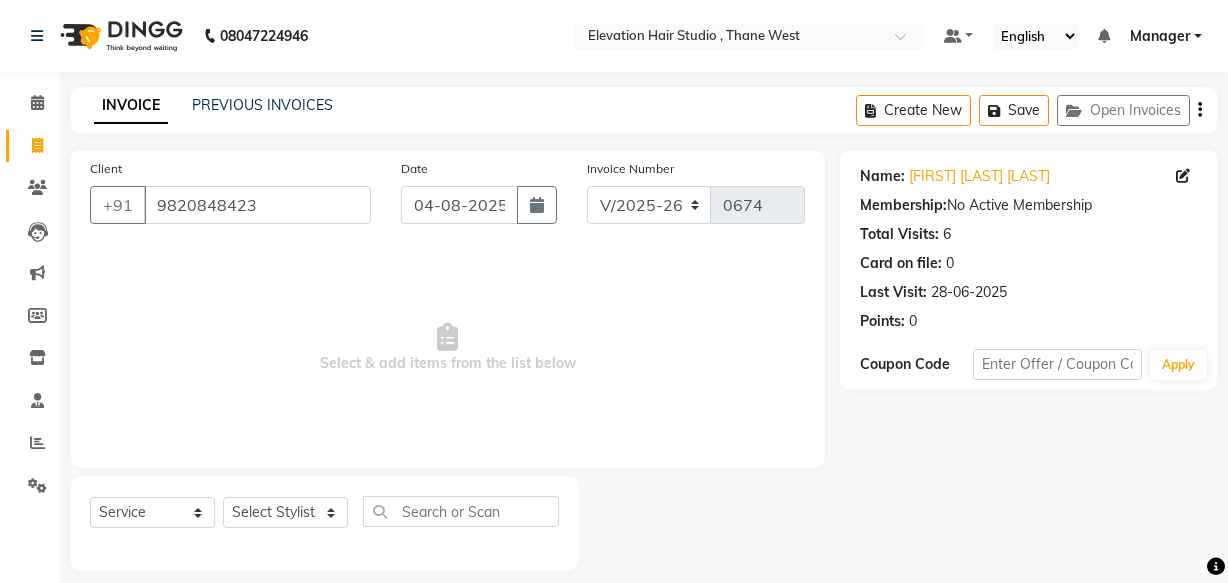 select on "6886" 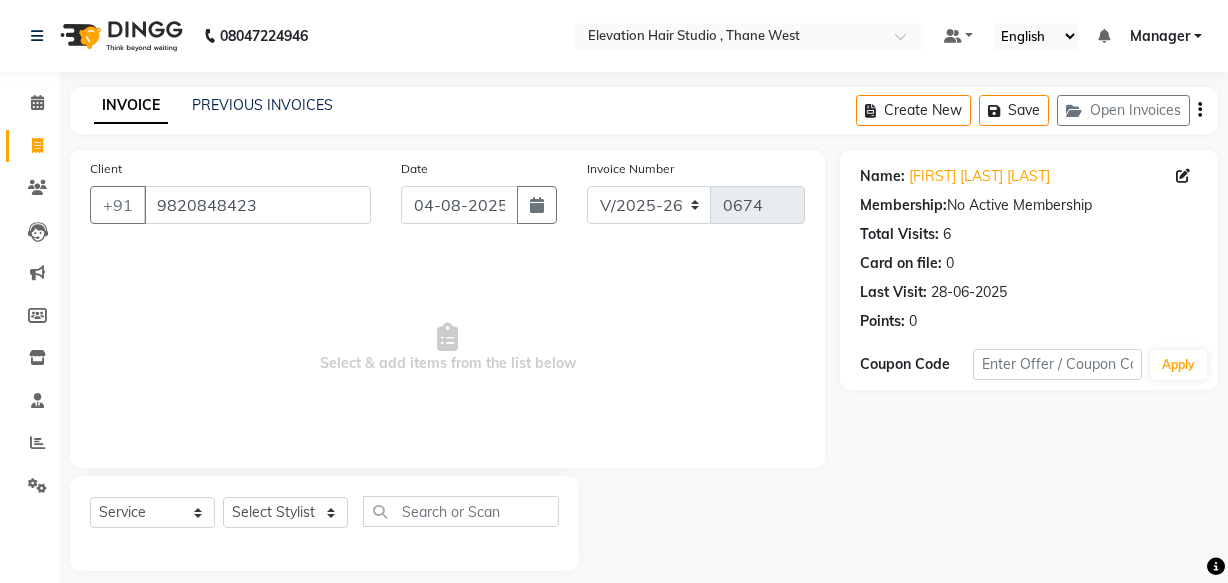 scroll, scrollTop: 0, scrollLeft: 0, axis: both 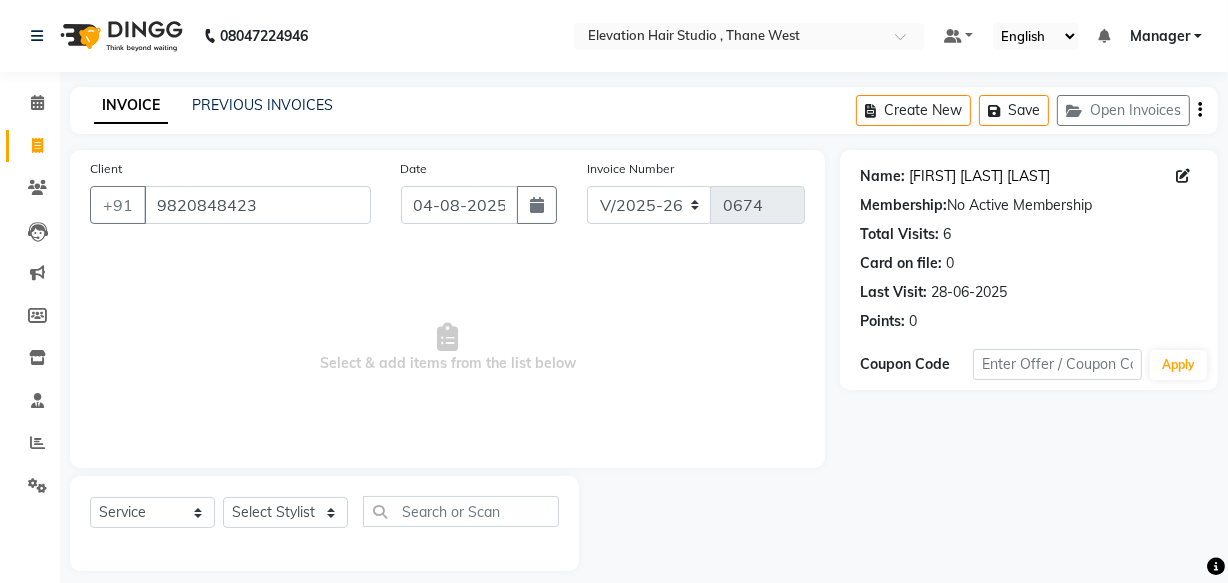 click on "[FIRST] [LAST] [LAST]" 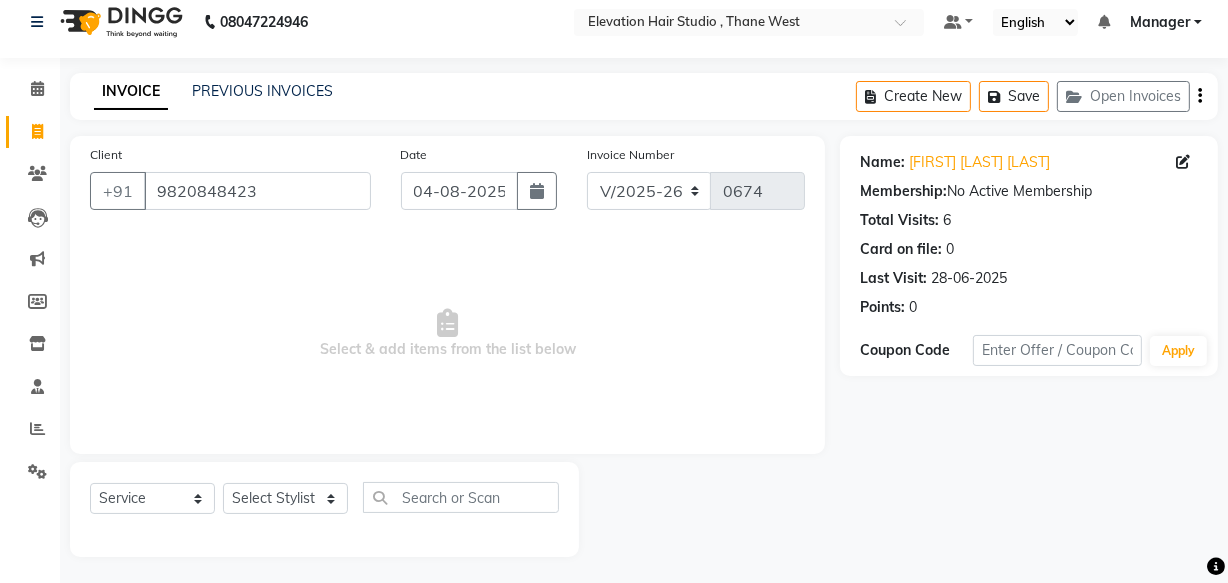 scroll, scrollTop: 19, scrollLeft: 0, axis: vertical 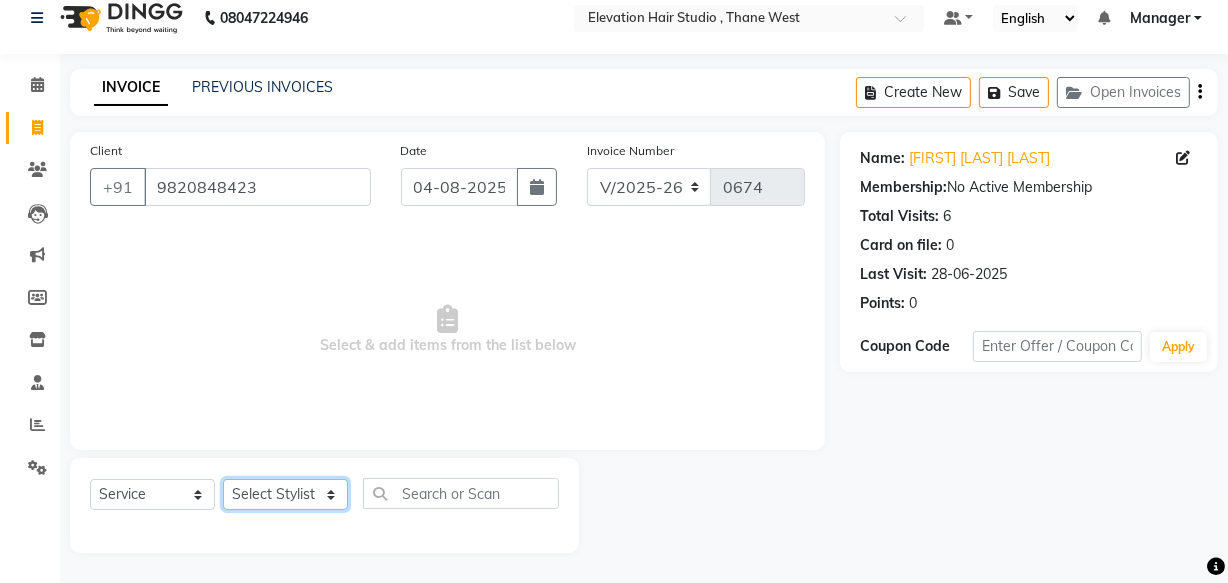 click on "Select Stylist Anish shaikh Dilip Manager mehboob  PARVEEN sahil  SAKSHI sameer Sanjay Sarfaraz" 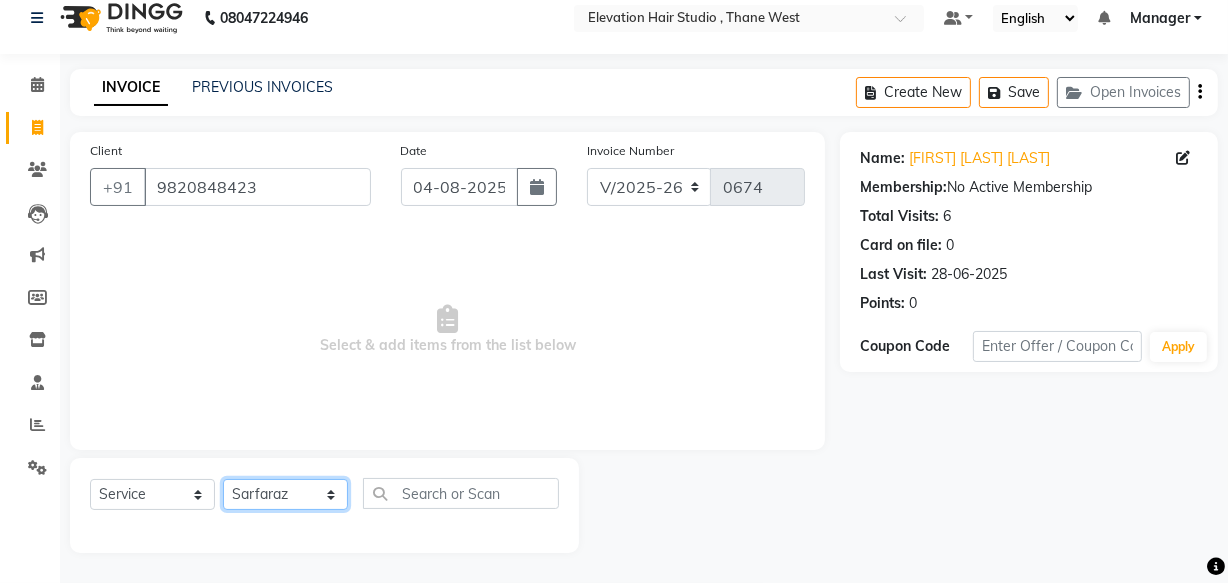 click on "Select Stylist Anish shaikh Dilip Manager mehboob  PARVEEN sahil  SAKSHI sameer Sanjay Sarfaraz" 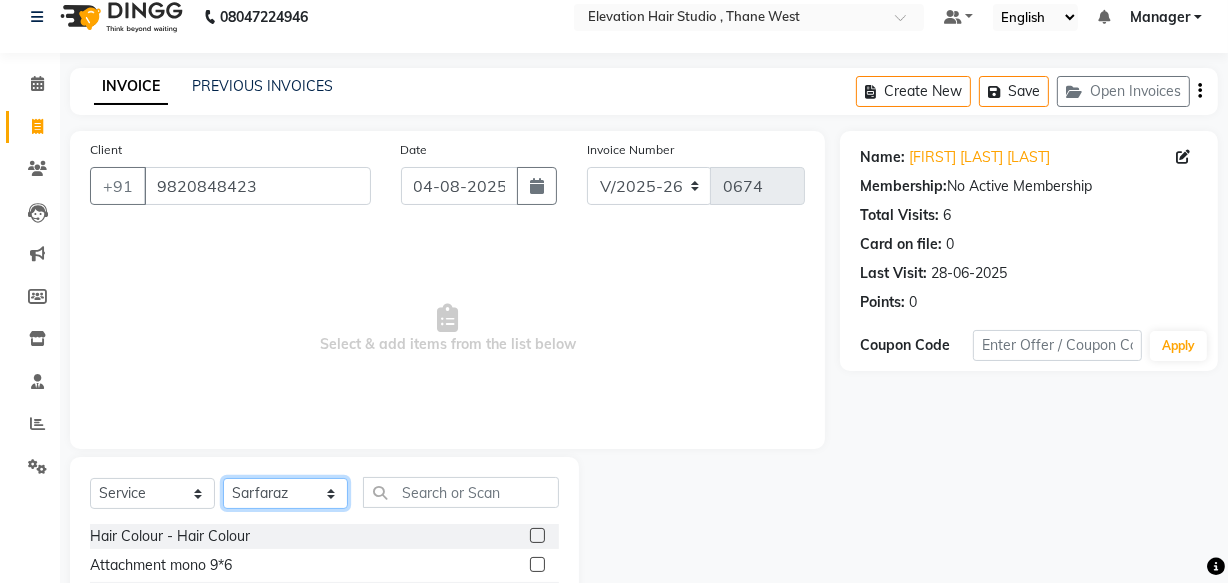 click on "Select Stylist Anish shaikh Dilip Manager mehboob  PARVEEN sahil  SAKSHI sameer Sanjay Sarfaraz" 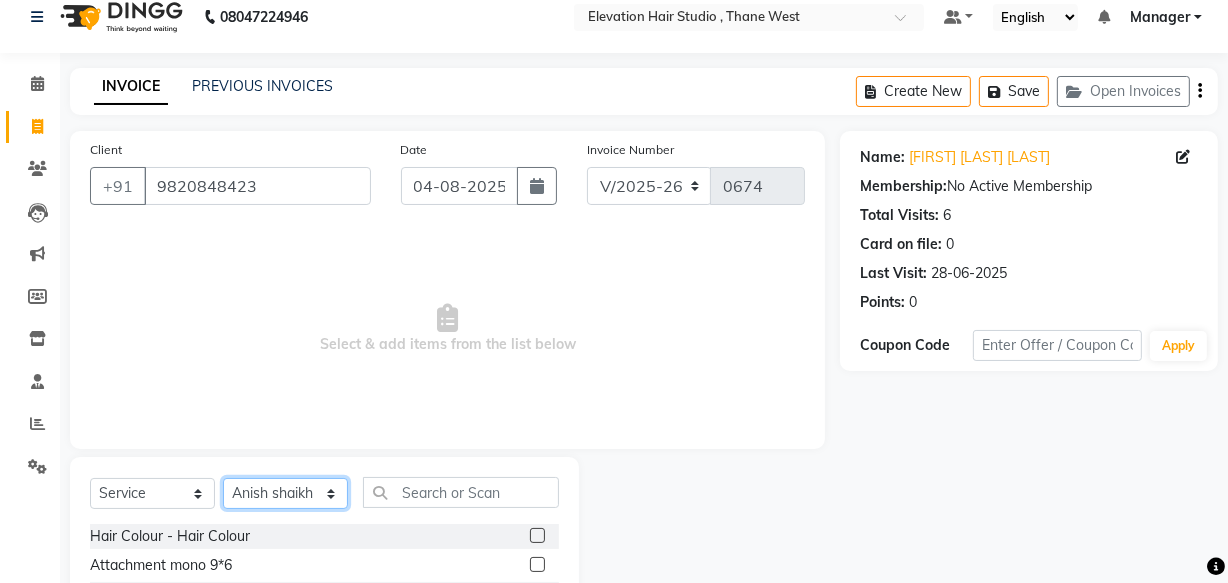 click on "Select Stylist Anish shaikh Dilip Manager mehboob  PARVEEN sahil  SAKSHI sameer Sanjay Sarfaraz" 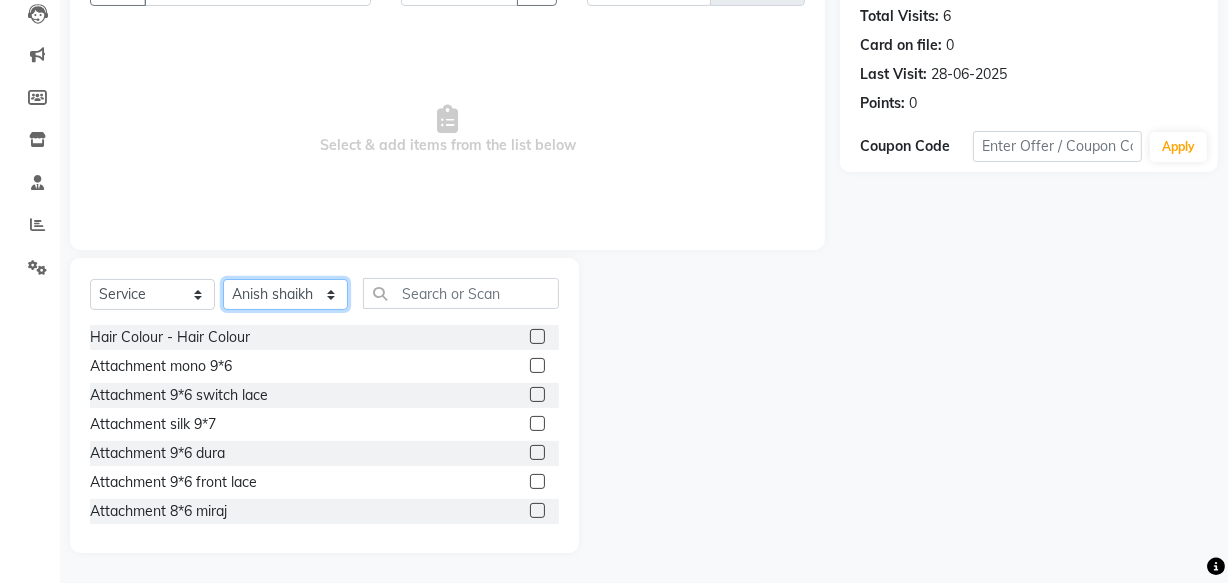 scroll, scrollTop: 219, scrollLeft: 0, axis: vertical 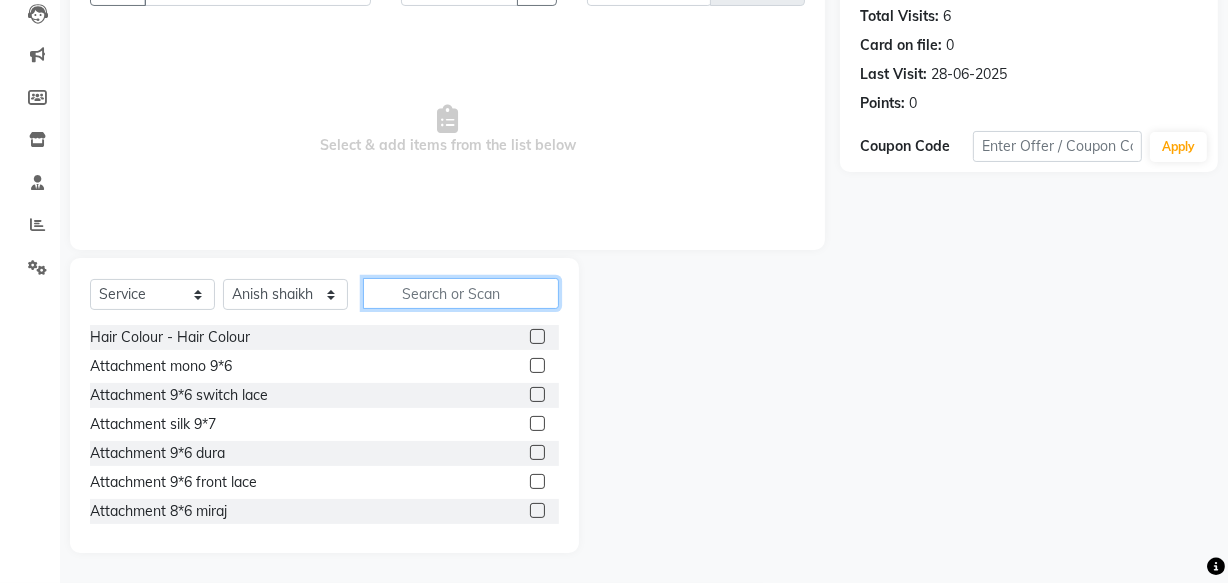 drag, startPoint x: 478, startPoint y: 285, endPoint x: 472, endPoint y: 298, distance: 14.3178215 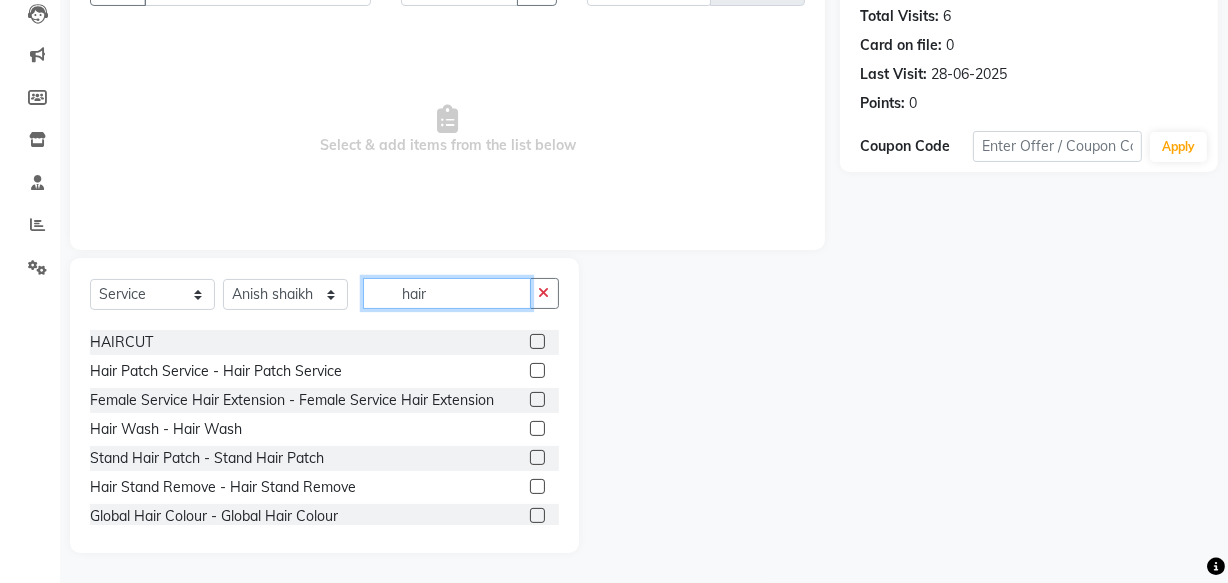 scroll, scrollTop: 176, scrollLeft: 0, axis: vertical 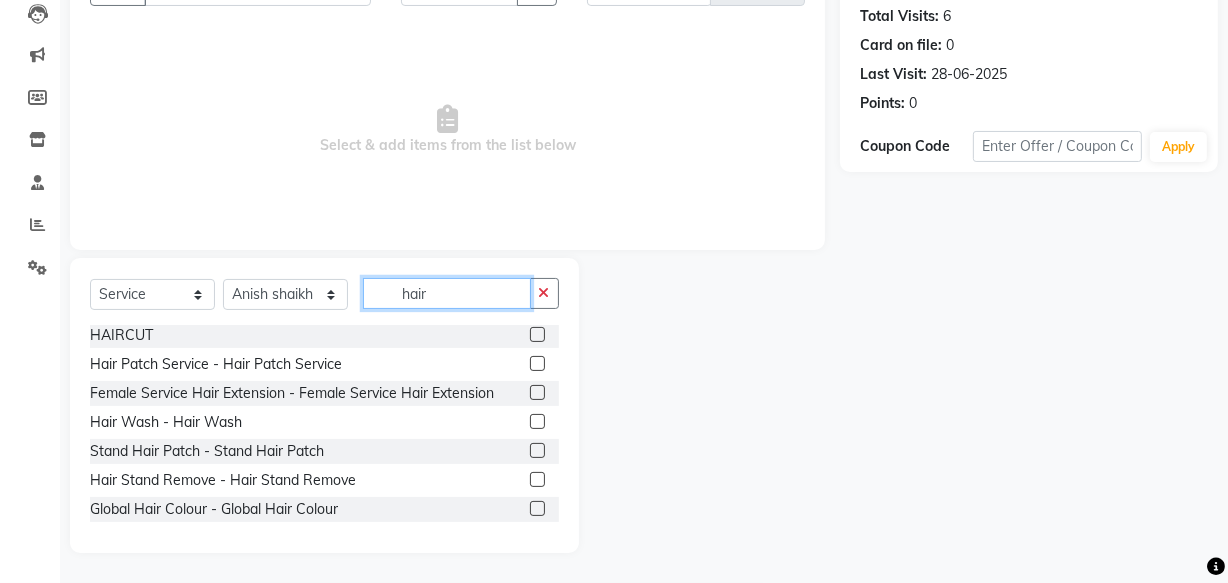 type on "hair" 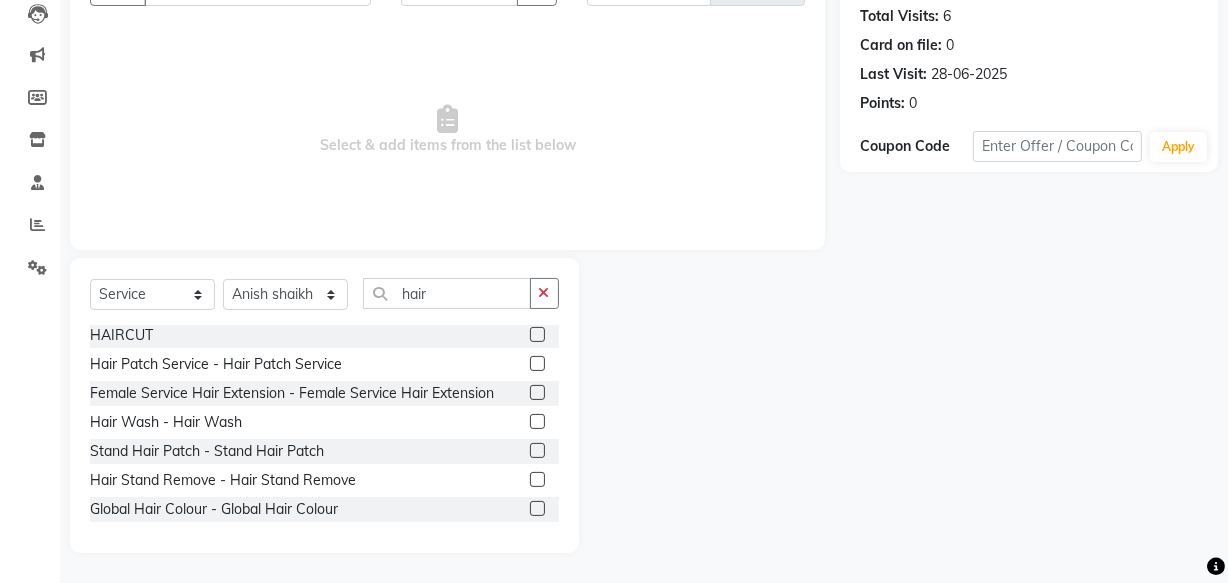 click 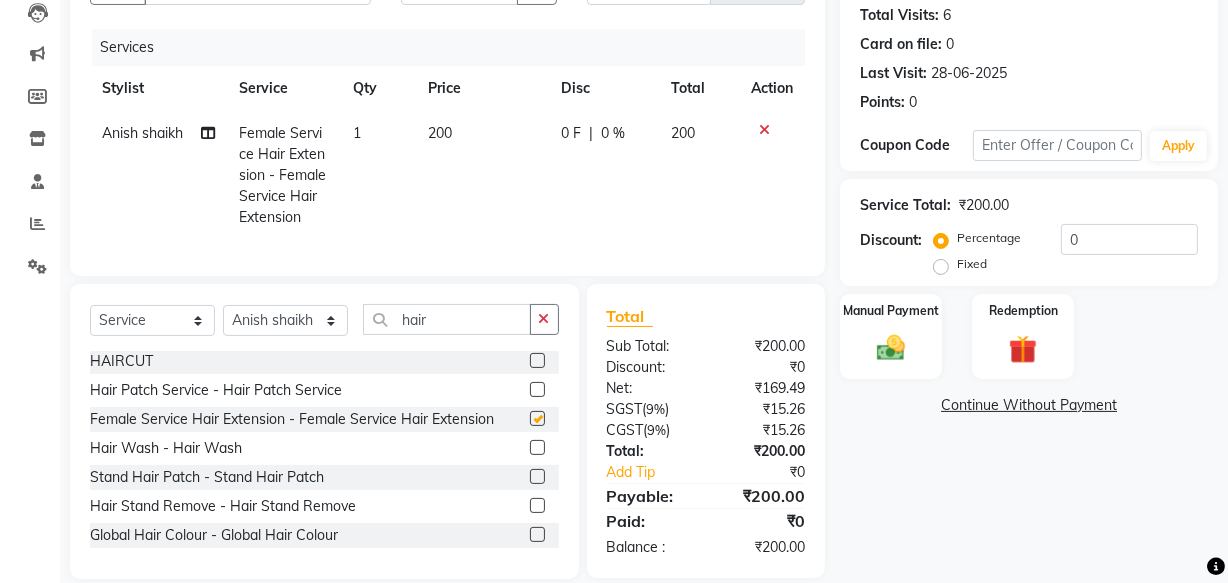 checkbox on "false" 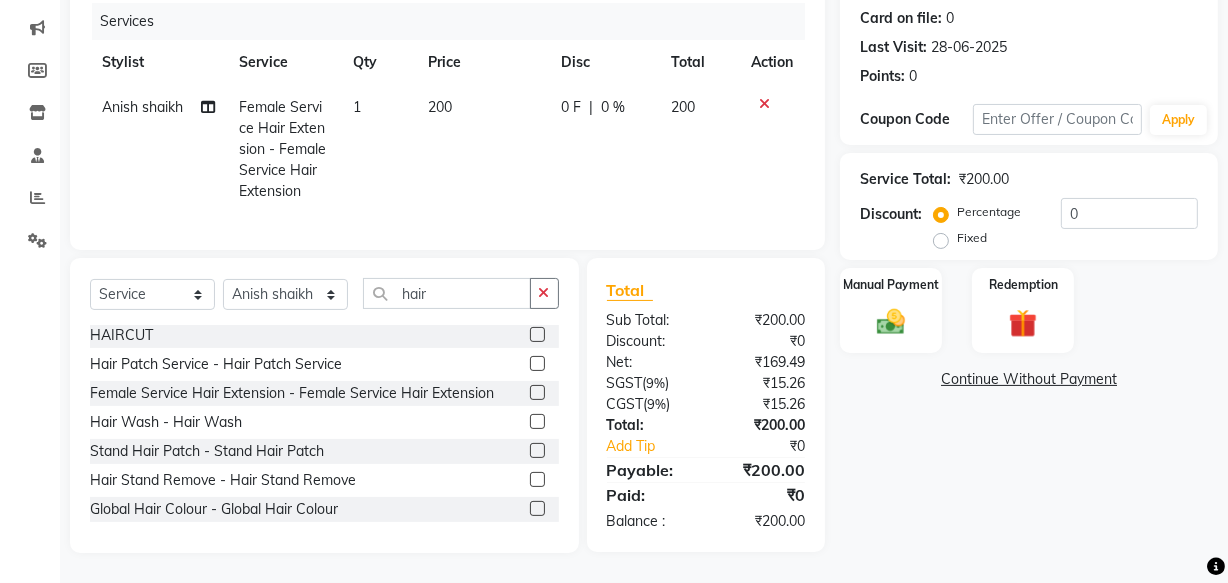 scroll, scrollTop: 259, scrollLeft: 0, axis: vertical 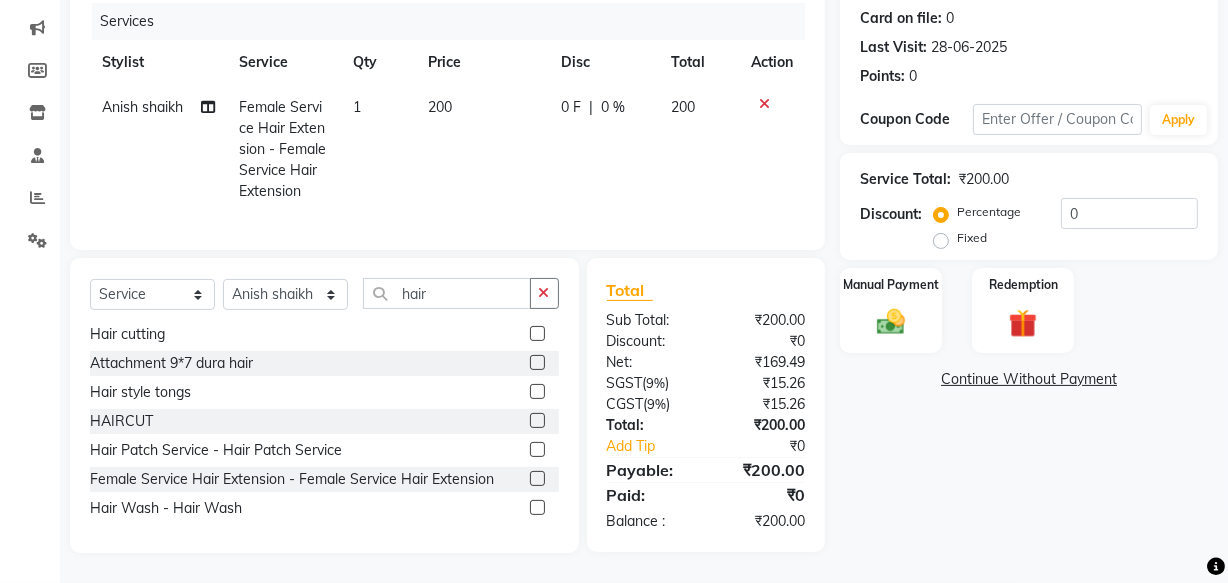 click on "200" 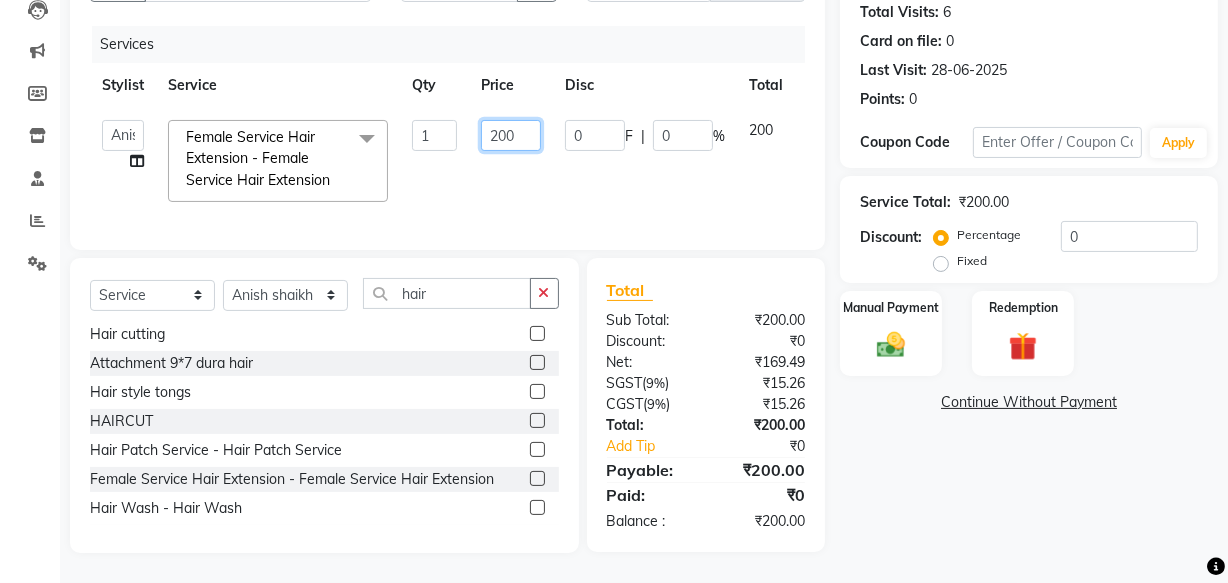 click on "200" 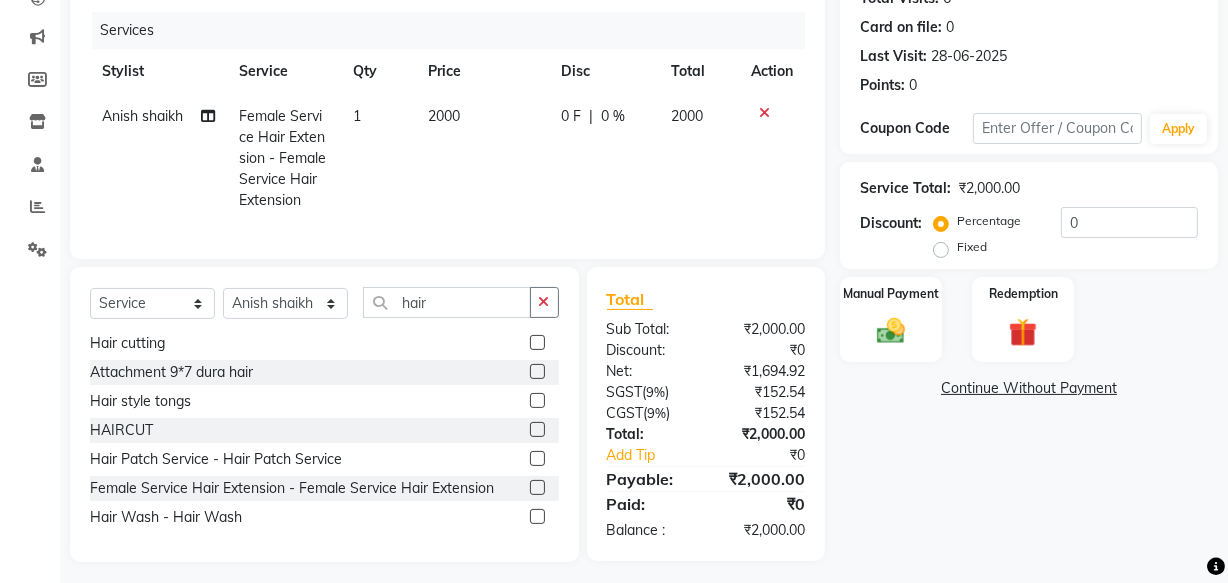 click on "Continue Without Payment" 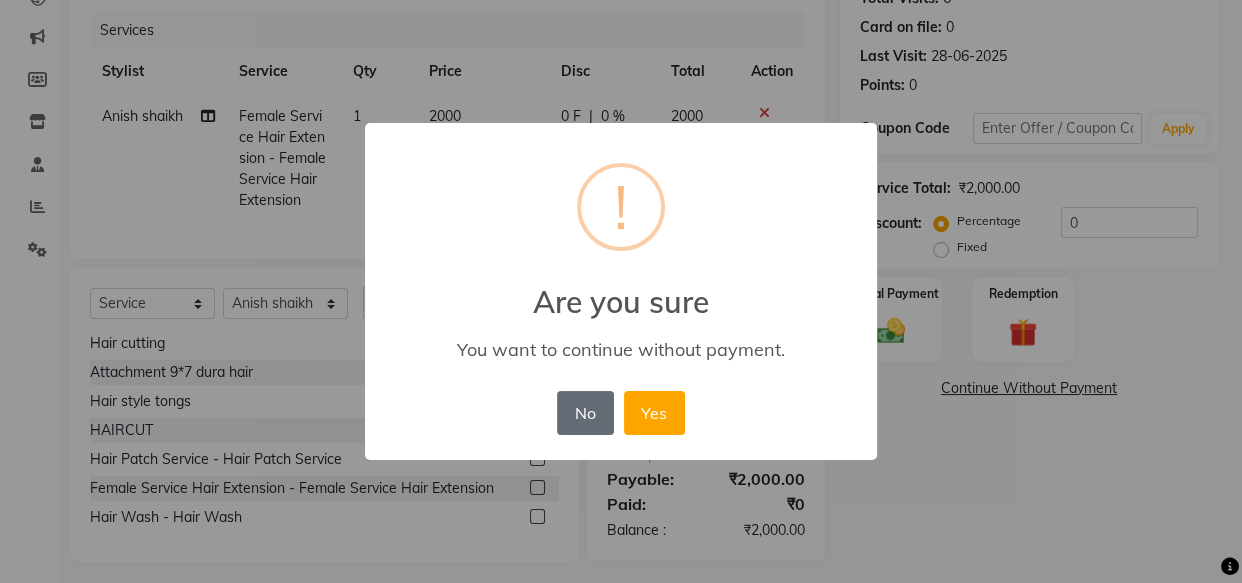 click on "No" at bounding box center (585, 413) 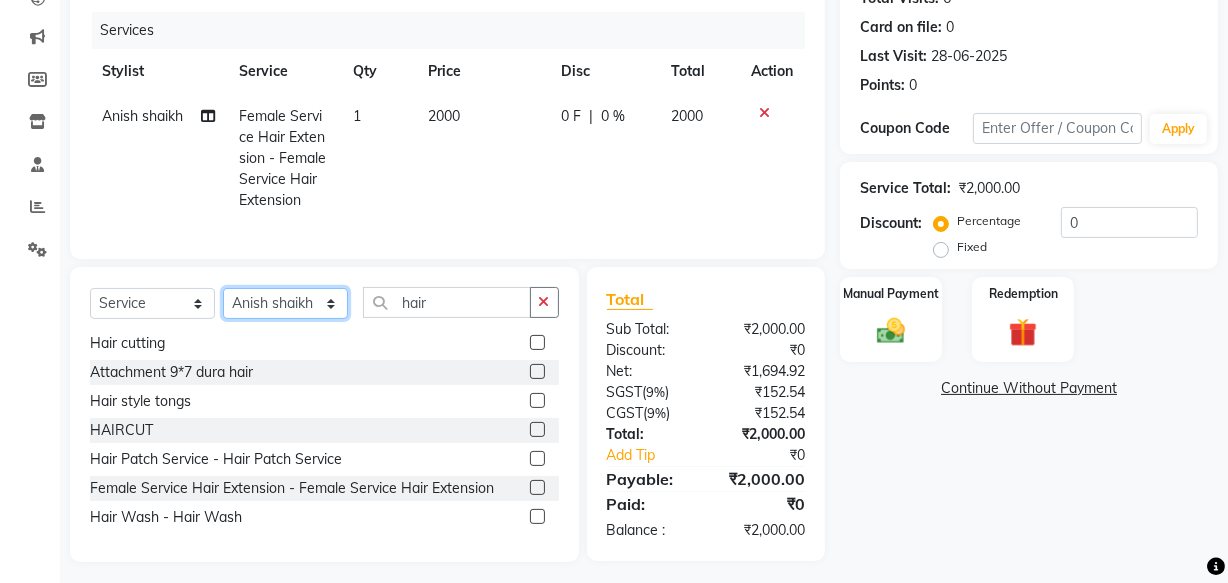 click on "Select Stylist Anish shaikh Dilip Manager mehboob  PARVEEN sahil  SAKSHI sameer Sanjay Sarfaraz" 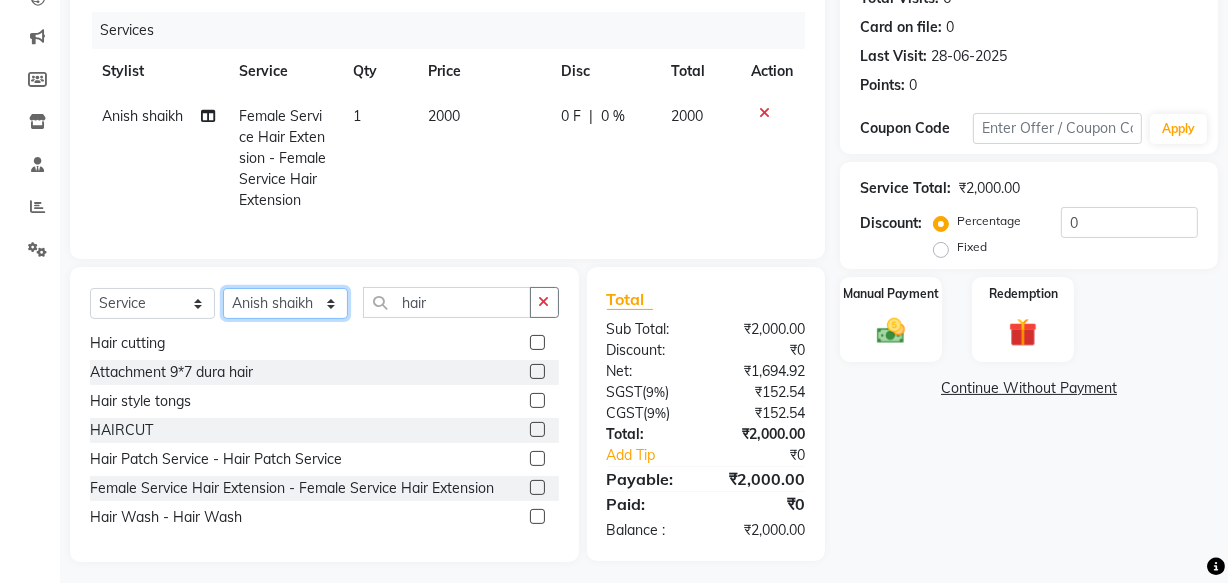 select on "57513" 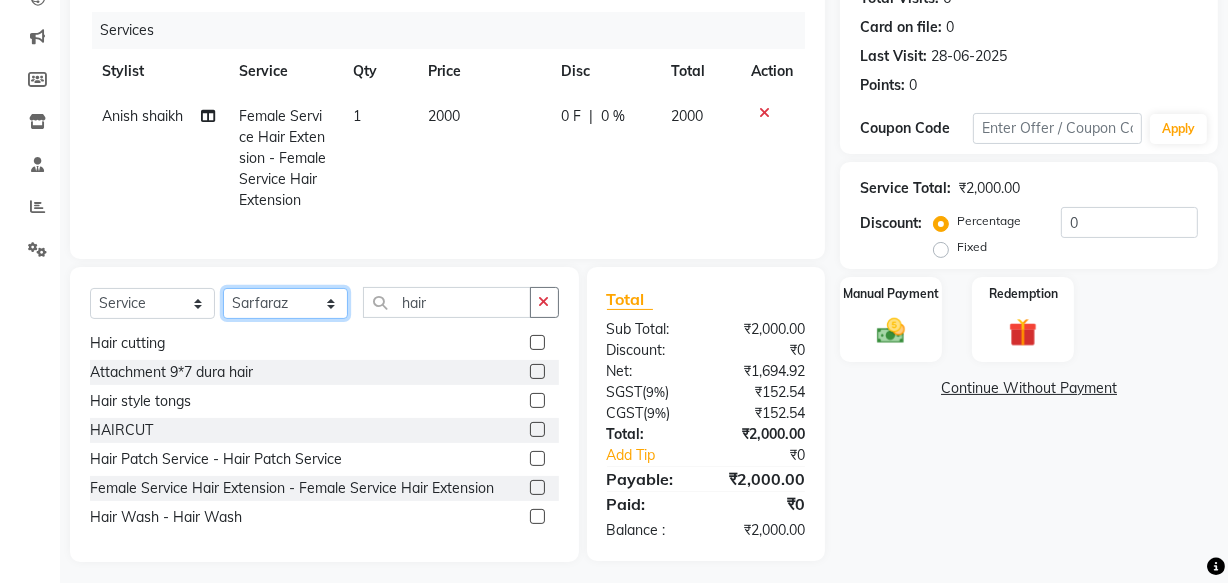 click on "Select Stylist Anish shaikh Dilip Manager mehboob  PARVEEN sahil  SAKSHI sameer Sanjay Sarfaraz" 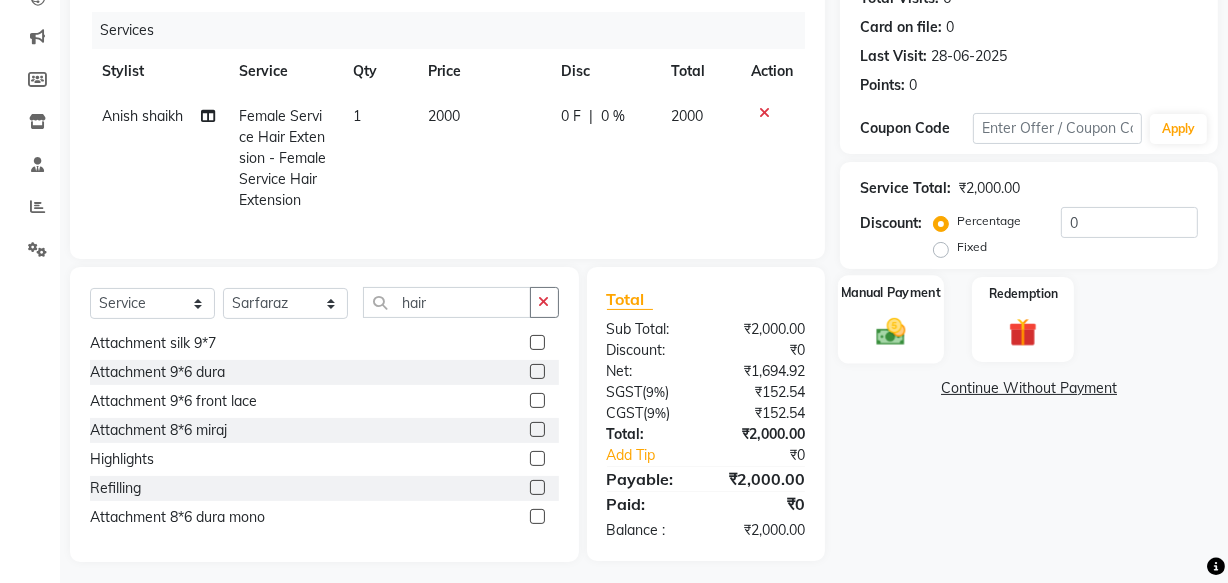 click on "Manual Payment" 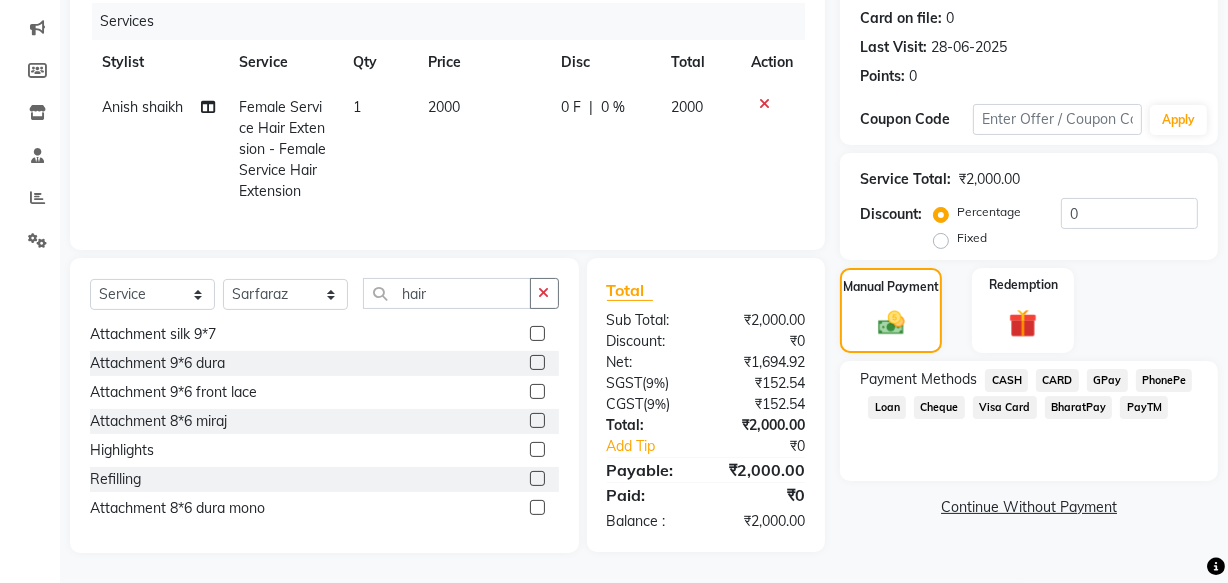 scroll, scrollTop: 259, scrollLeft: 0, axis: vertical 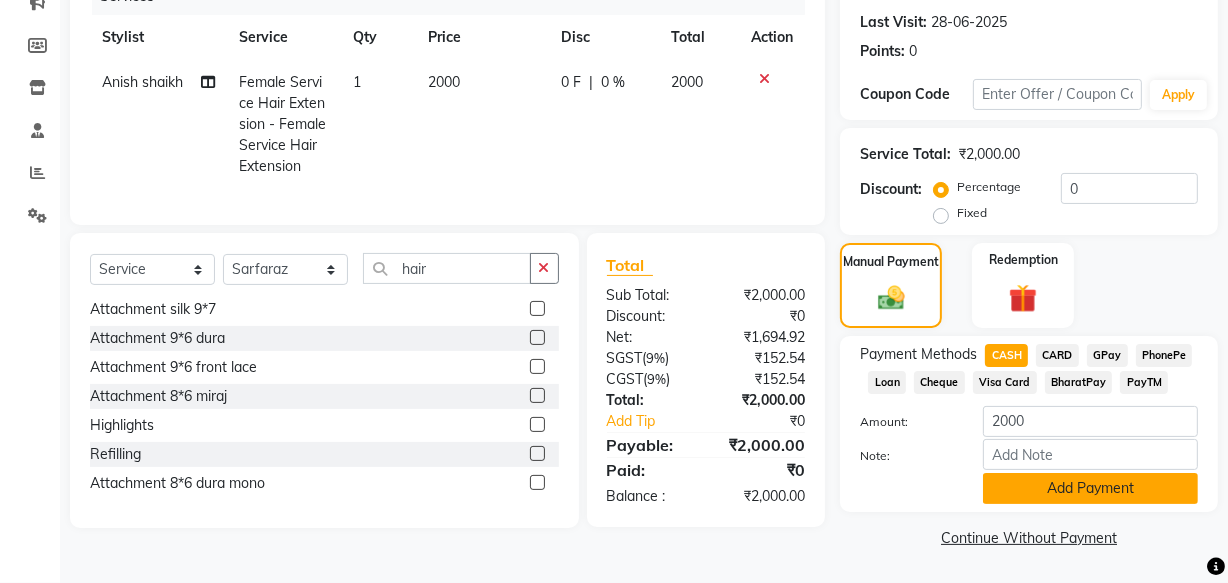 click on "Add Payment" 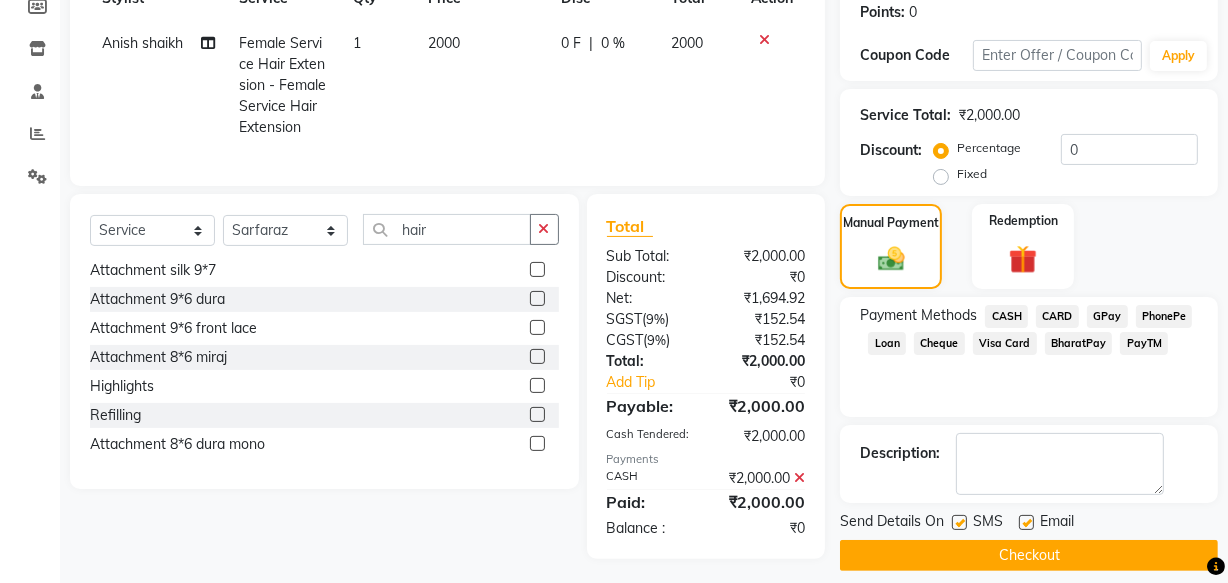 scroll, scrollTop: 330, scrollLeft: 0, axis: vertical 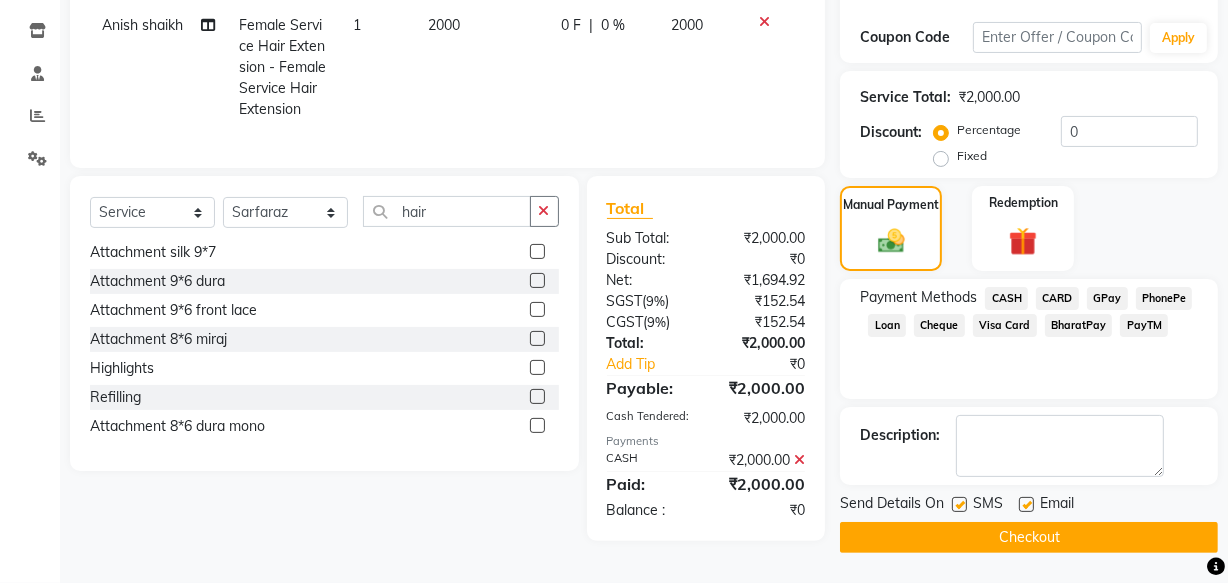 click 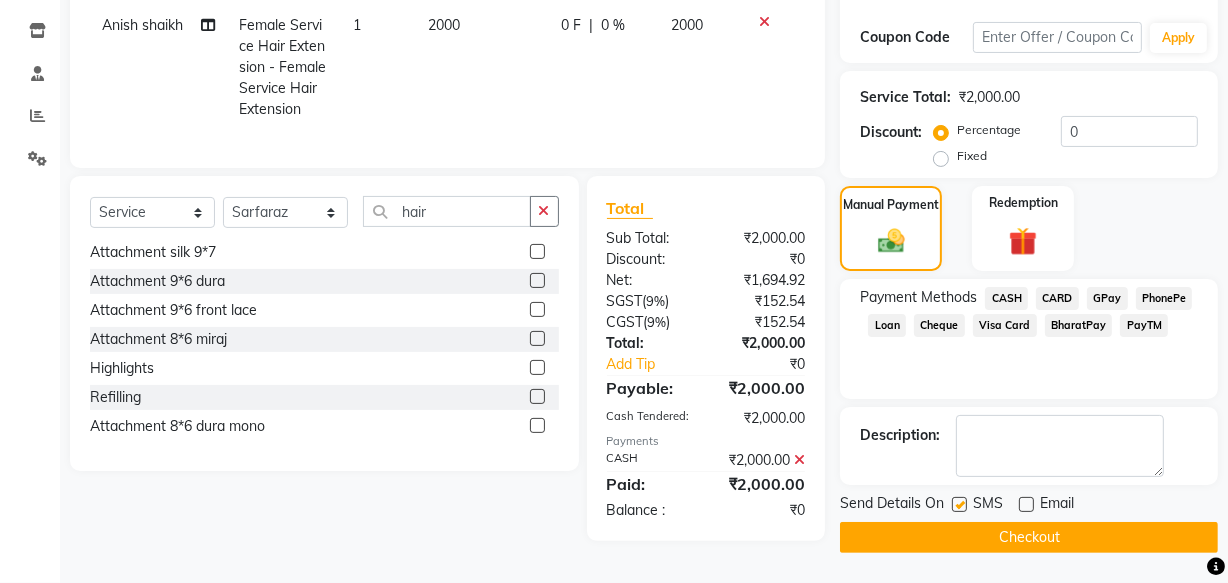 click 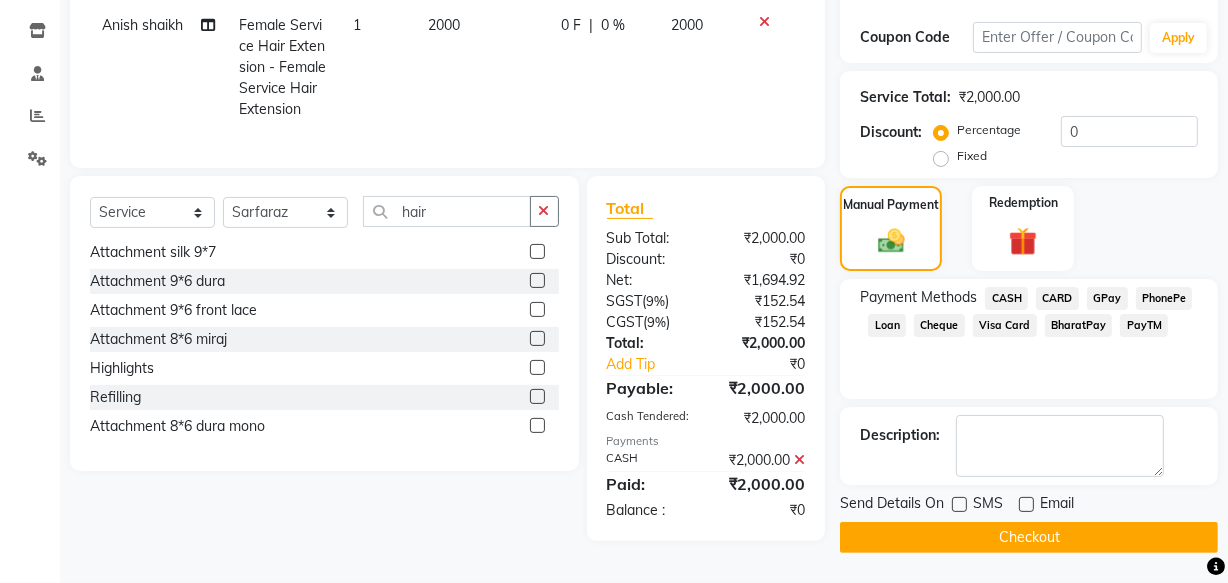 drag, startPoint x: 997, startPoint y: 526, endPoint x: 933, endPoint y: 359, distance: 178.8435 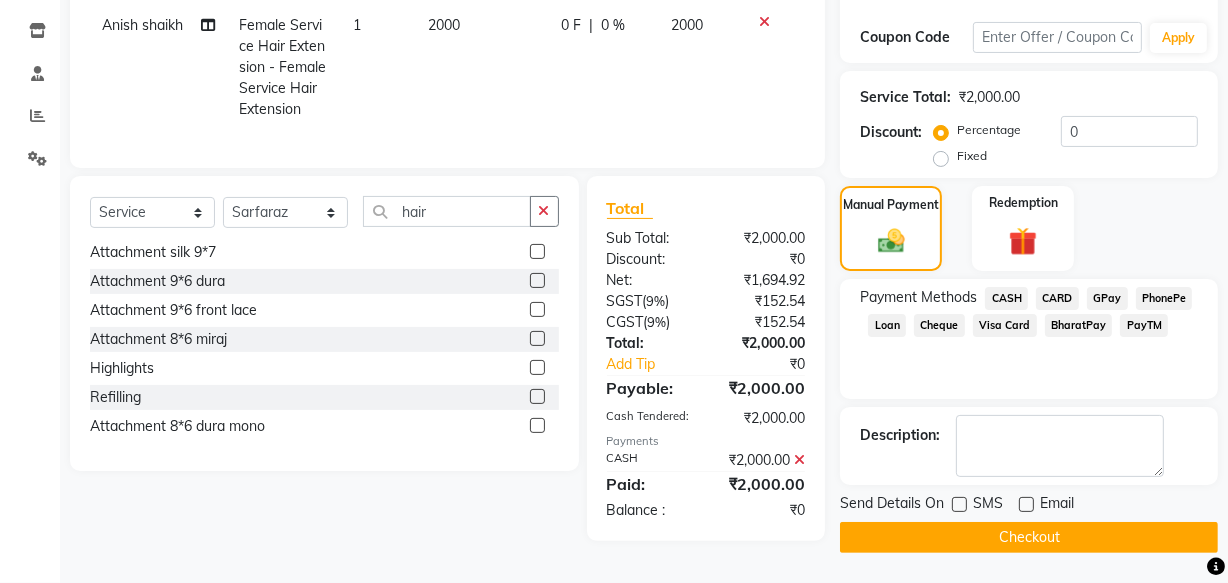 click on "Name: [FIRST] [LAST] [LAST] Membership: No Active Membership Total Visits: 6 Card on file: 0 Last Visit: 28-06-2025 Points: 0 Coupon Code Apply Service Total: ₹2,000.00 Discount: Percentage Fixed 0 Manual Payment Redemption Payment Methods CASH CARD GPay PhonePe Loan Cheque Visa Card BharatPay PayTM Description: Send Details On SMS Email Checkout" 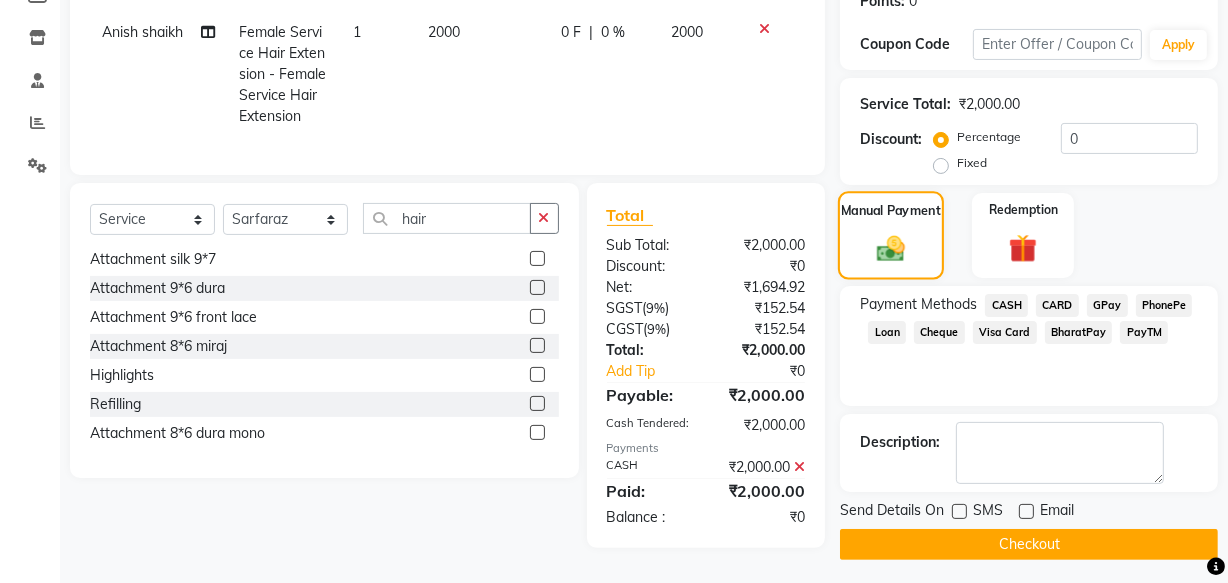 scroll, scrollTop: 330, scrollLeft: 0, axis: vertical 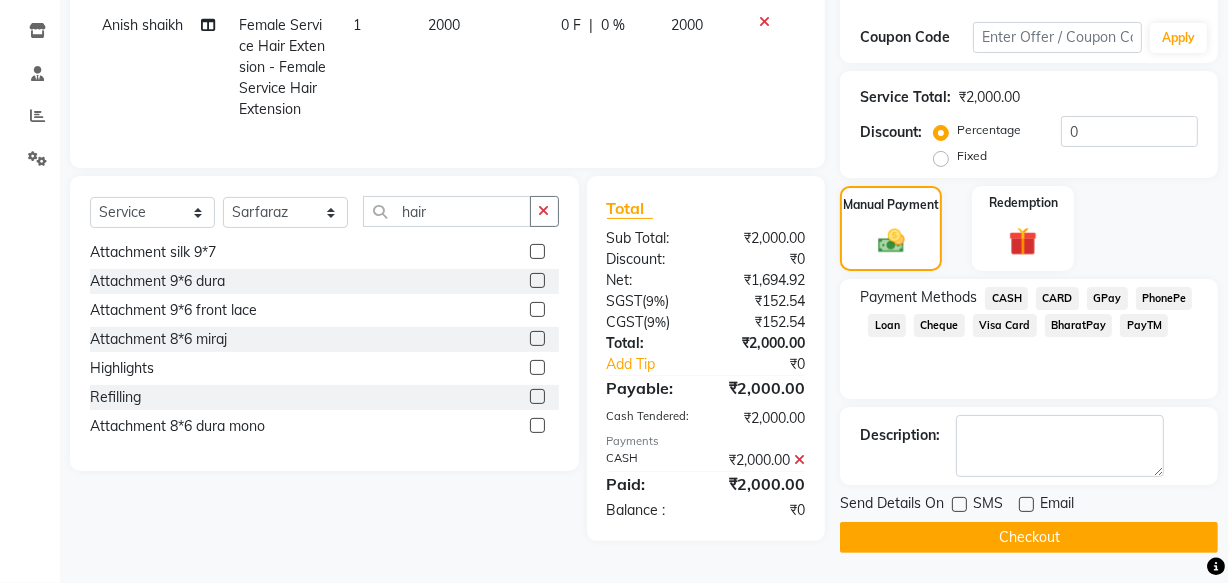 click on "Checkout" 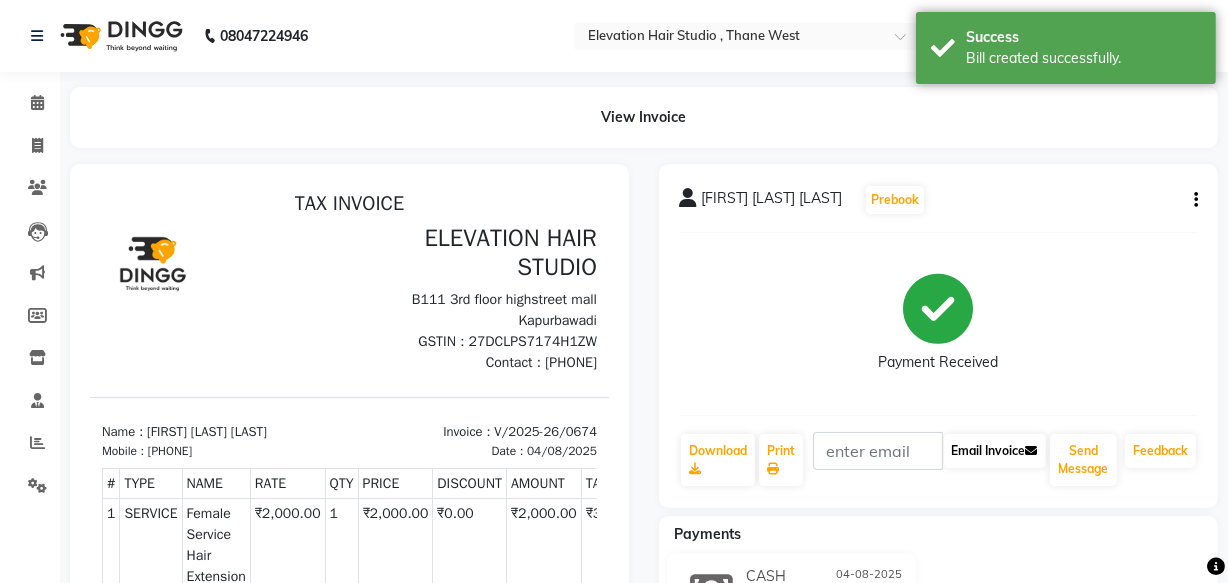 scroll, scrollTop: 0, scrollLeft: 0, axis: both 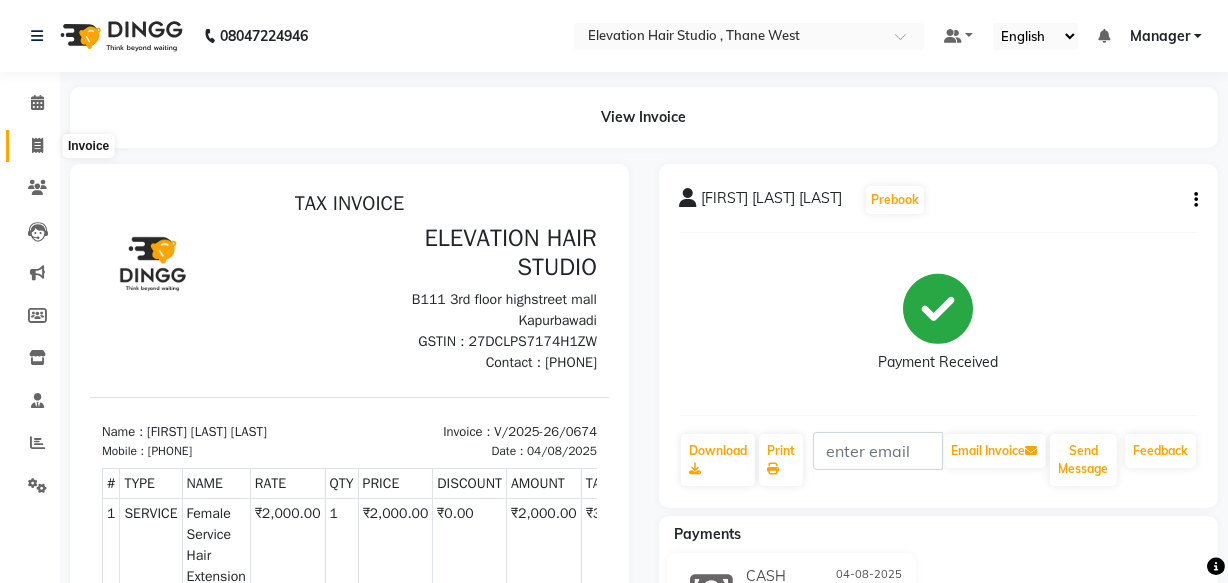 click 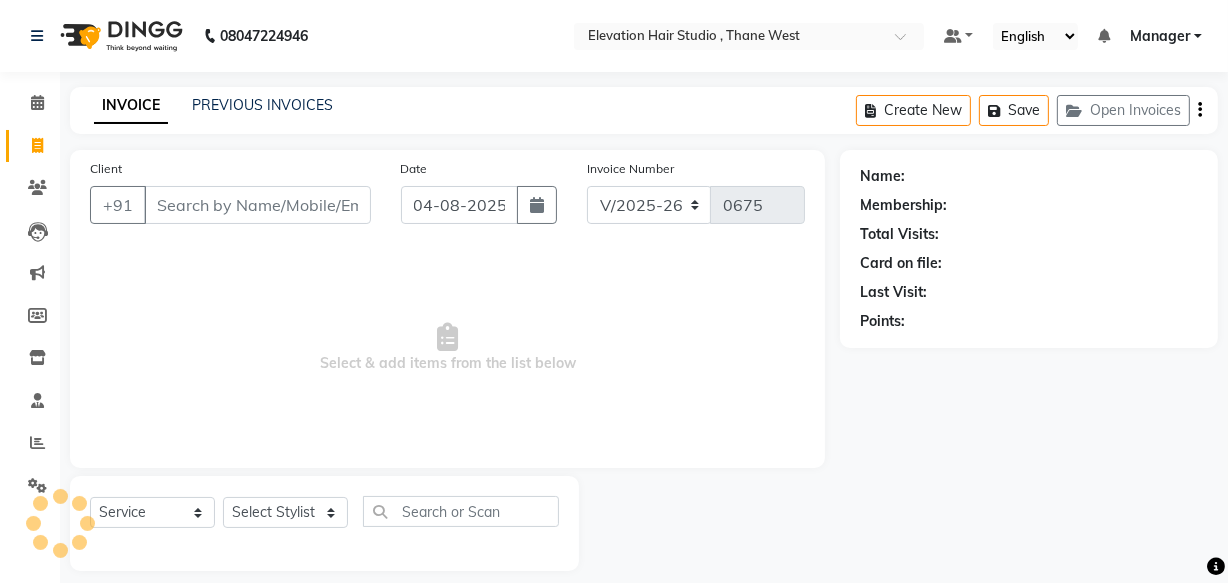 scroll, scrollTop: 19, scrollLeft: 0, axis: vertical 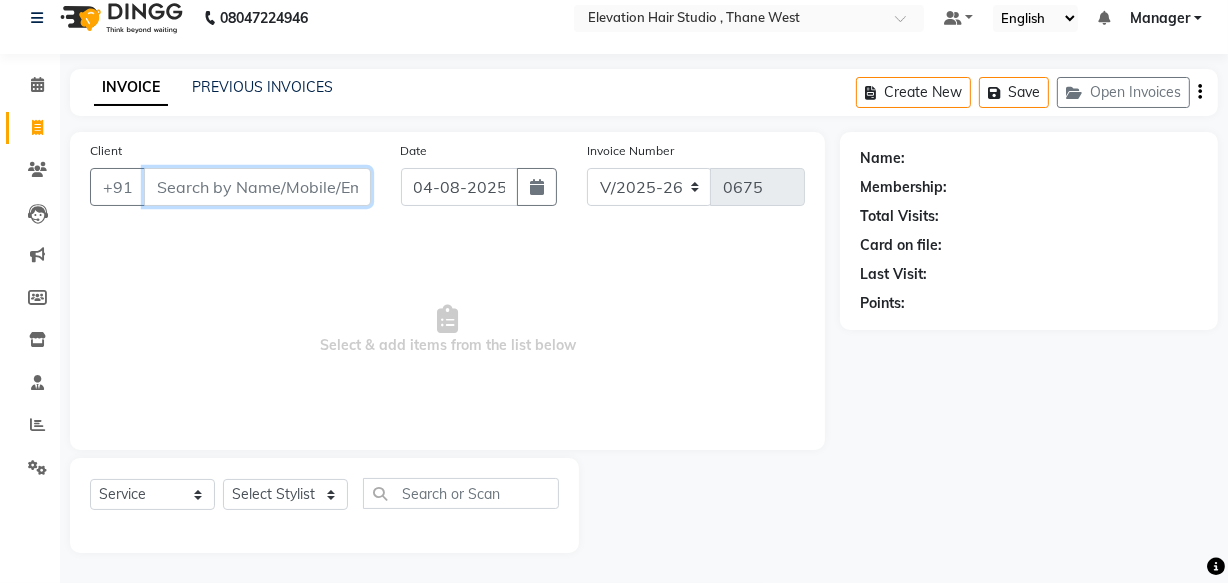 click on "Client" at bounding box center [257, 187] 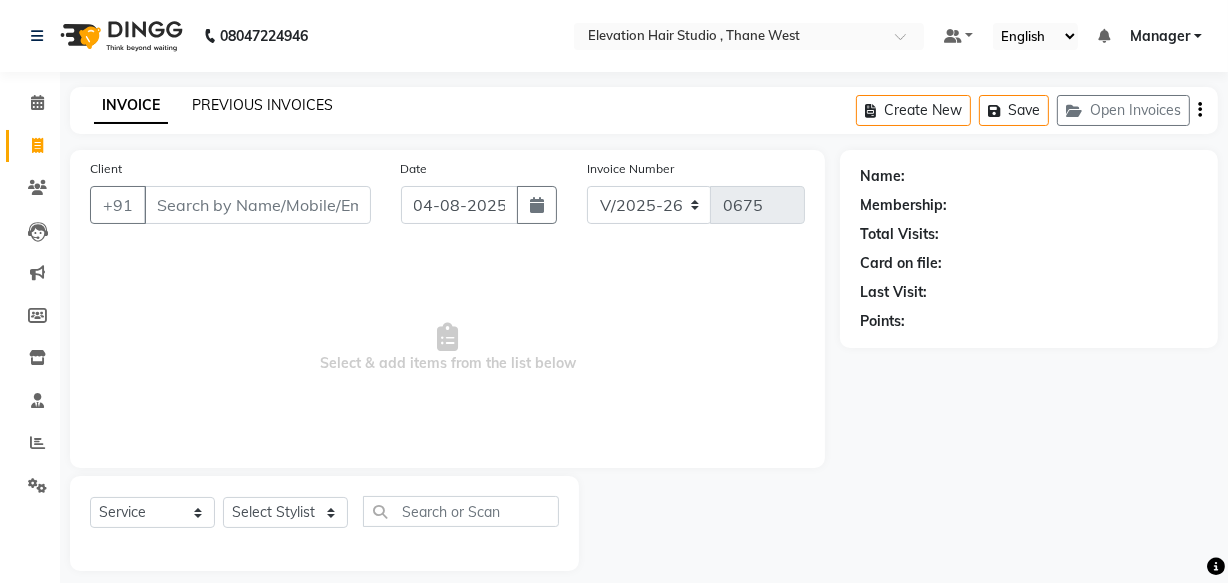 click on "PREVIOUS INVOICES" 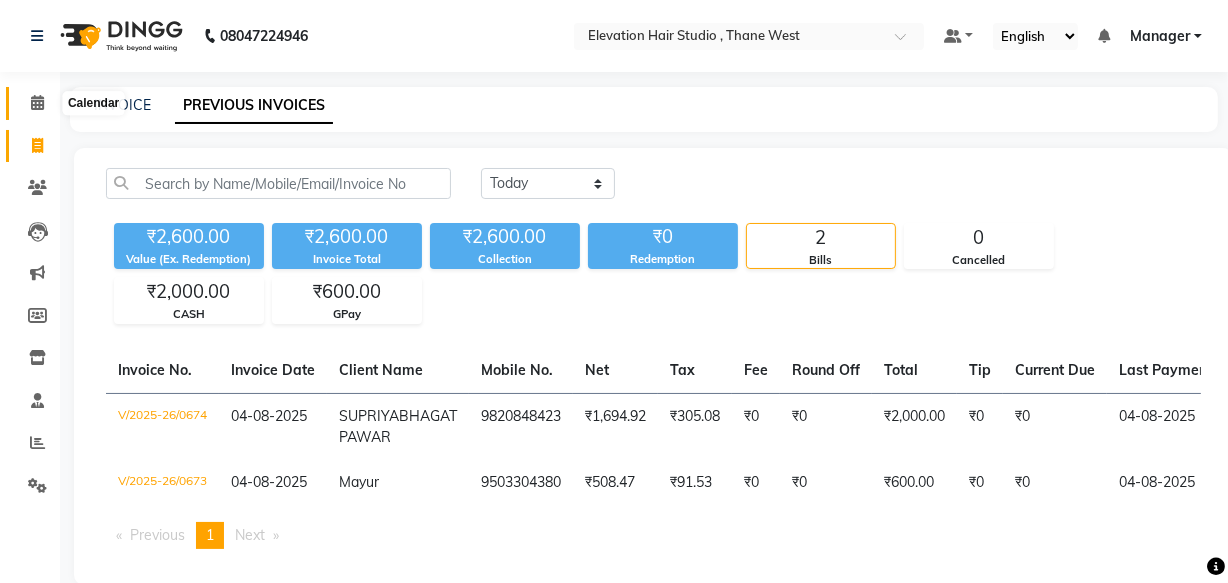 click 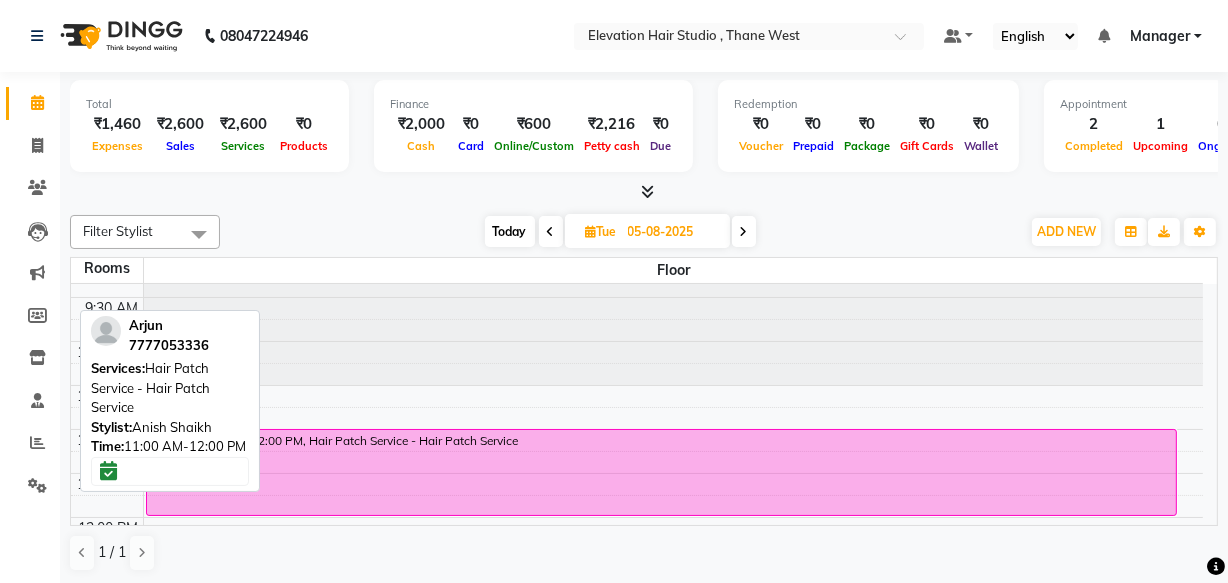 scroll, scrollTop: 0, scrollLeft: 0, axis: both 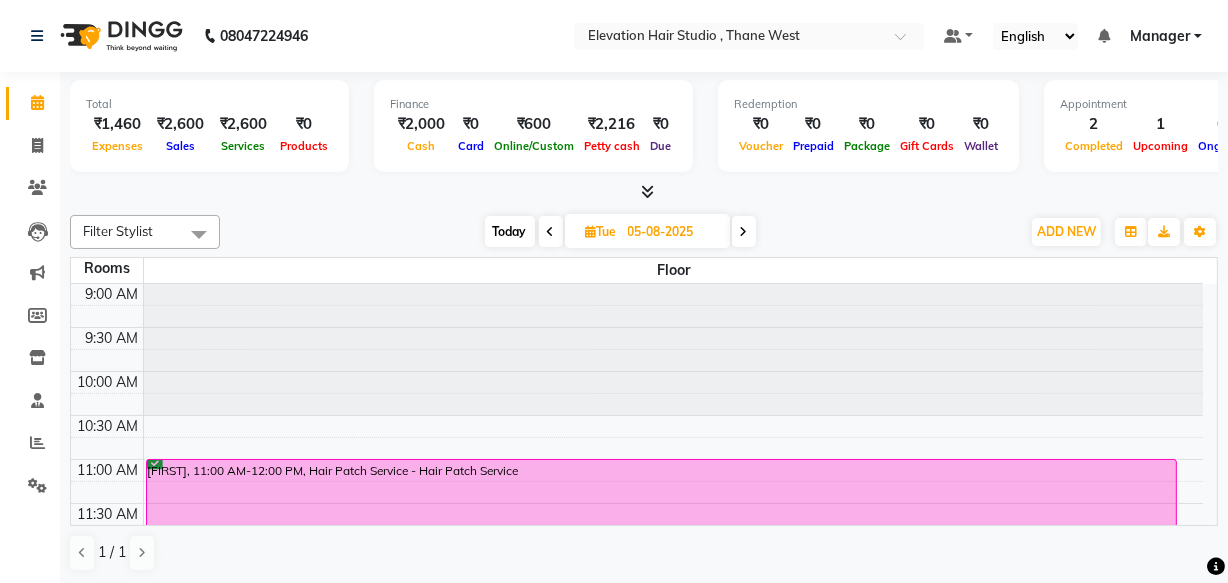 click at bounding box center [551, 231] 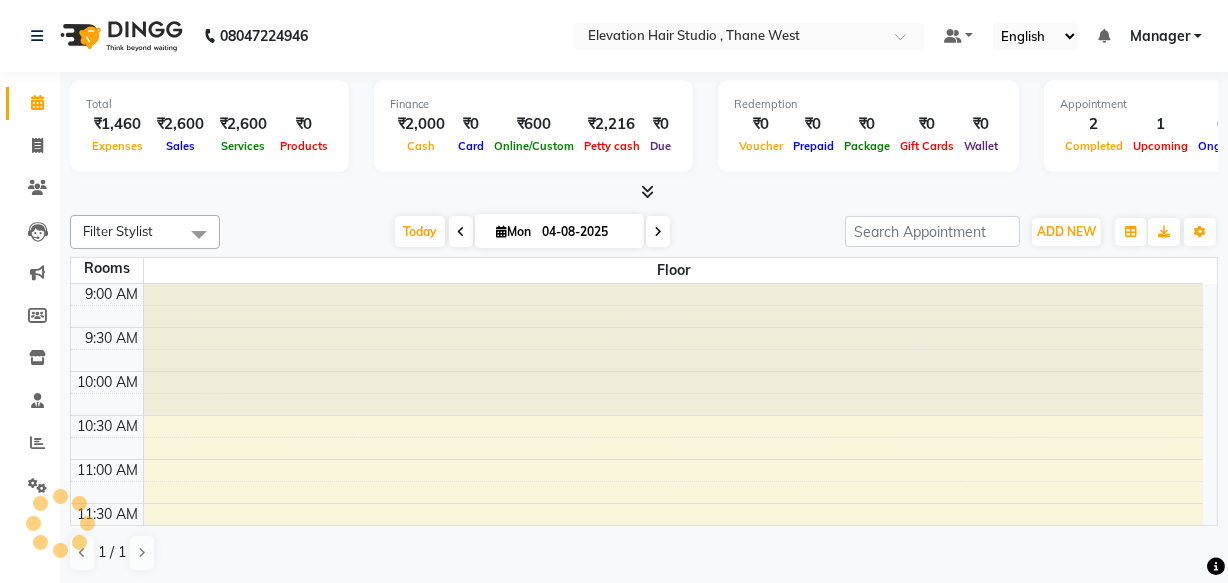 scroll, scrollTop: 701, scrollLeft: 0, axis: vertical 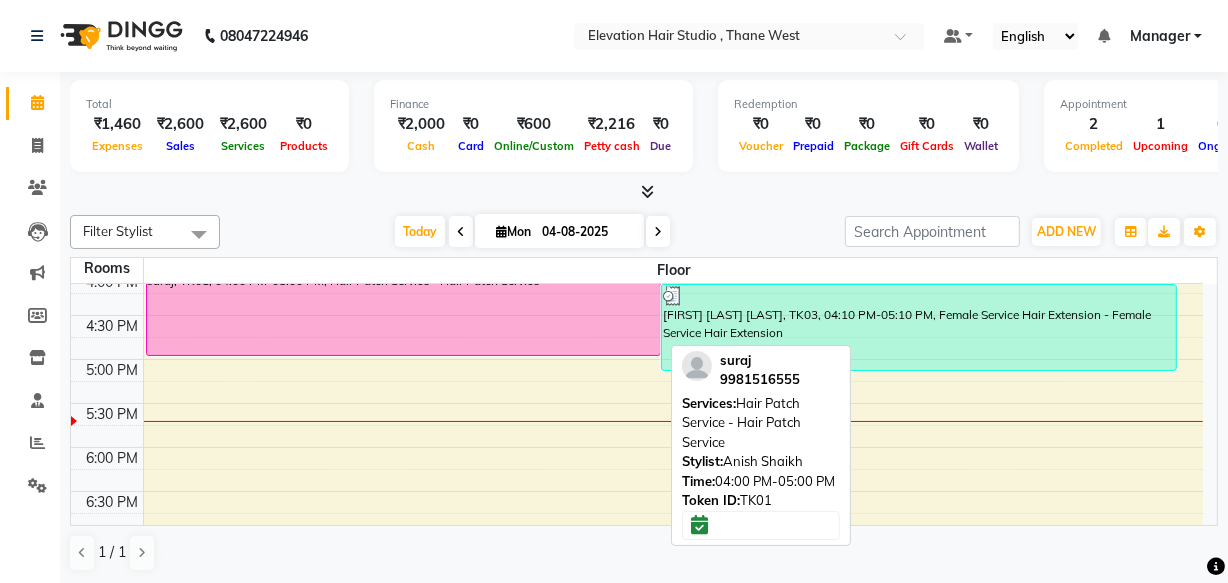 click on "suraj, TK01, 04:00 PM-05:00 PM, Hair Patch Service - Hair Patch Service" at bounding box center (404, 312) 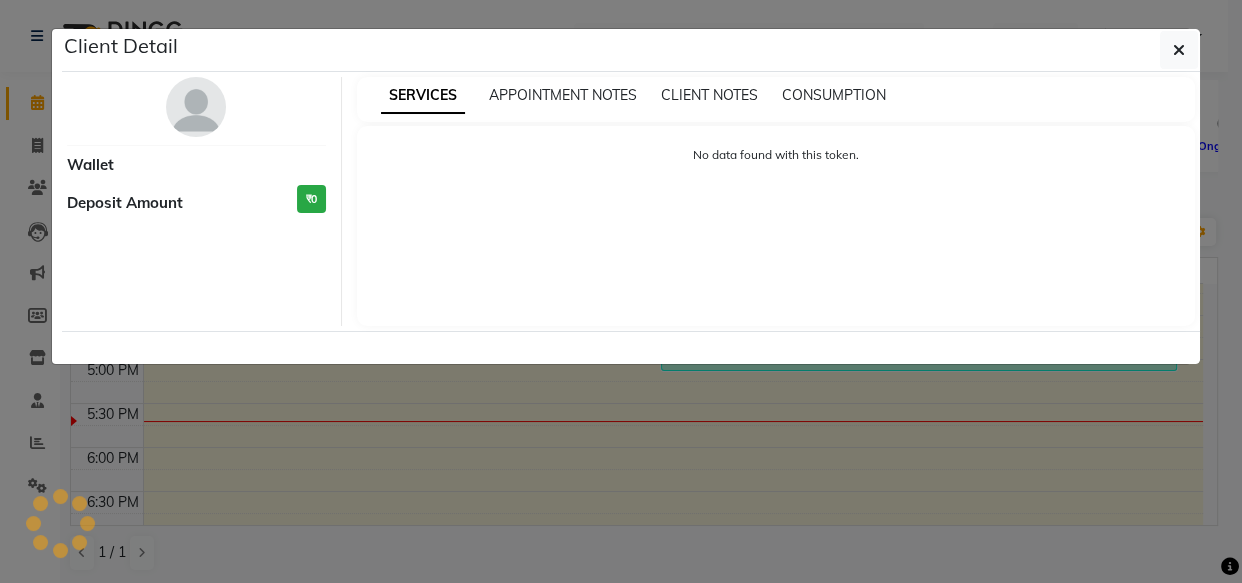 select on "6" 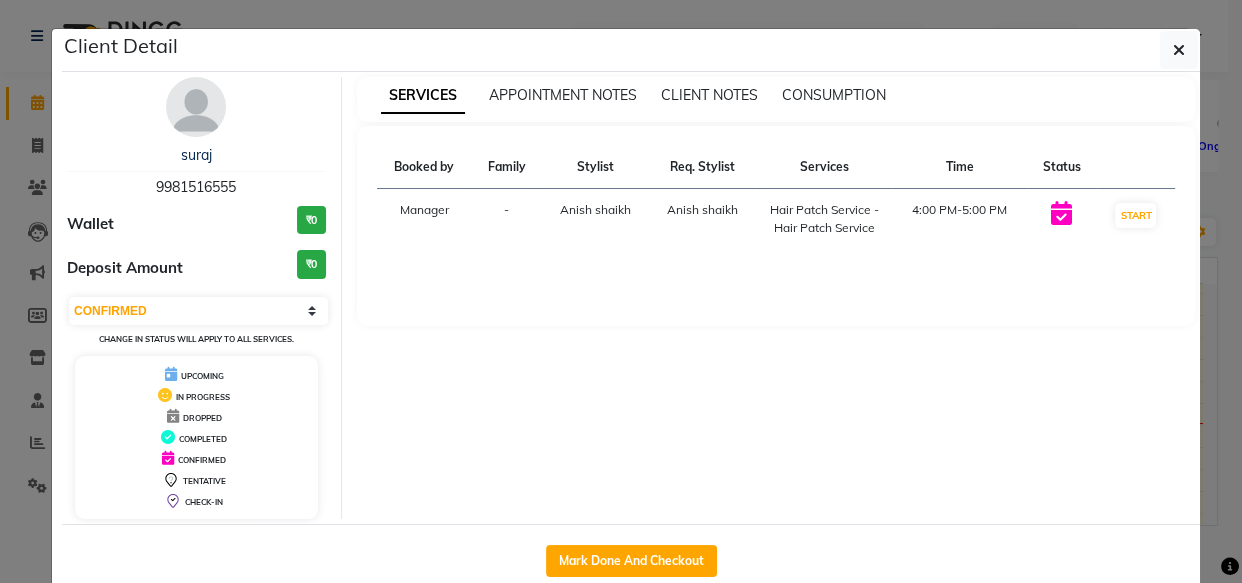 drag, startPoint x: 1165, startPoint y: 49, endPoint x: 971, endPoint y: 148, distance: 217.80037 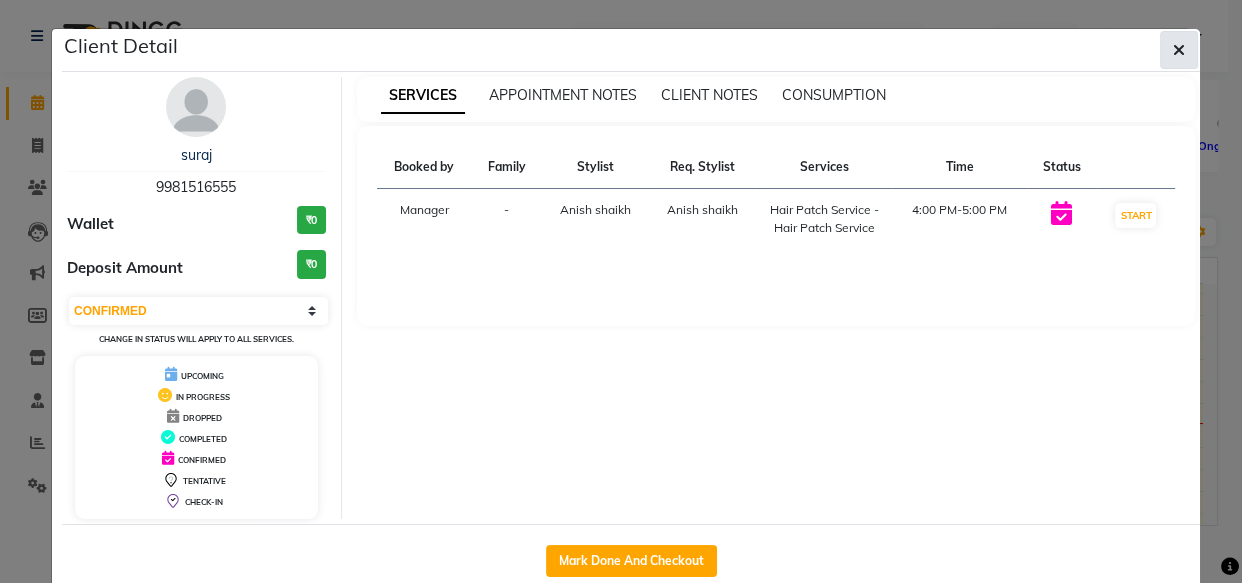 click 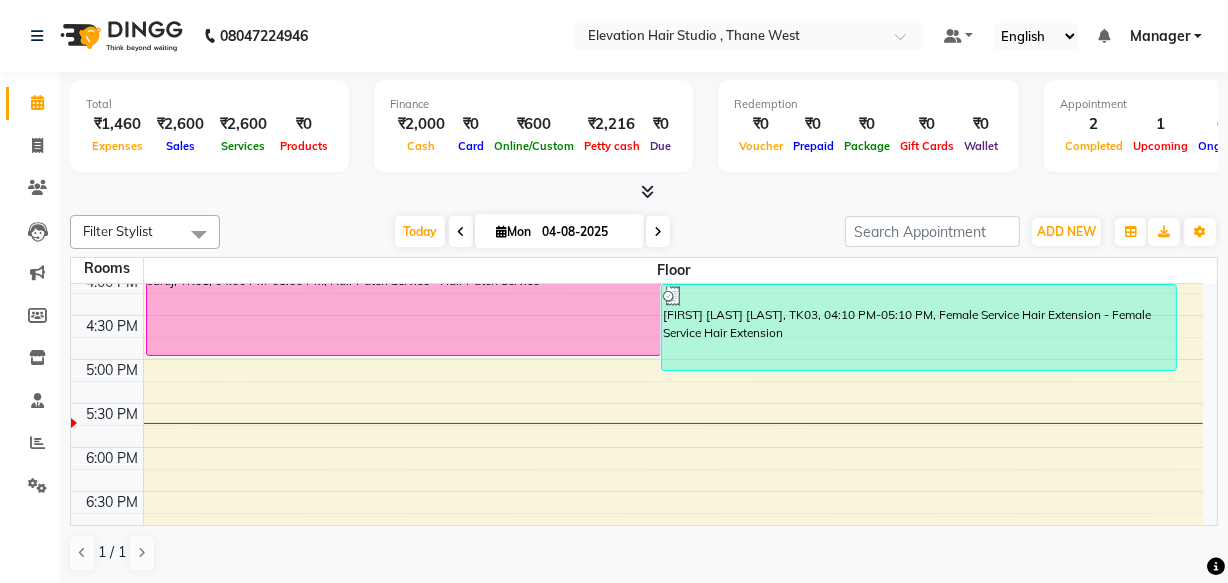 scroll, scrollTop: 537, scrollLeft: 0, axis: vertical 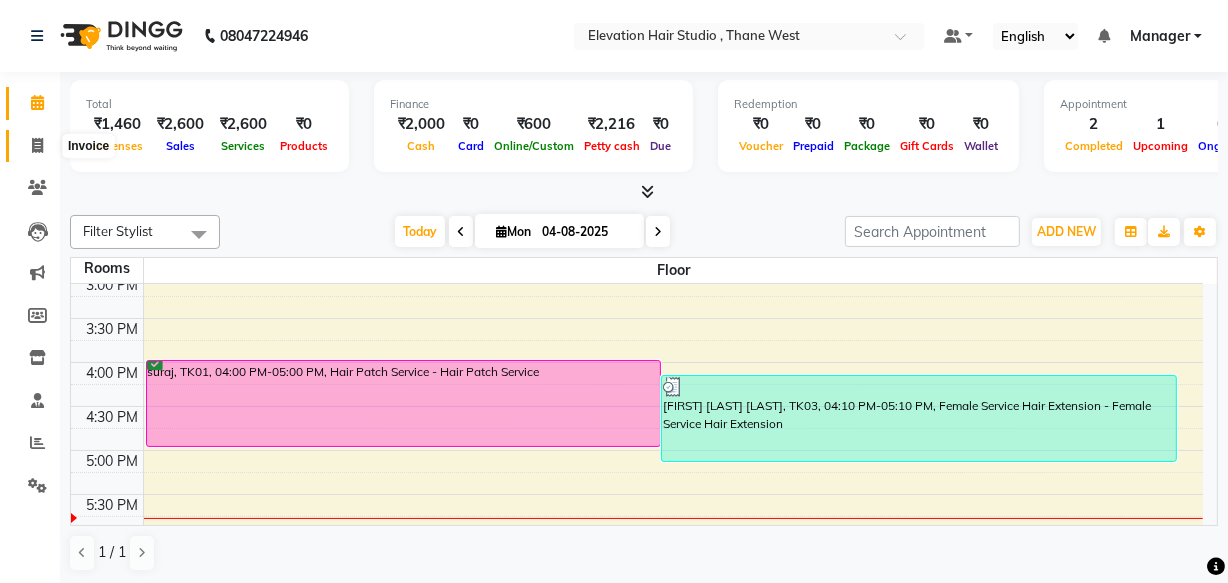 click 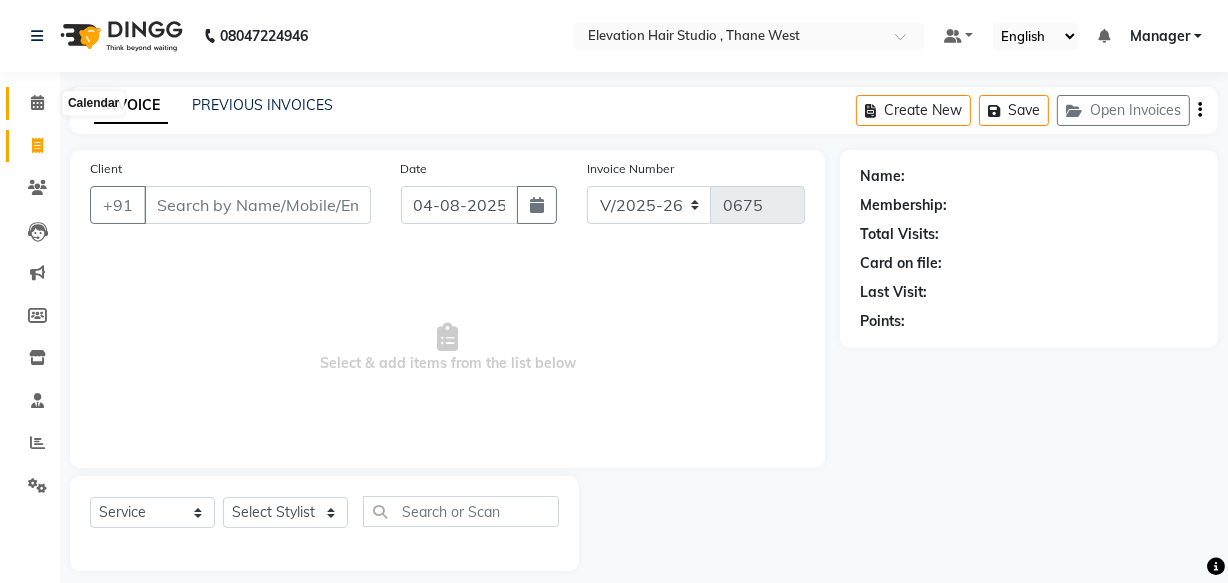 click 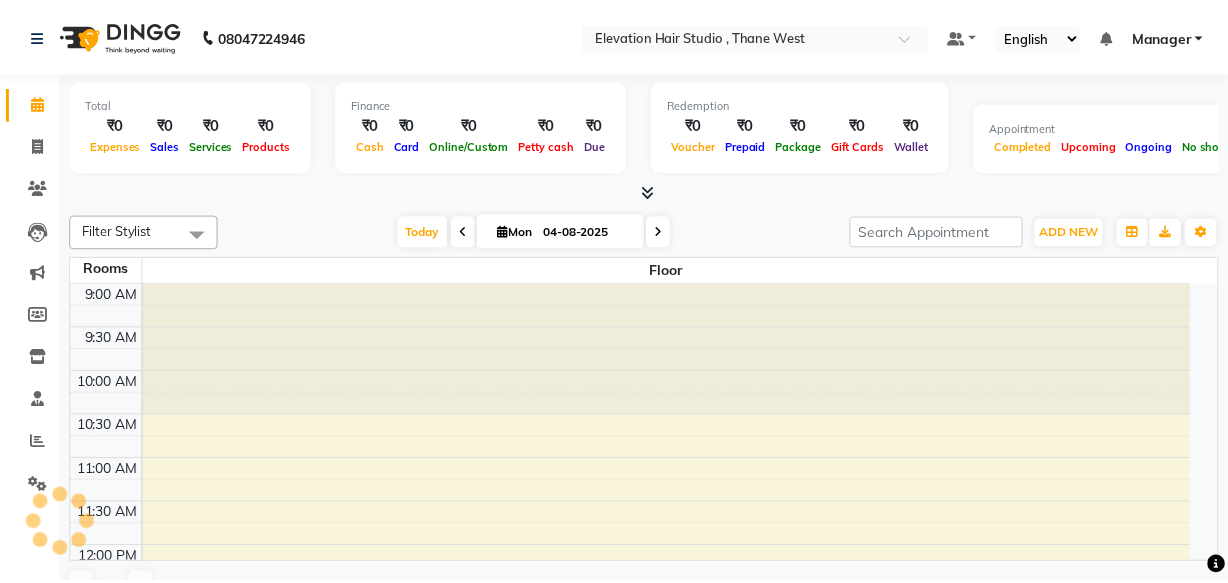 scroll, scrollTop: 0, scrollLeft: 0, axis: both 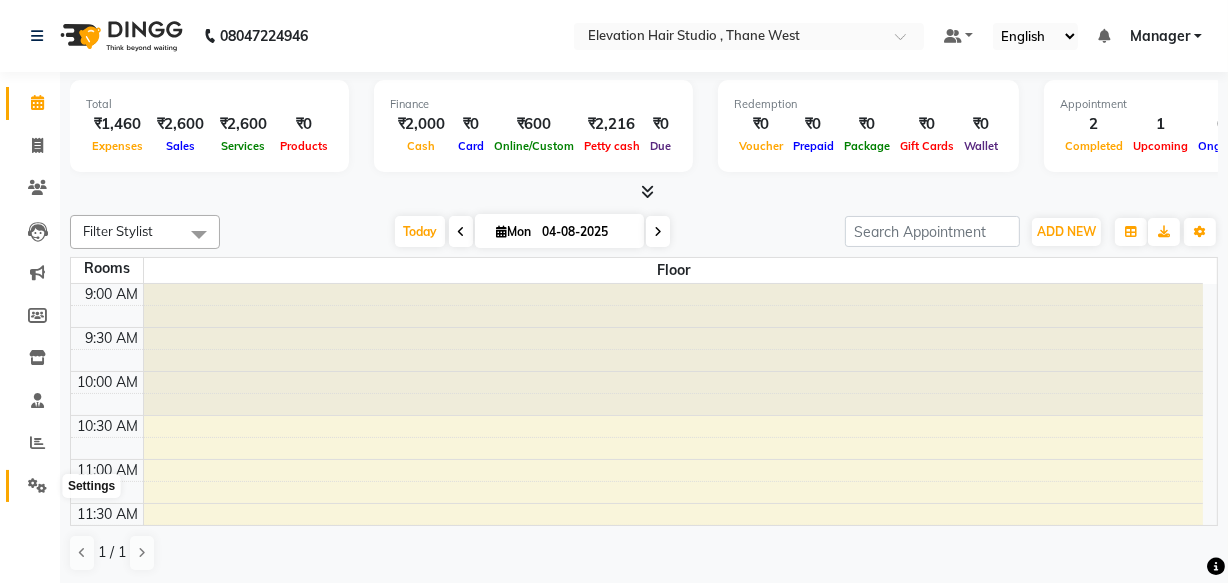 click 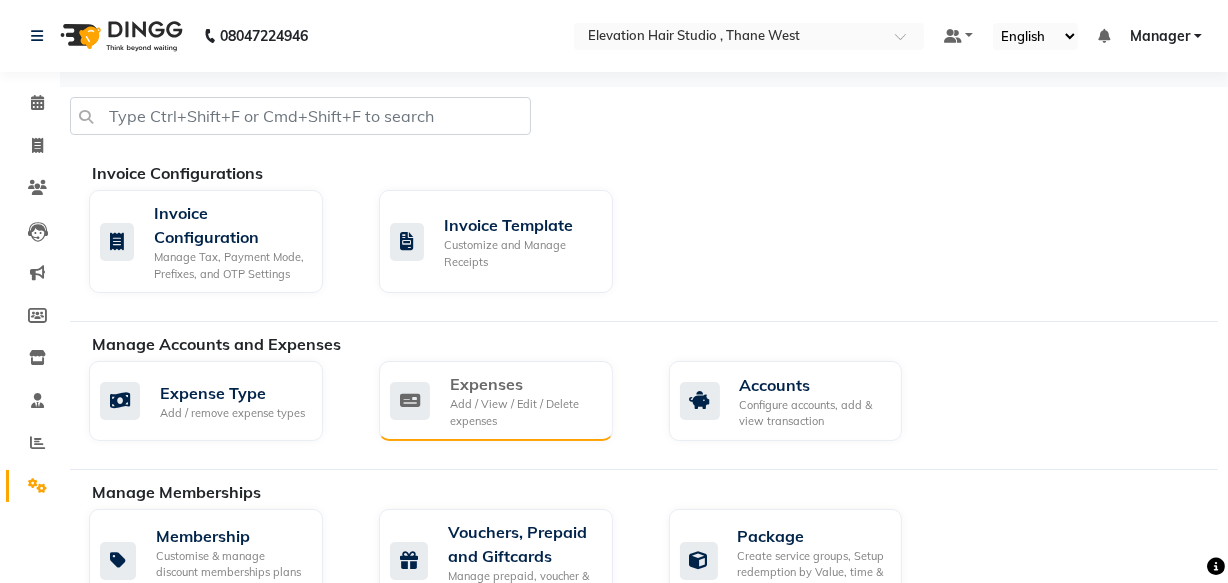 click on "Expenses Add / View / Edit / Delete expenses" 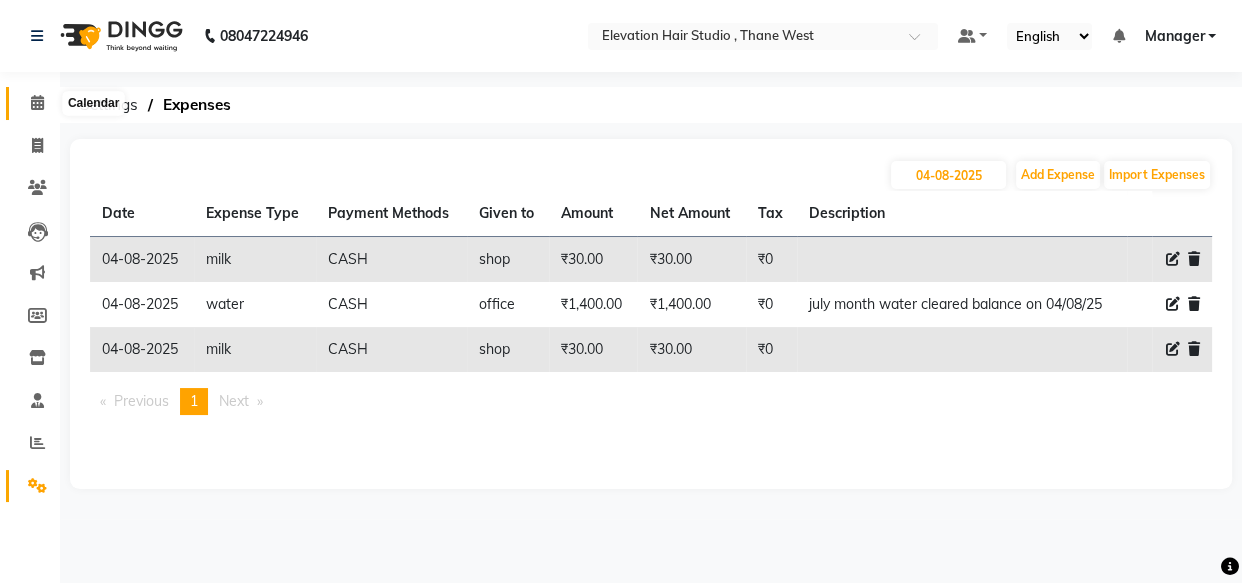 click 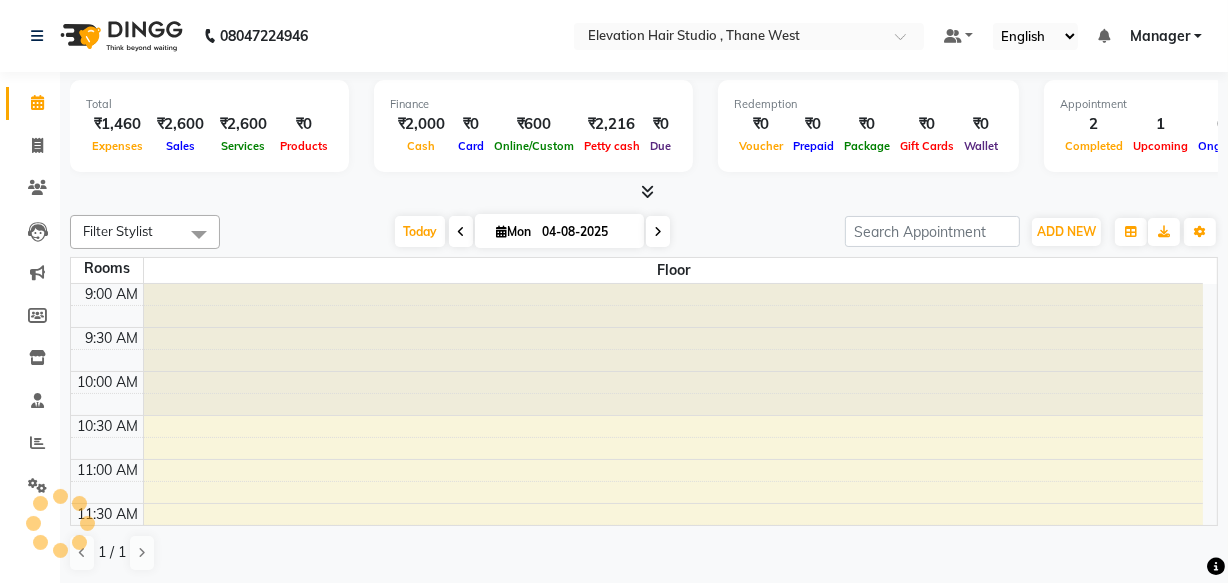 scroll, scrollTop: 0, scrollLeft: 0, axis: both 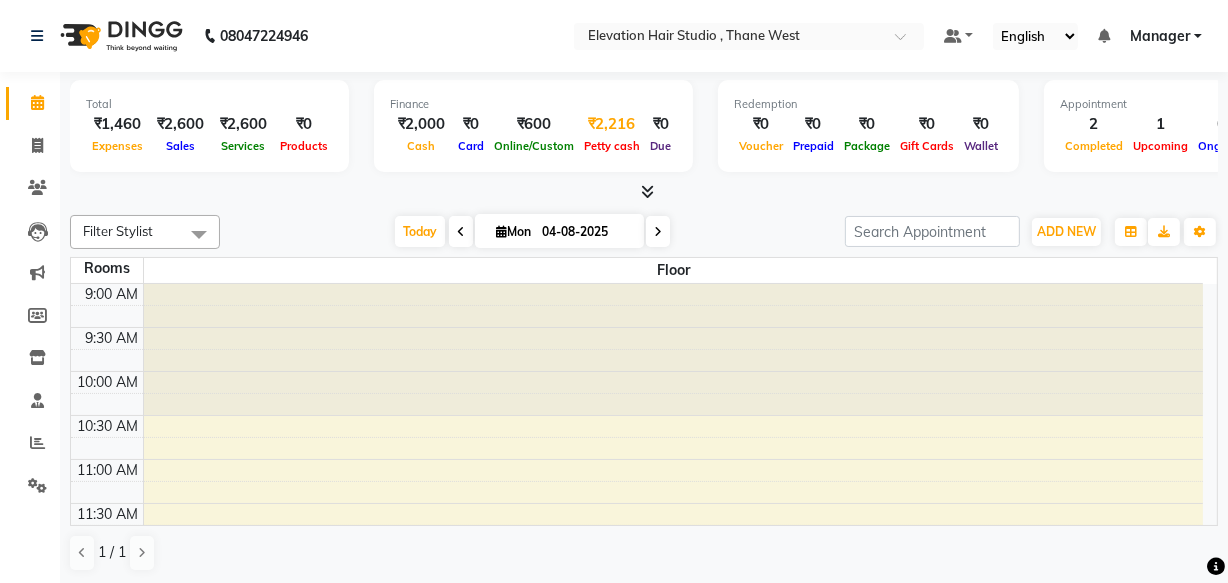 click on "₹2,216" at bounding box center [612, 124] 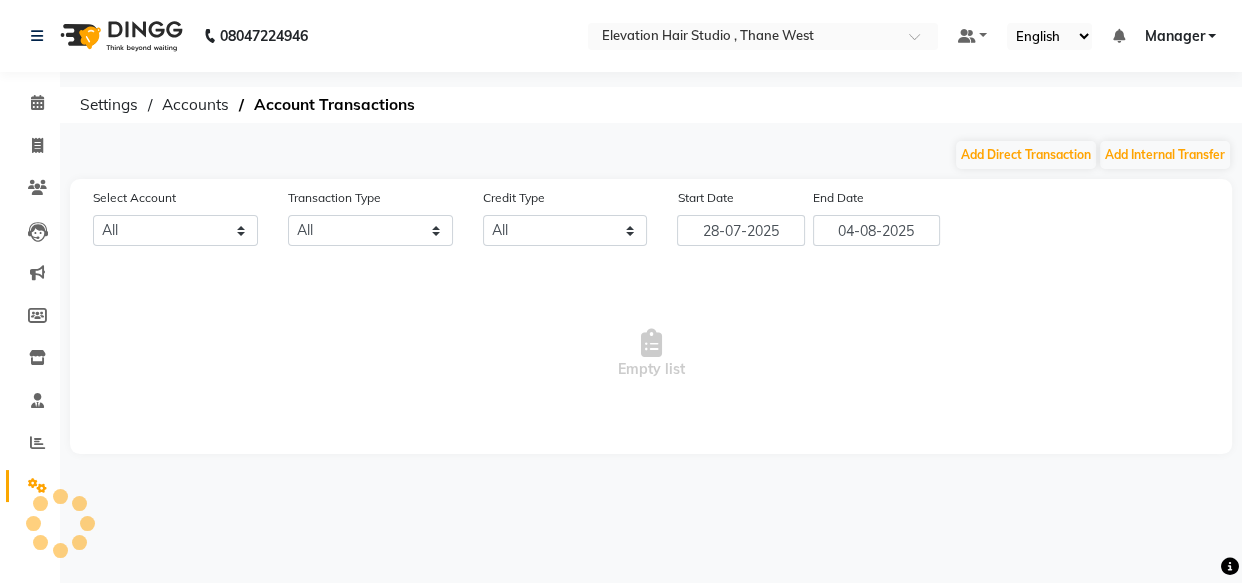 select on "5950" 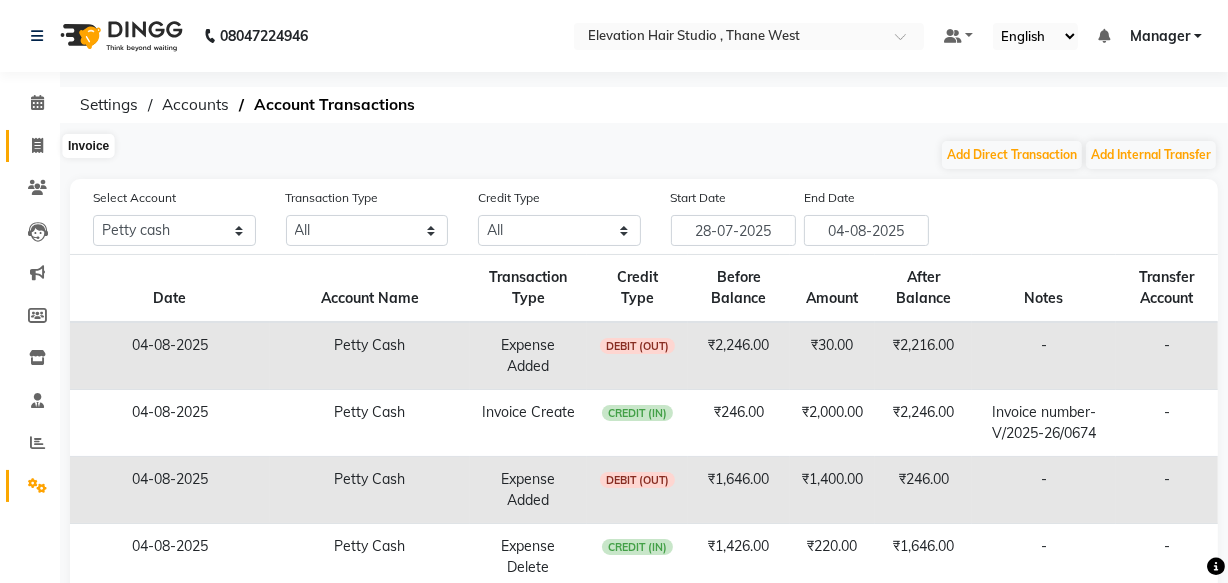 click 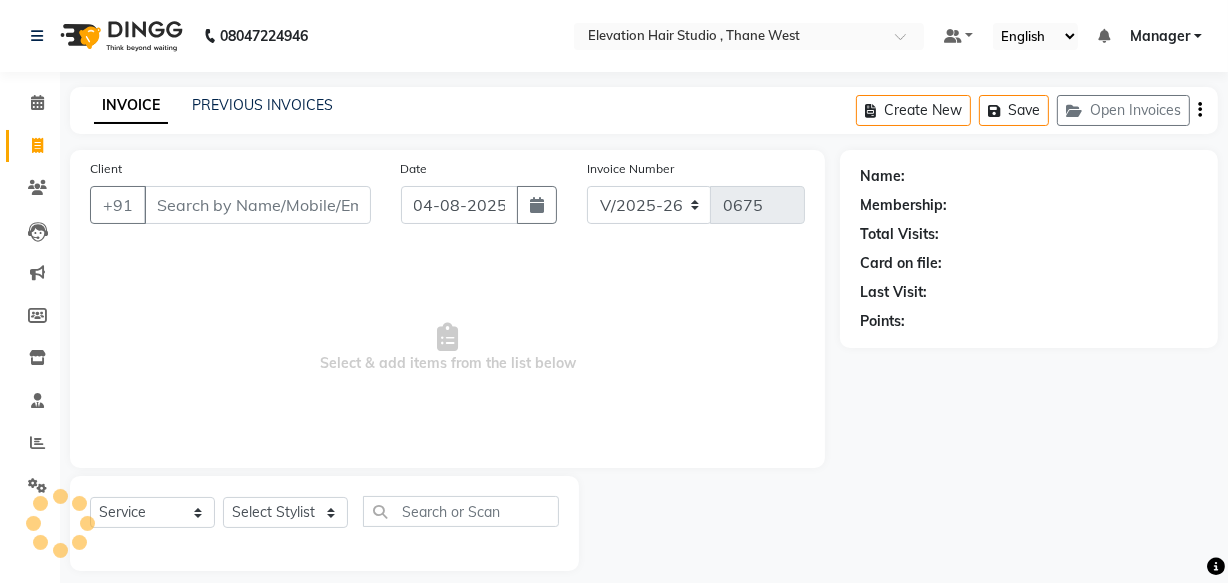 scroll, scrollTop: 19, scrollLeft: 0, axis: vertical 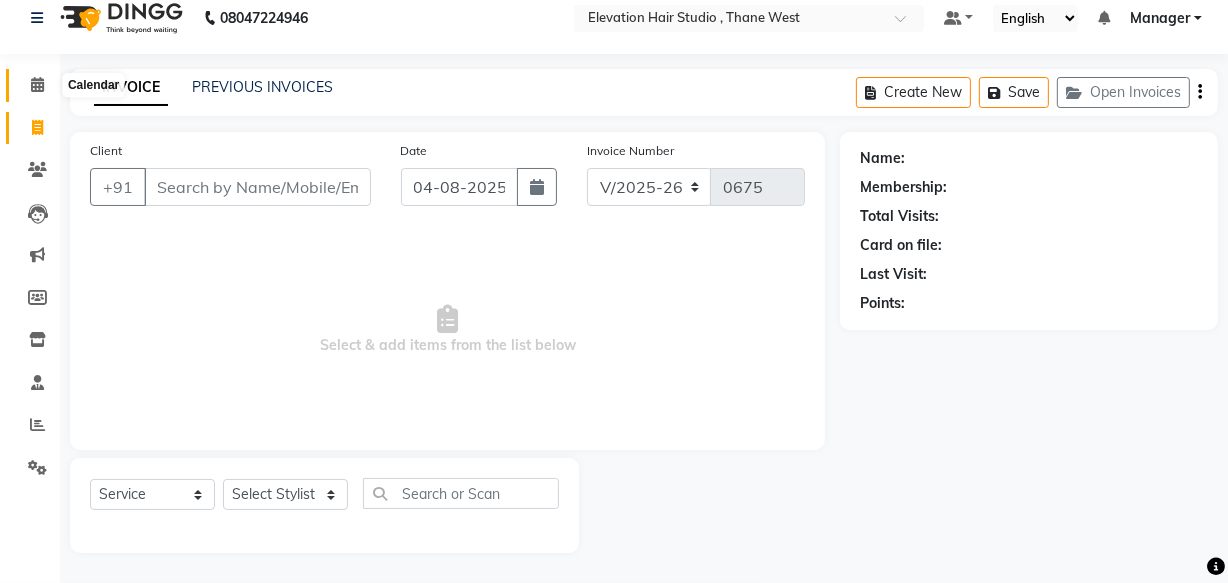 click 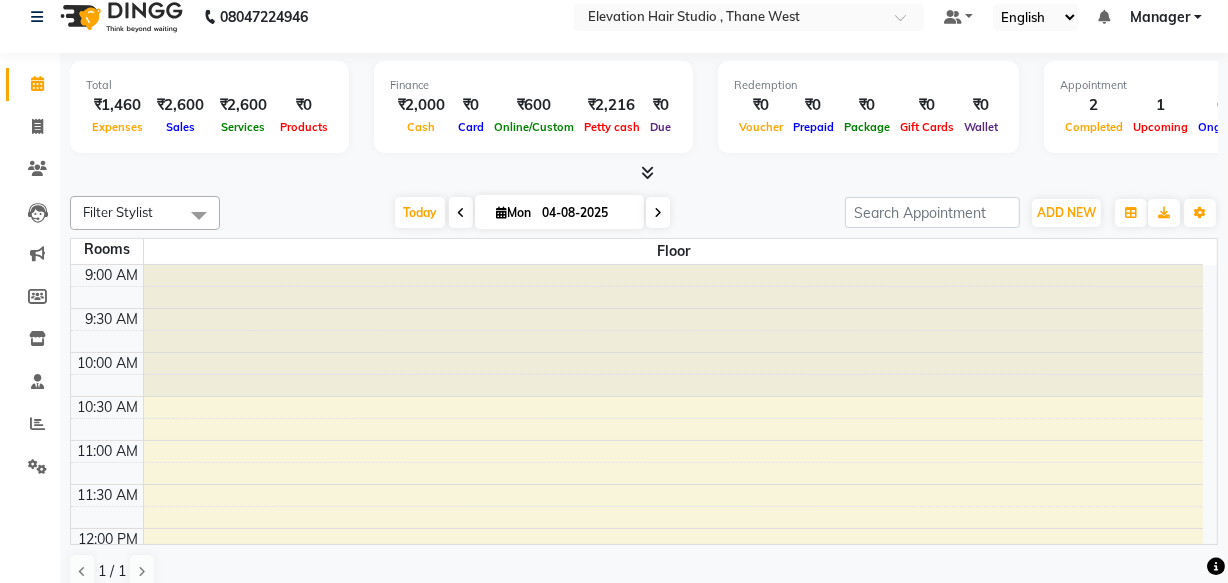 scroll, scrollTop: 0, scrollLeft: 0, axis: both 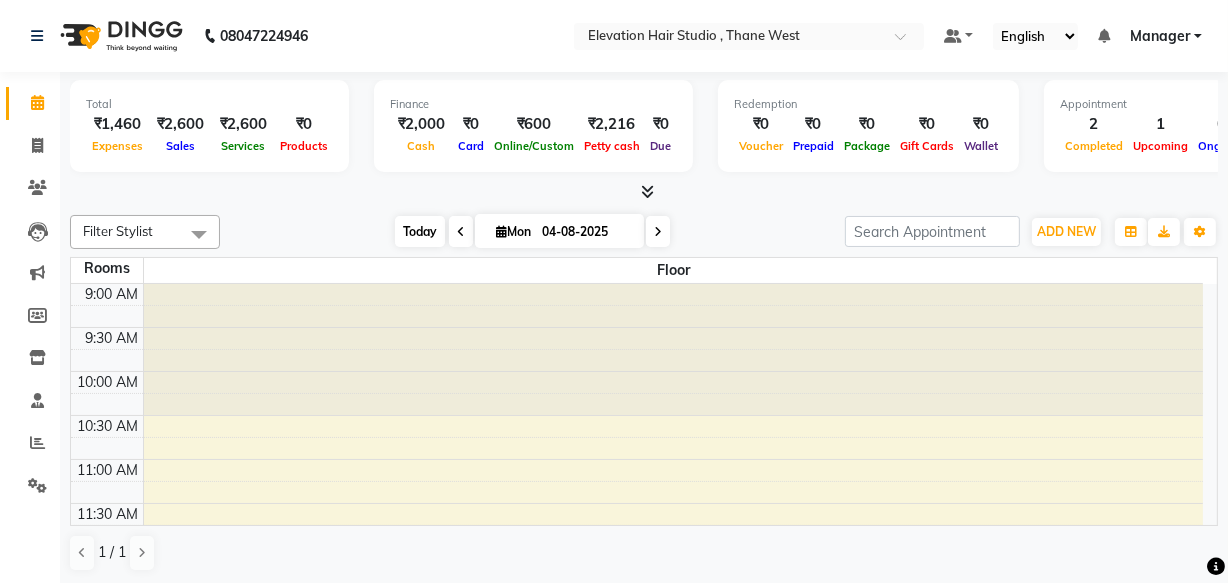 click on "Today" at bounding box center [420, 231] 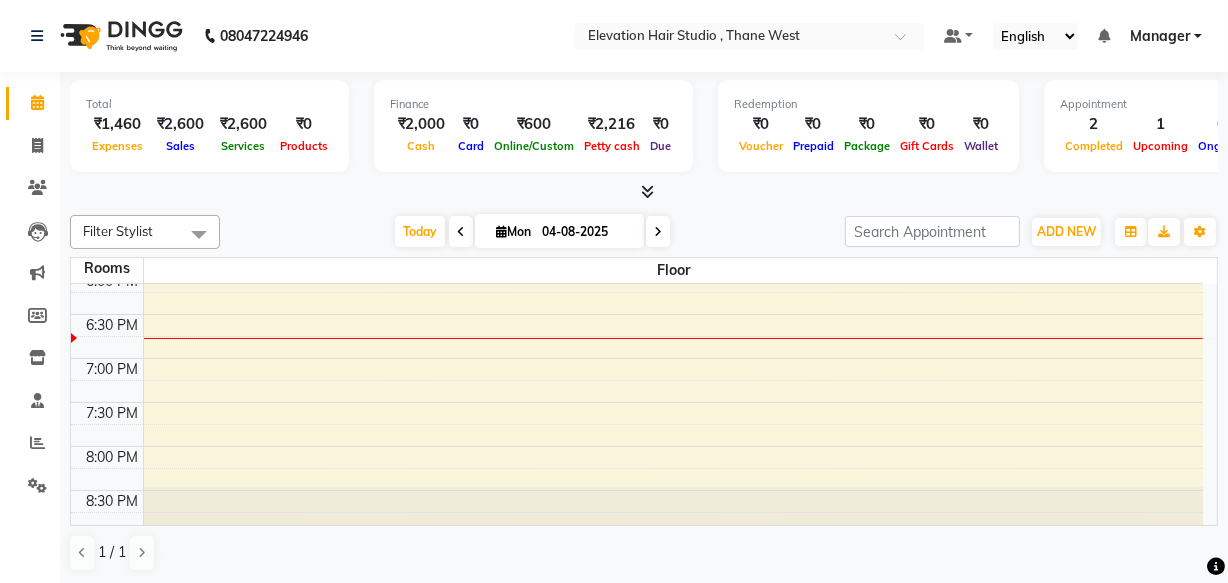 scroll, scrollTop: 810, scrollLeft: 0, axis: vertical 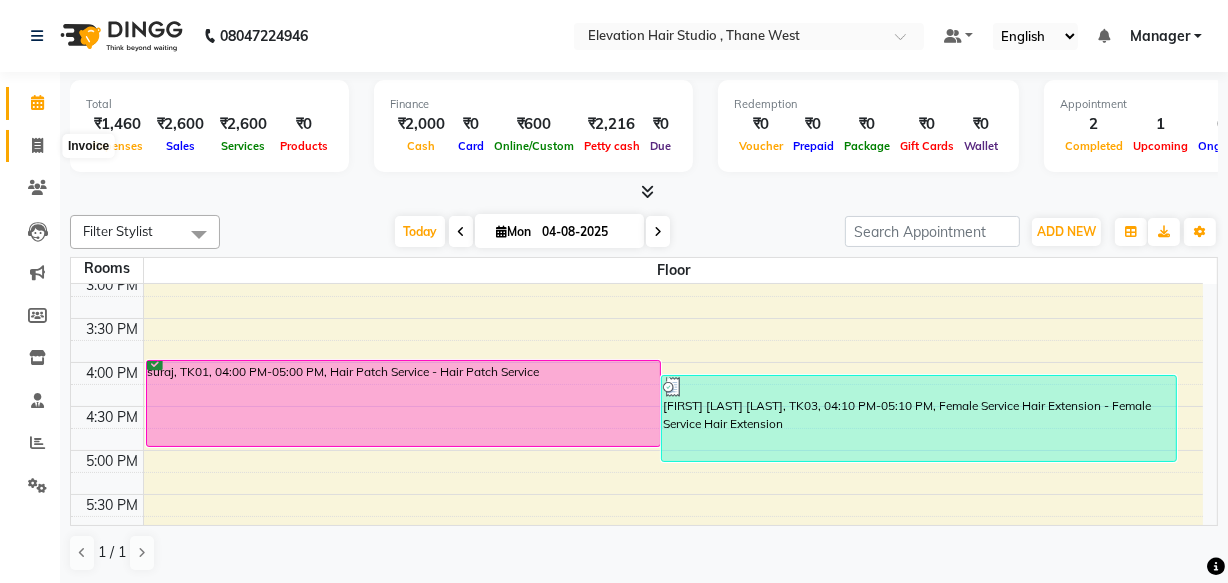 click 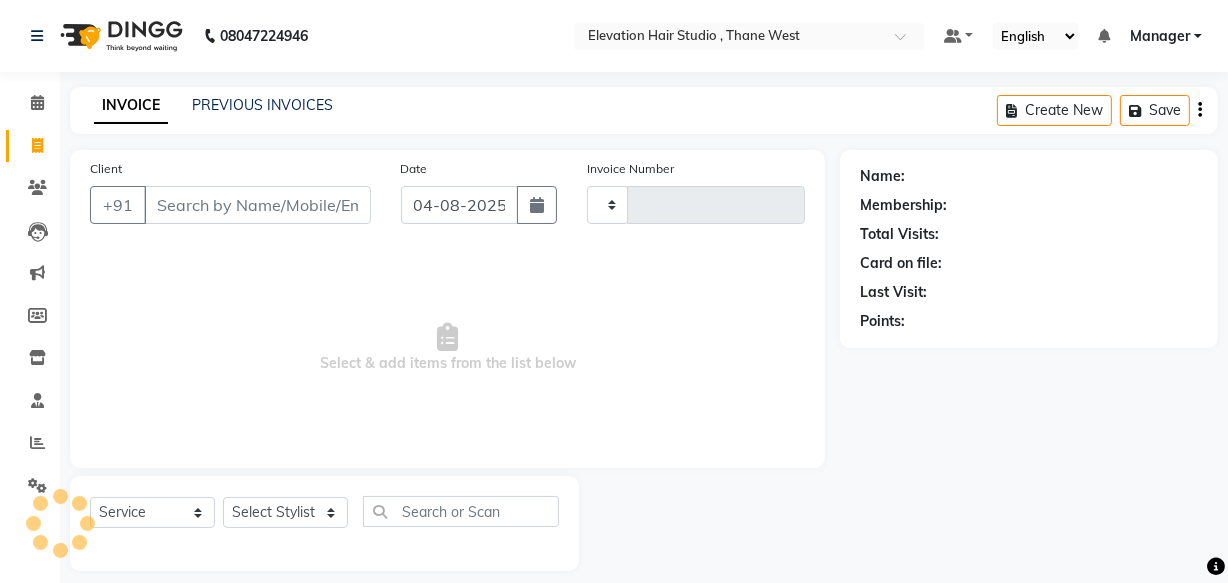 type on "0675" 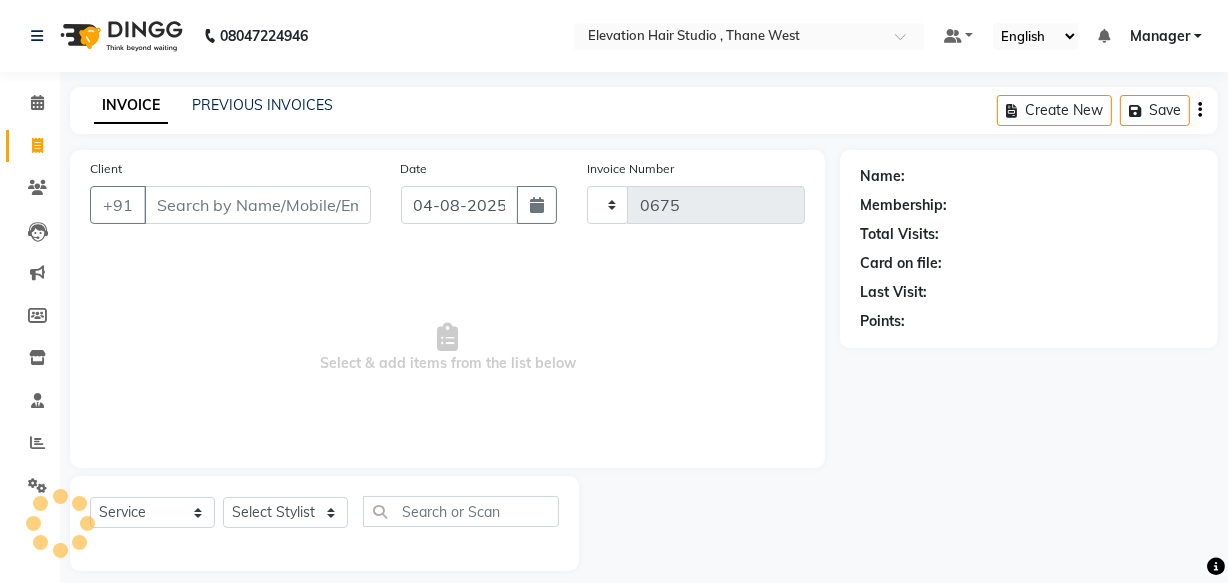 select on "6886" 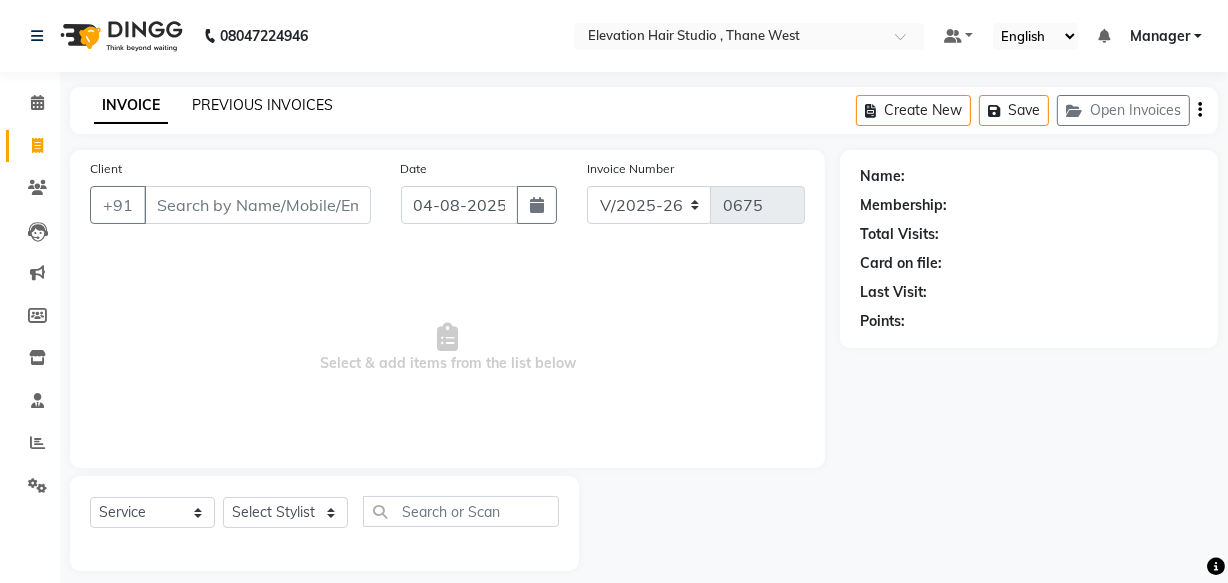 click on "PREVIOUS INVOICES" 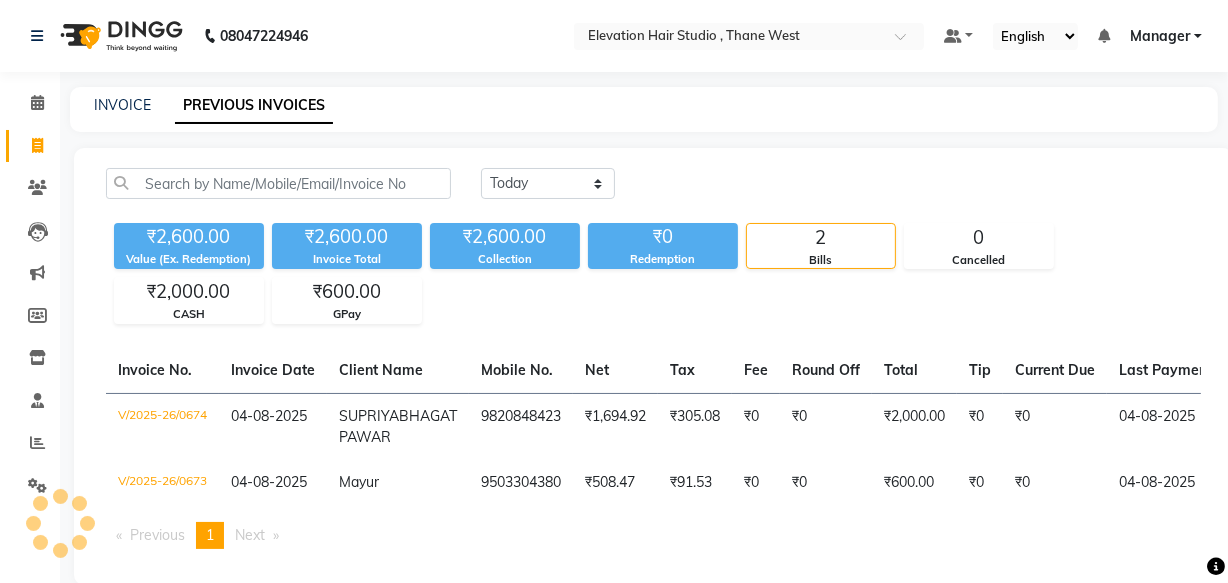 scroll, scrollTop: 0, scrollLeft: 0, axis: both 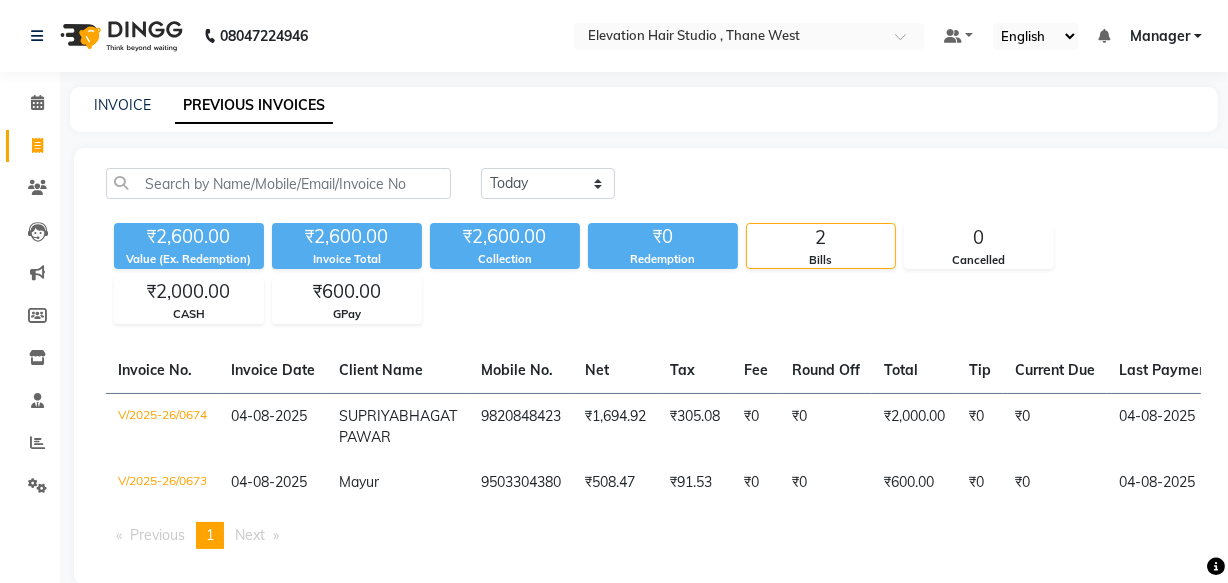 click on "Invoice No. Invoice Date Client Name Mobile No. Net Tax Fee Round Off Total Tip Current Due Last Payment Date Payment Amount Payment Methods Cancel Reason Status V/2025-26/0674 04-08-2025 [FIRST] [LAST] [LAST] [PHONE] ₹1,694.92 ₹305.08 ₹0 ₹0 ₹2,000.00 ₹0 ₹0 04-08-2025 ₹2,000.00 CASH - PAID V/2025-26/0673 04-08-2025 [FIRST] [PHONE] ₹508.47 ₹91.53 ₹0 ₹0 ₹600.00 ₹0 ₹0 04-08-2025 ₹600.00 GPay - PAID Previous page 1 / 1 You're on page 1 Next page" 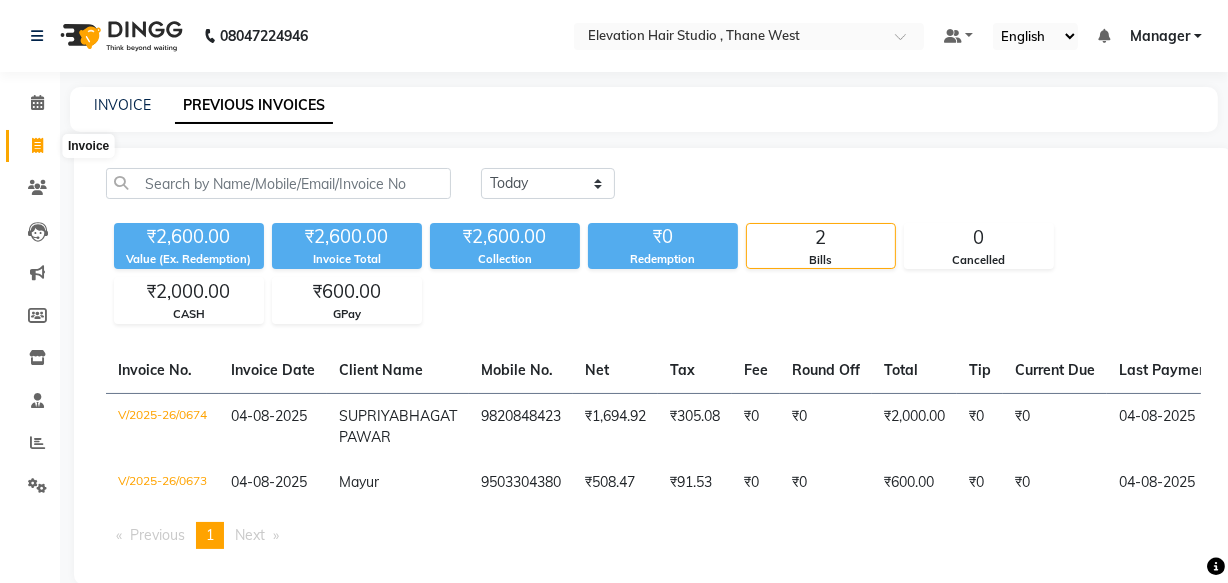 click 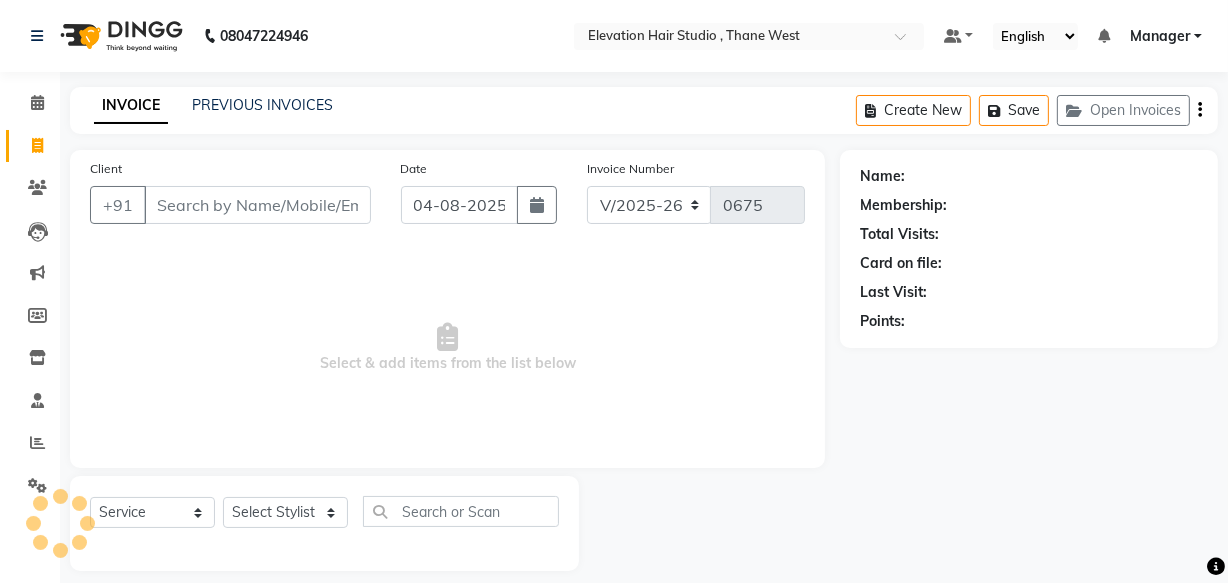 scroll, scrollTop: 19, scrollLeft: 0, axis: vertical 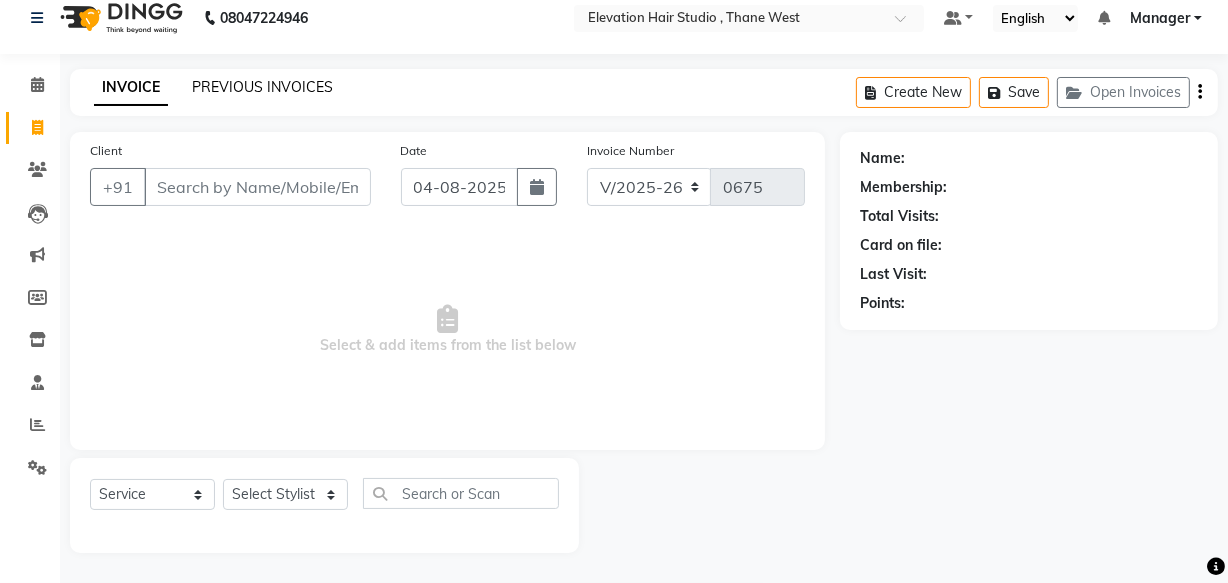 click on "PREVIOUS INVOICES" 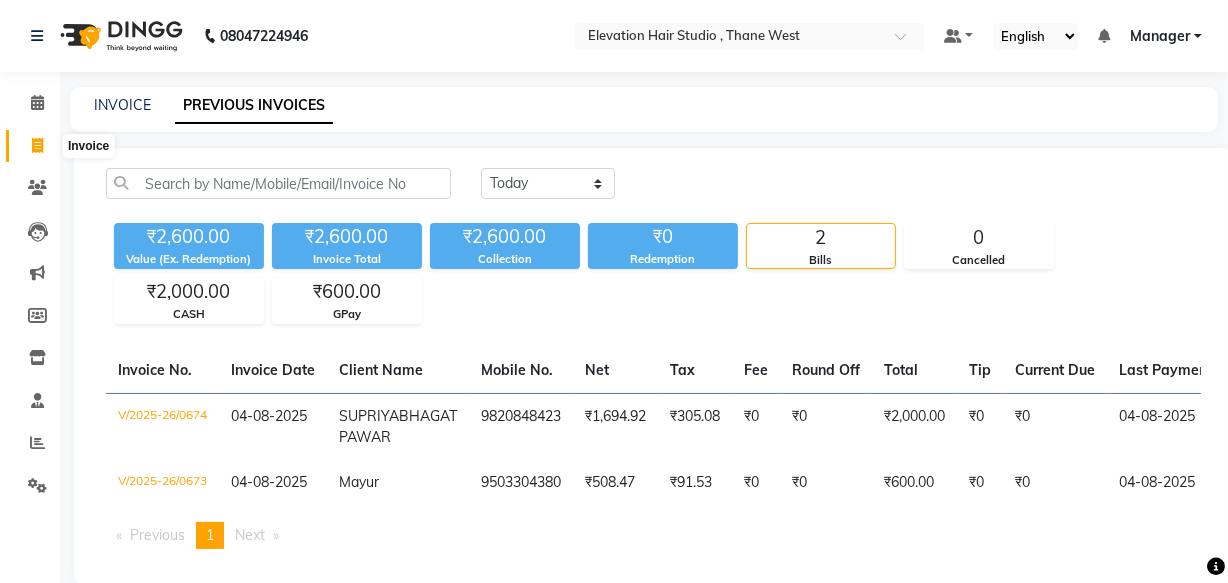 click 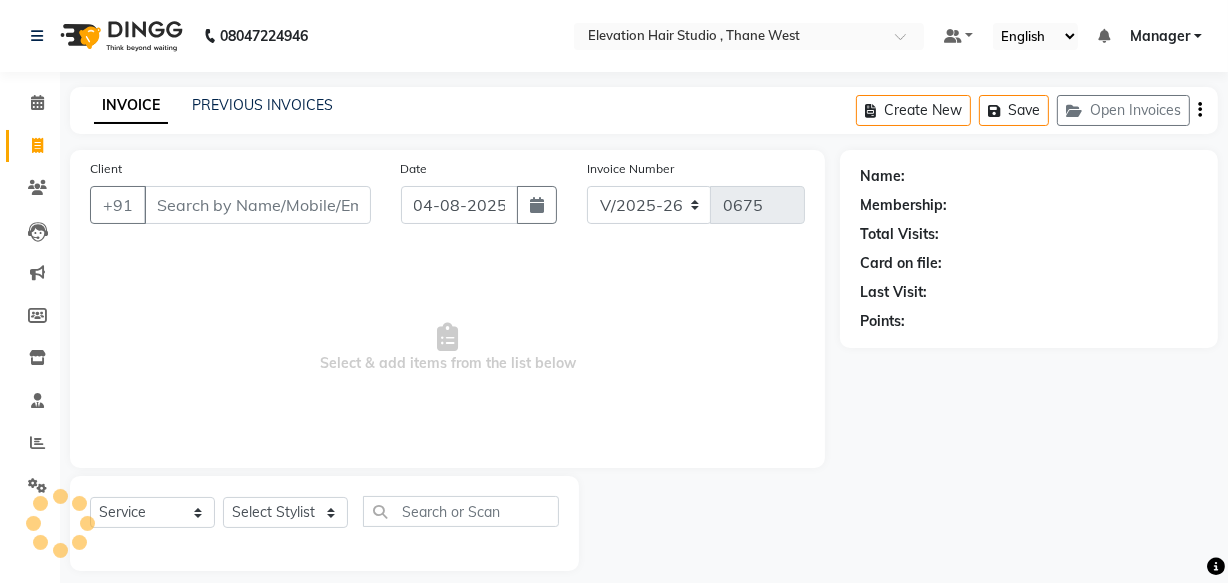 scroll, scrollTop: 19, scrollLeft: 0, axis: vertical 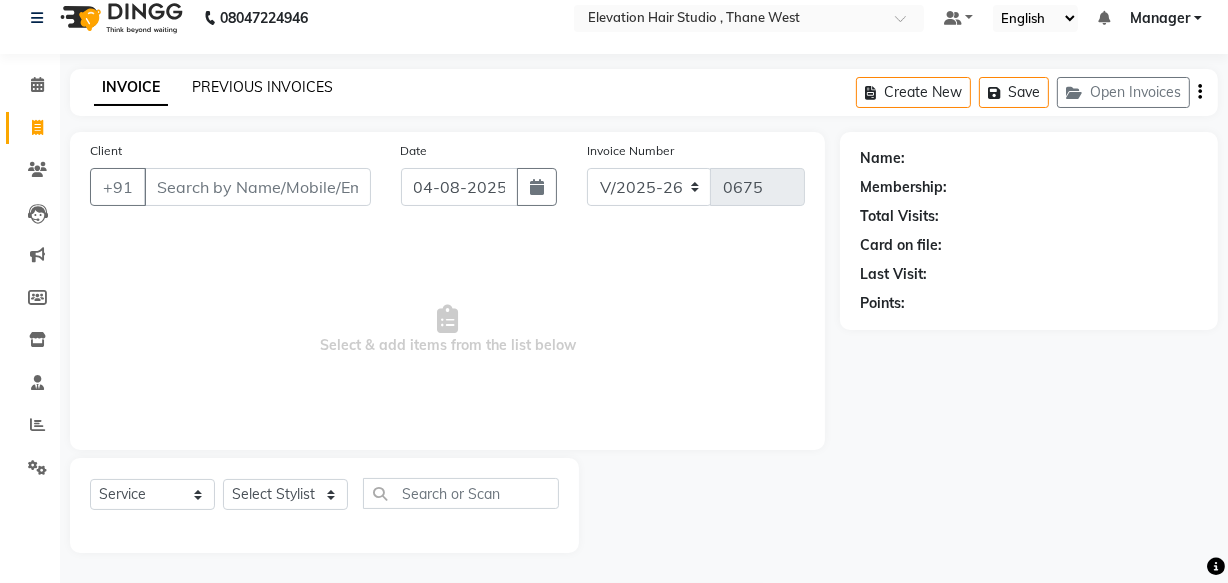 click on "PREVIOUS INVOICES" 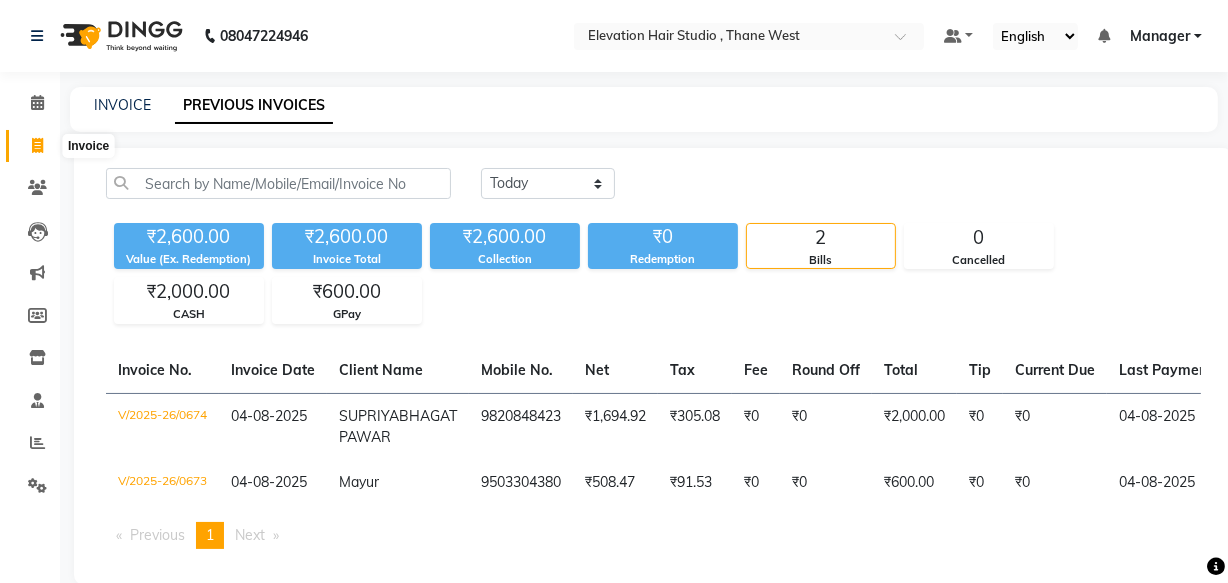 click 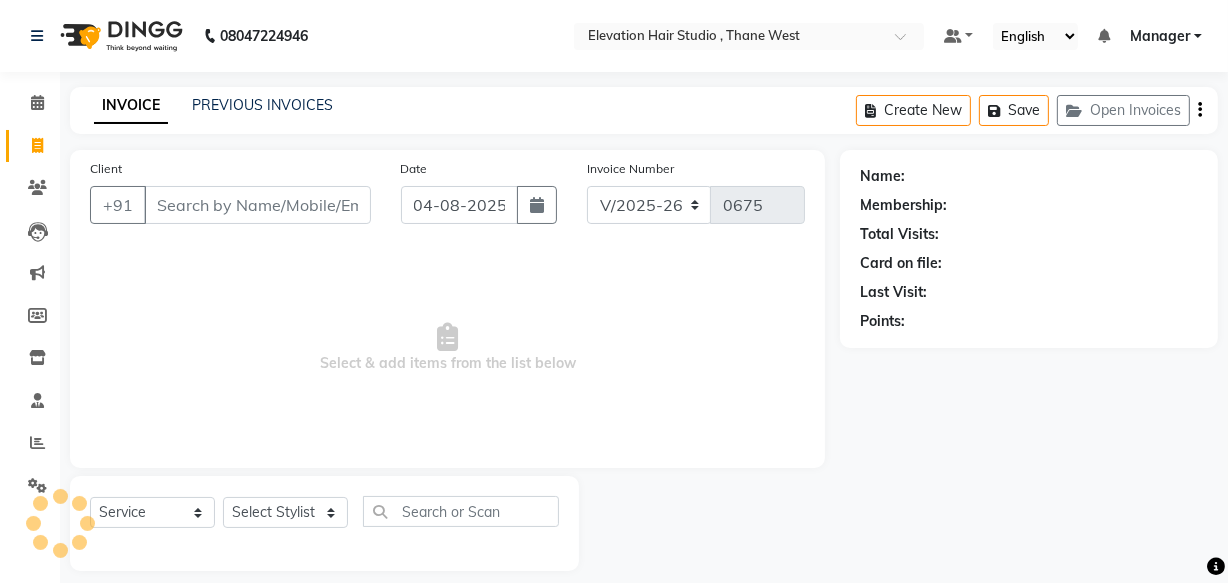 scroll, scrollTop: 19, scrollLeft: 0, axis: vertical 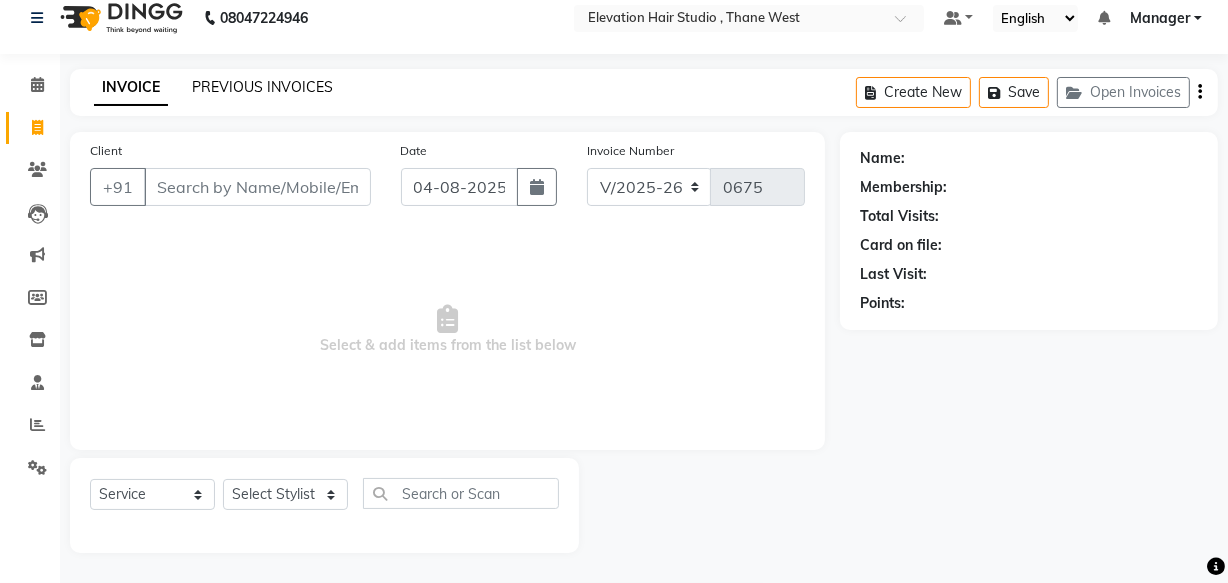 click on "PREVIOUS INVOICES" 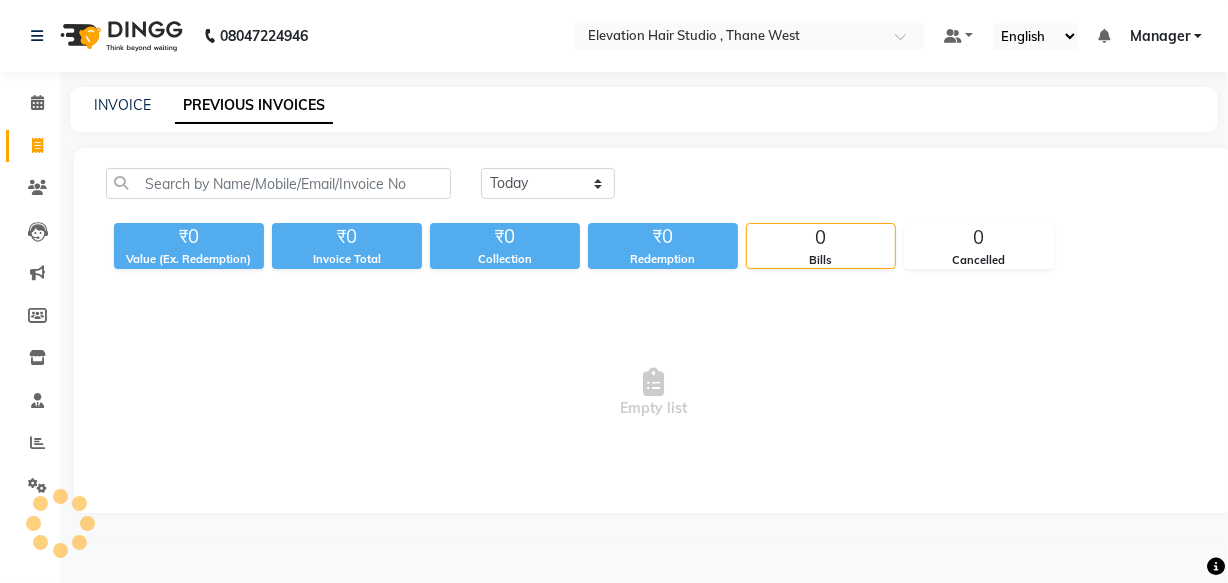 scroll, scrollTop: 0, scrollLeft: 0, axis: both 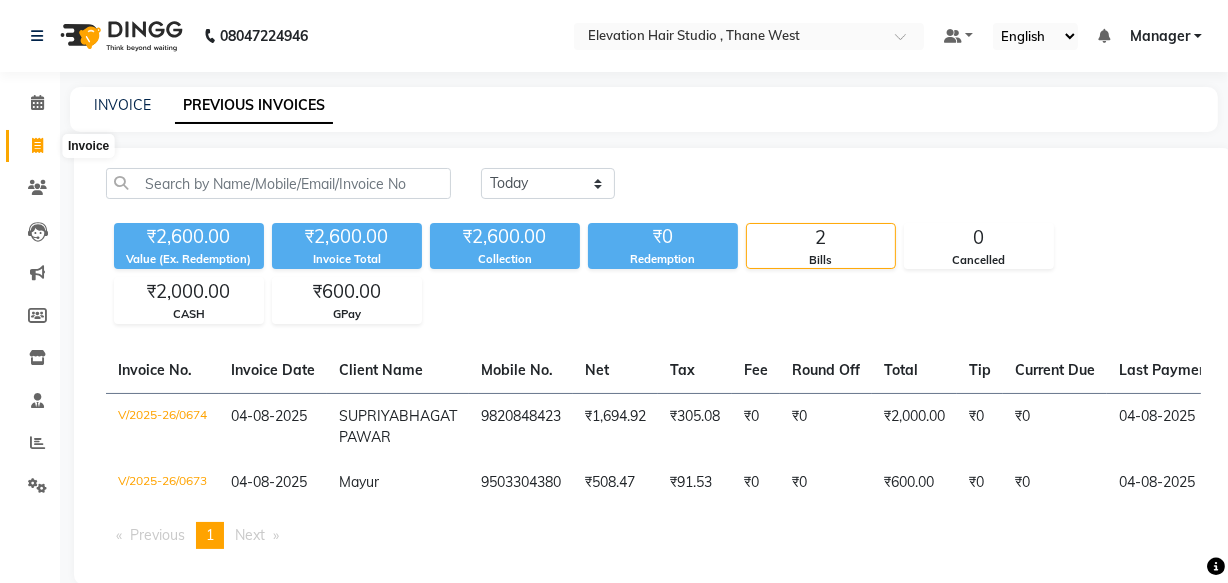 click 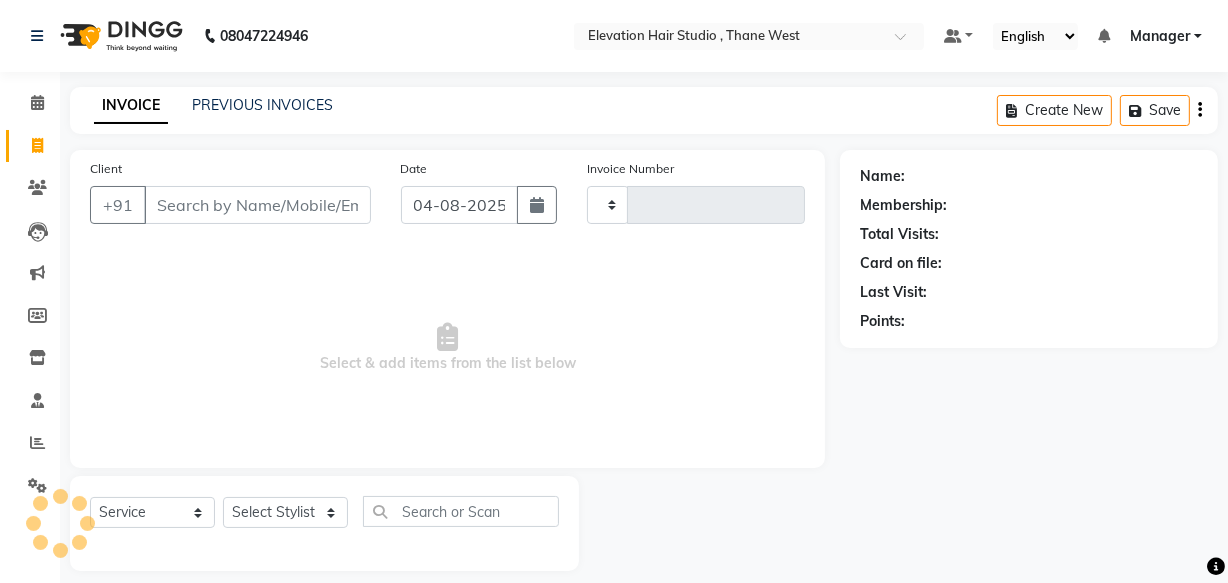 type on "0675" 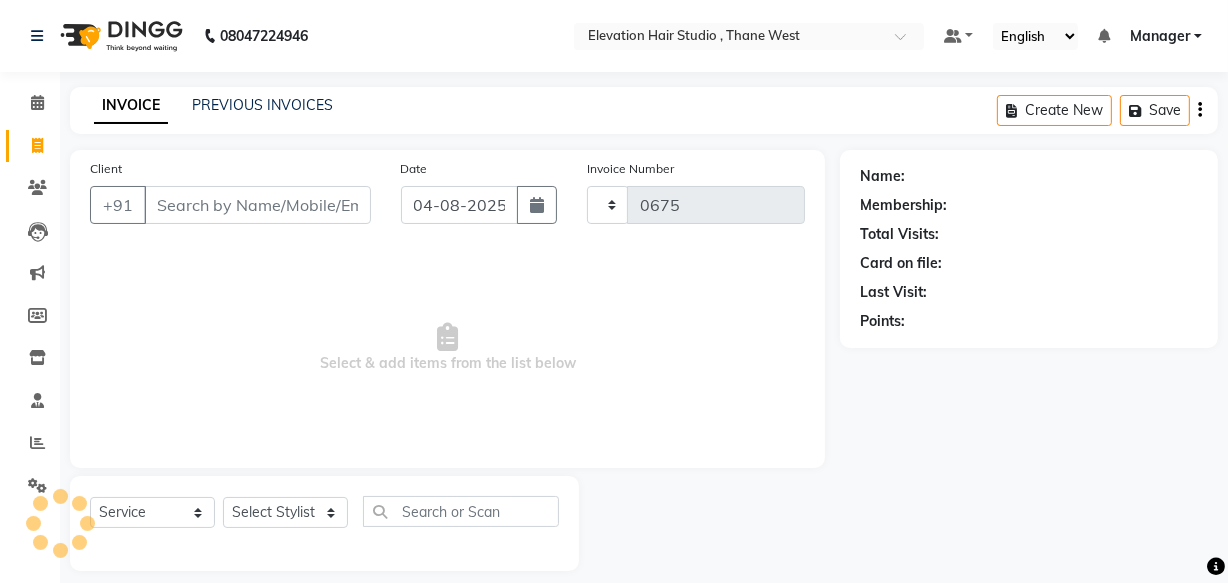 scroll, scrollTop: 19, scrollLeft: 0, axis: vertical 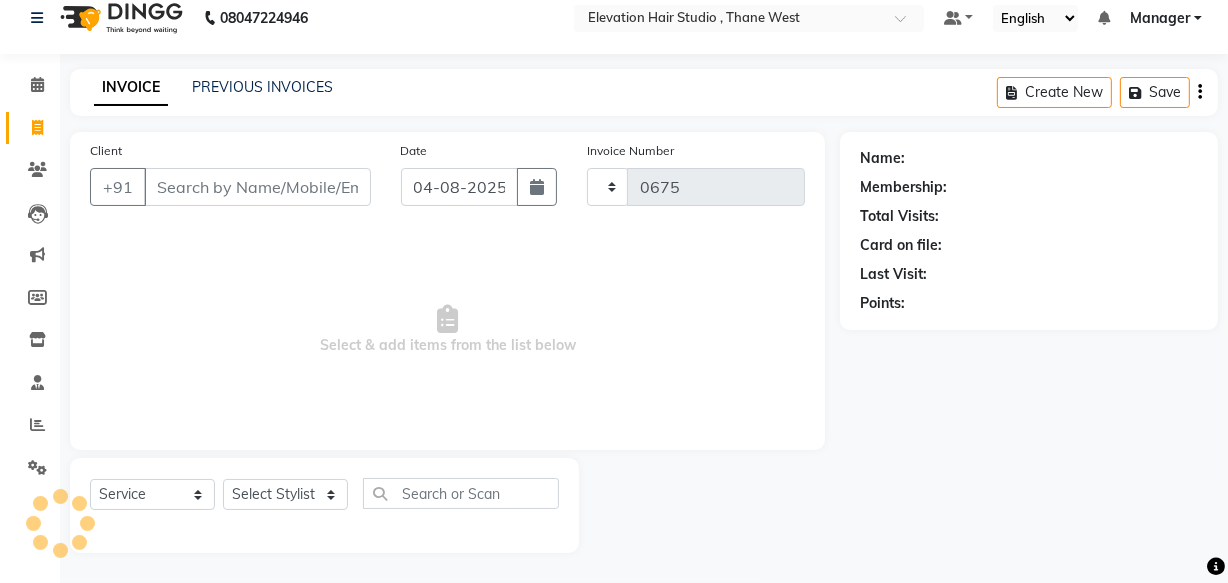 select on "6886" 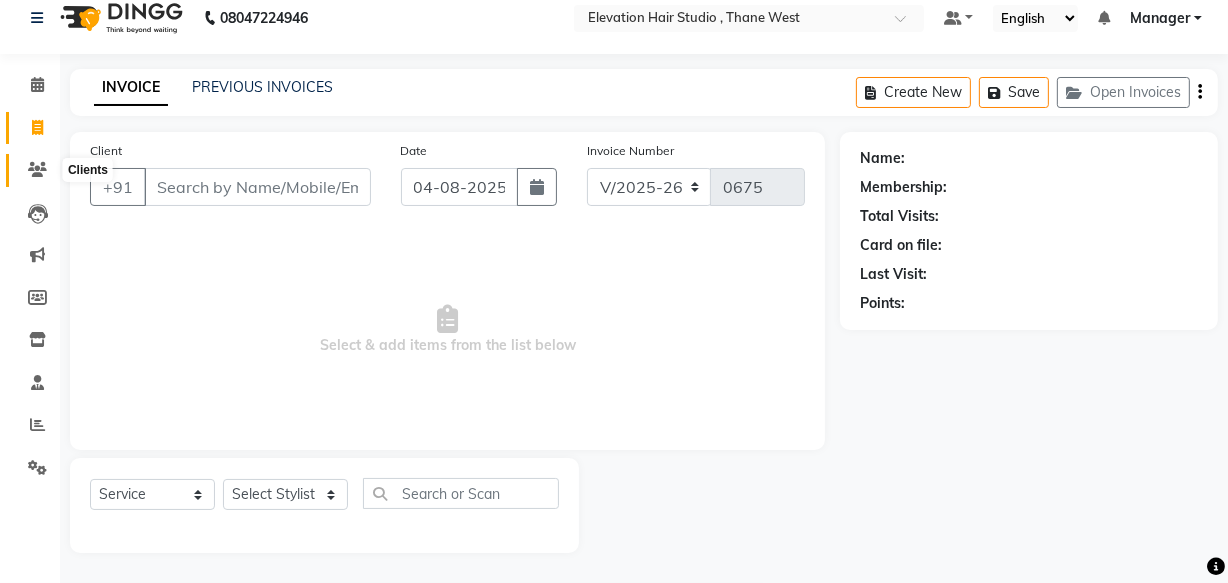 click 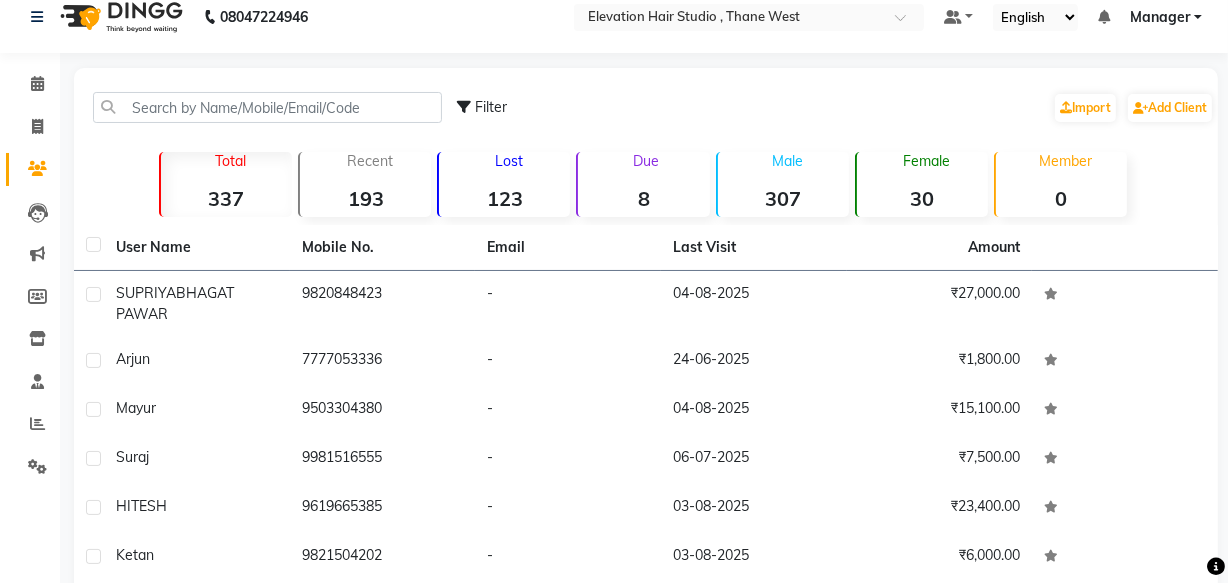 click on "Lost 123" 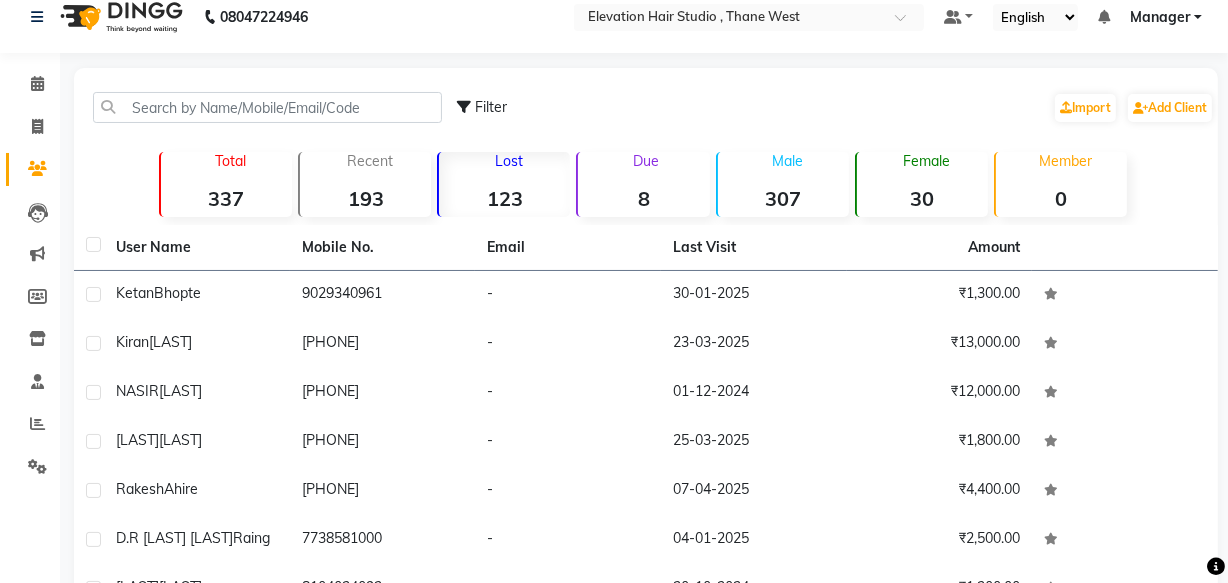 click on "Due  8" 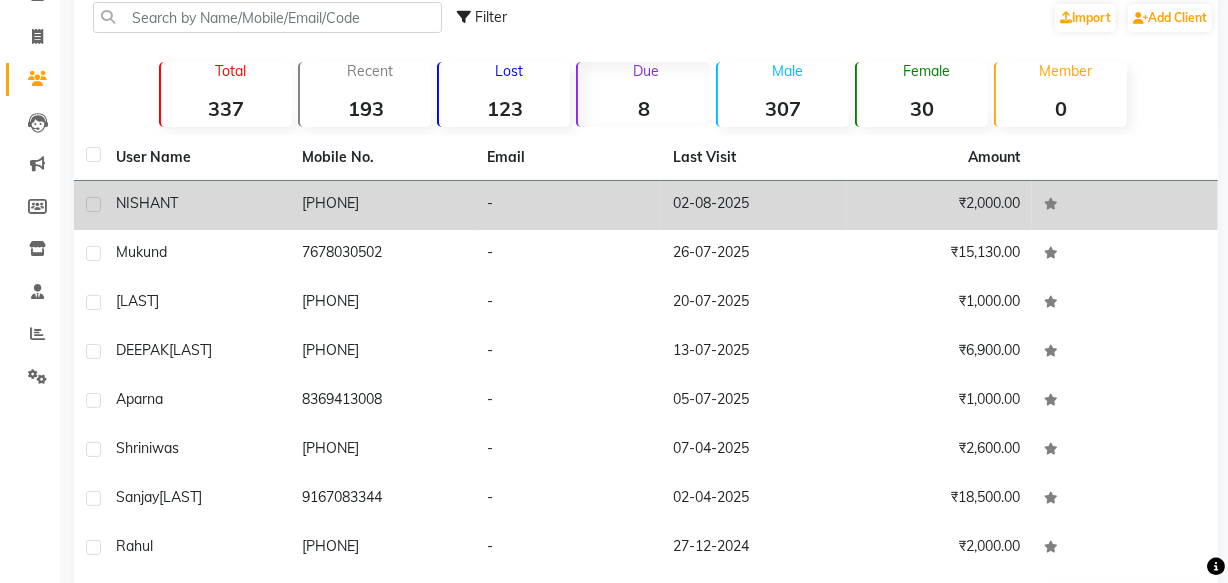 scroll, scrollTop: 110, scrollLeft: 0, axis: vertical 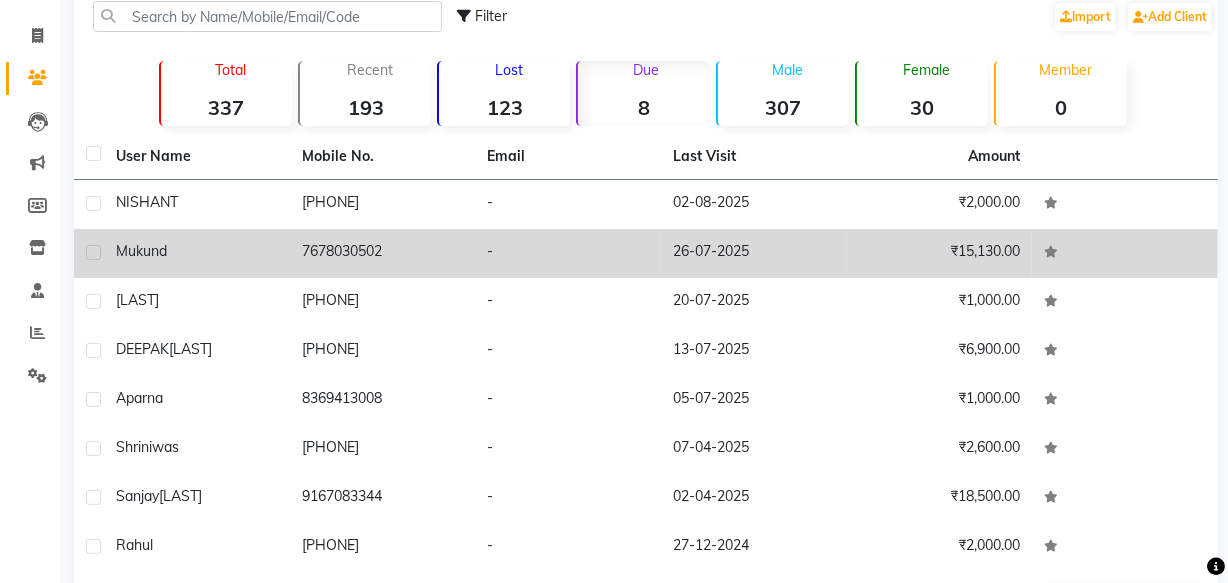click on "7678030502" 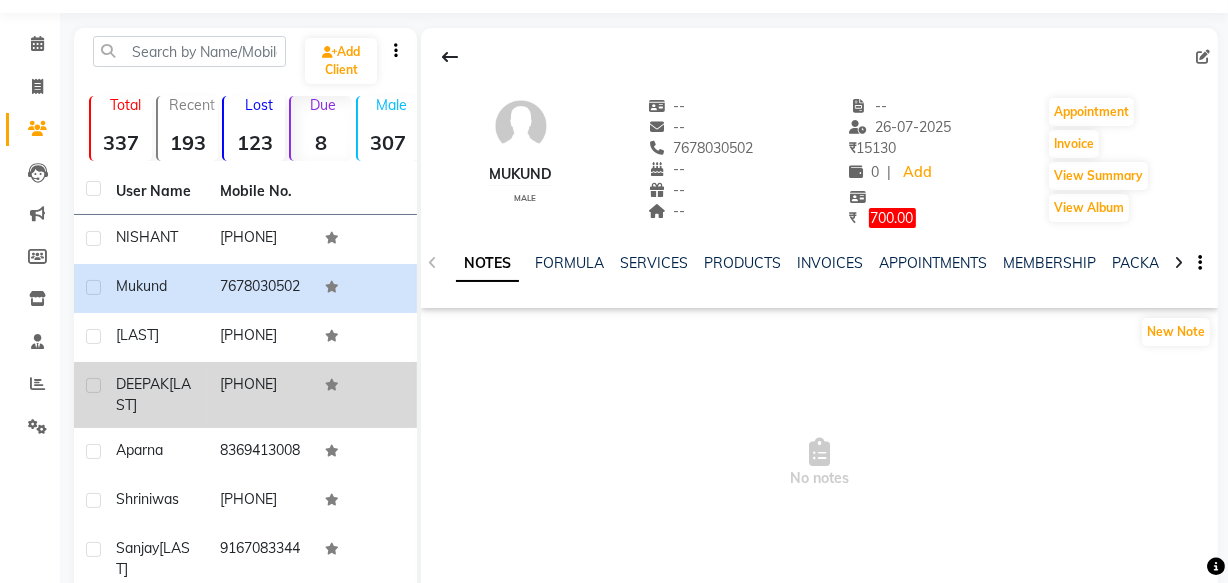 scroll, scrollTop: 90, scrollLeft: 0, axis: vertical 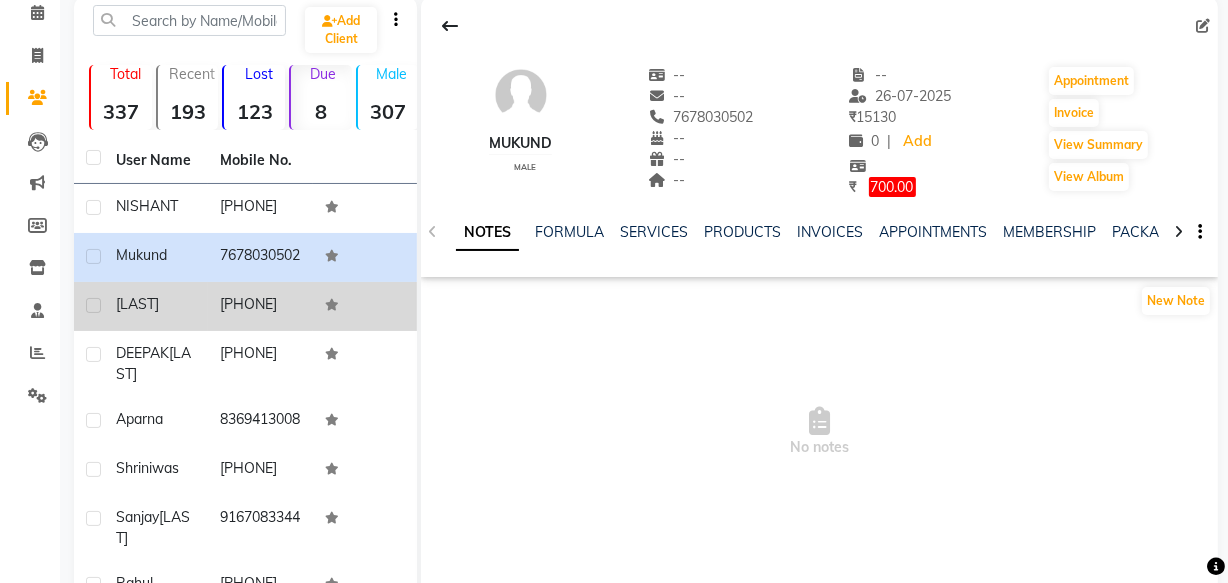 click on "[PHONE]" 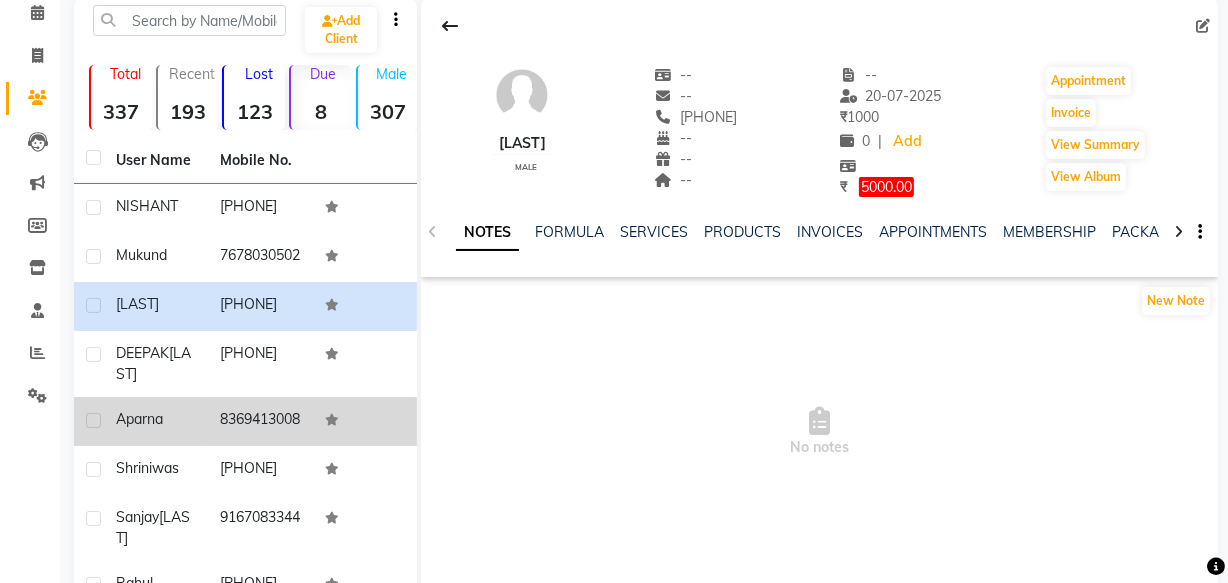click on "8369413008" 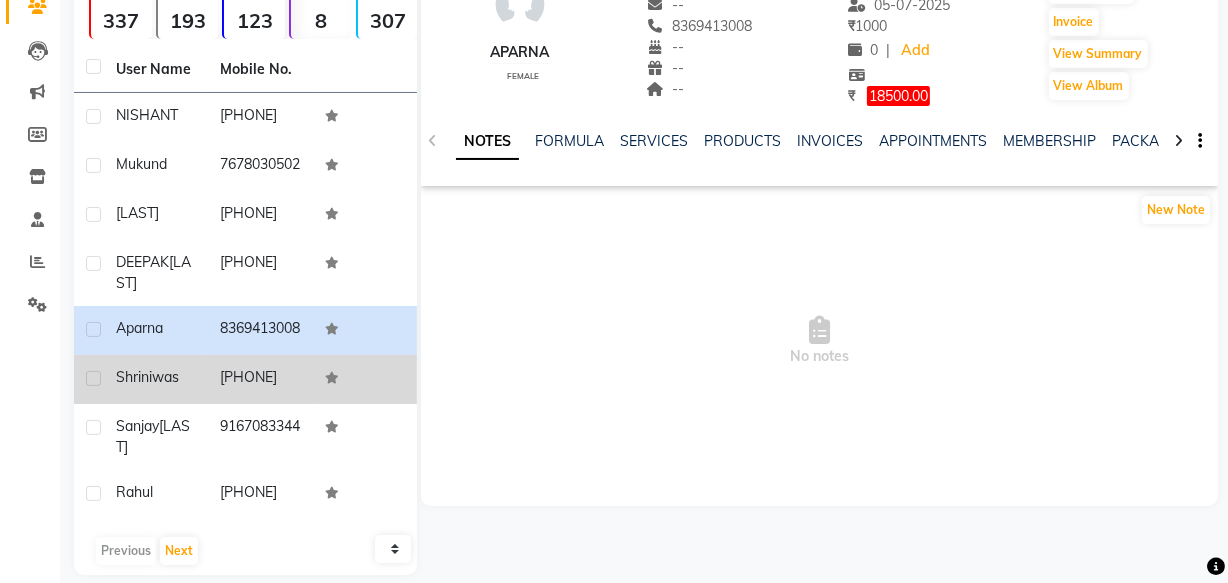 scroll, scrollTop: 272, scrollLeft: 0, axis: vertical 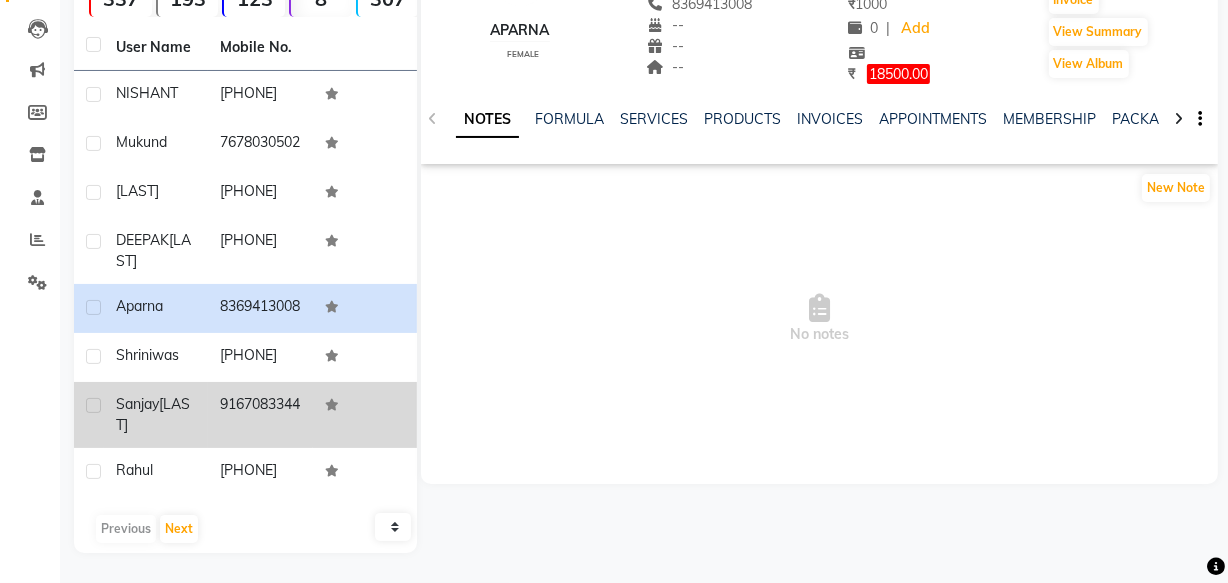 click on "9167083344" 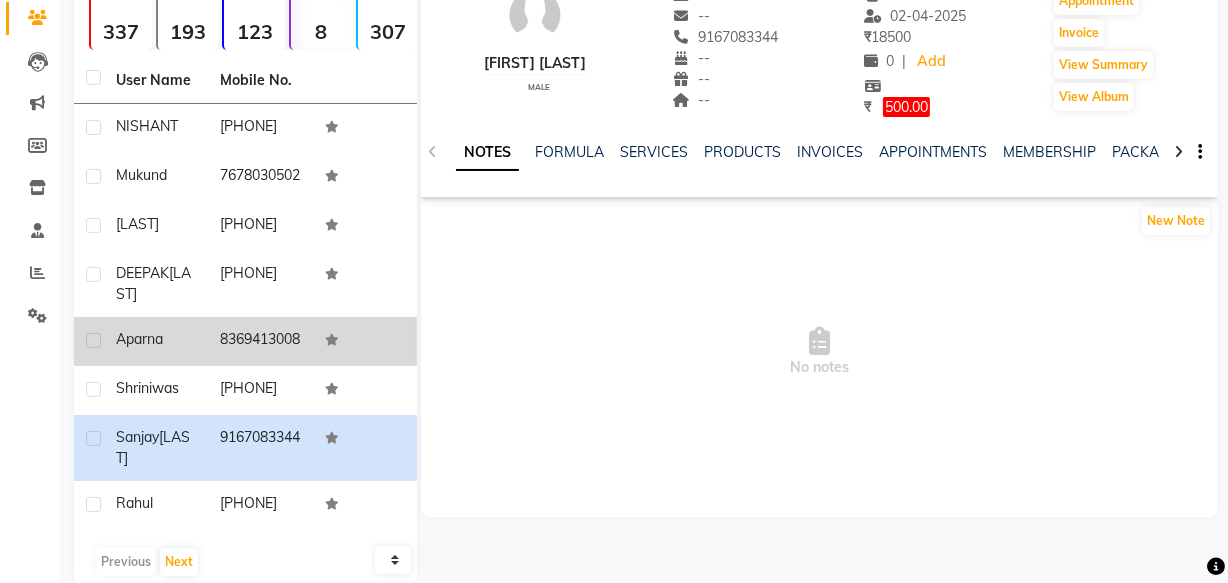 scroll, scrollTop: 272, scrollLeft: 0, axis: vertical 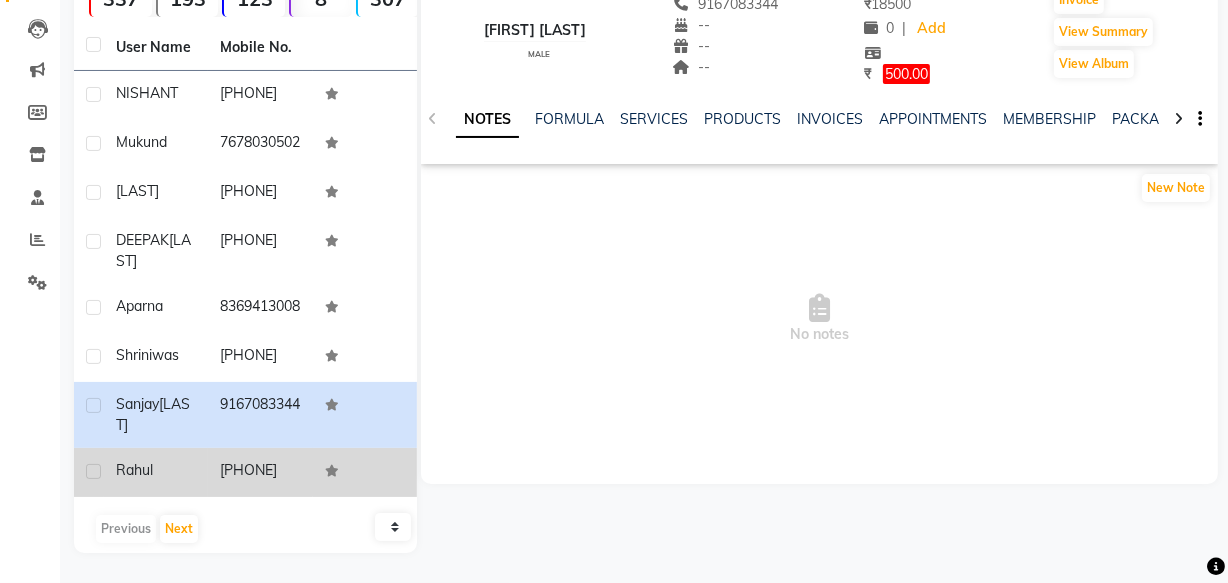 click on "[PHONE]" 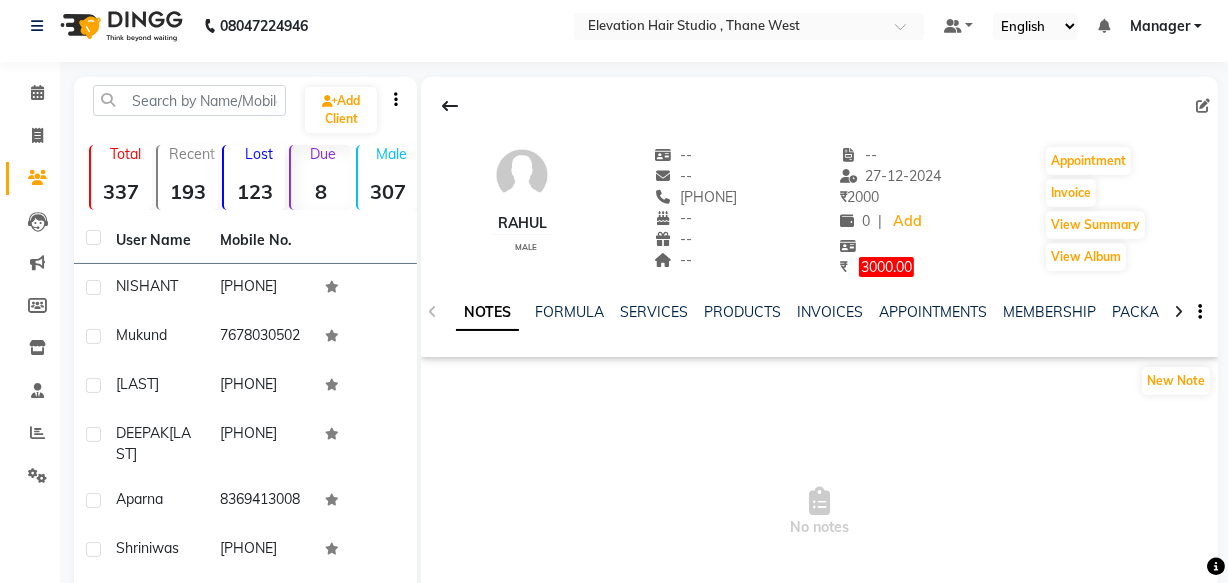 scroll, scrollTop: 0, scrollLeft: 0, axis: both 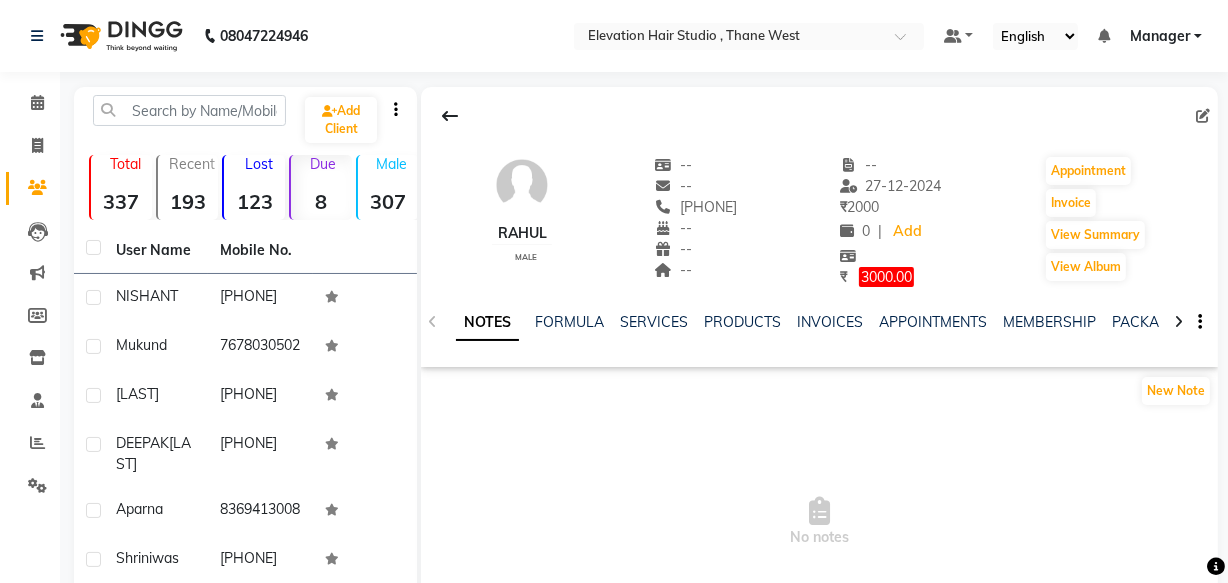 click on "Lost 123" 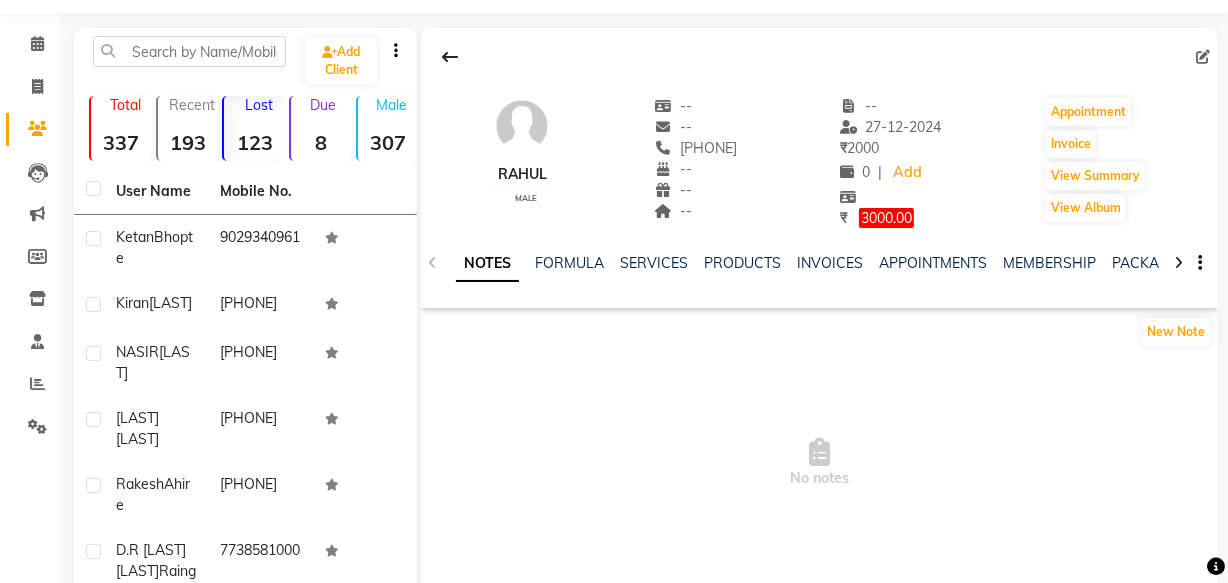 scroll, scrollTop: 90, scrollLeft: 0, axis: vertical 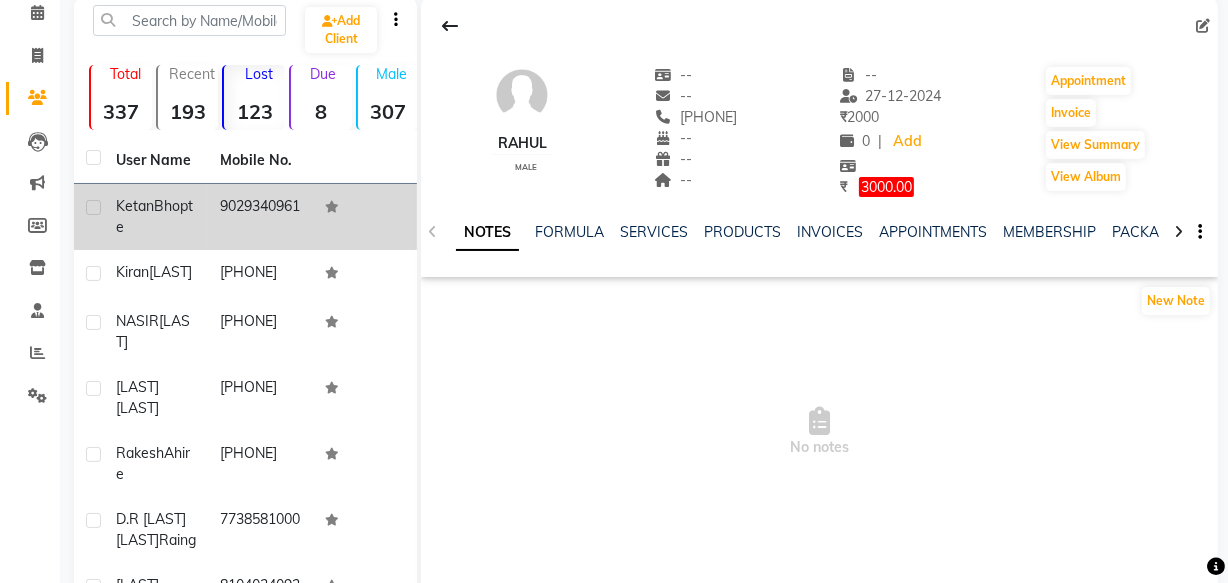 click on "9029340961" 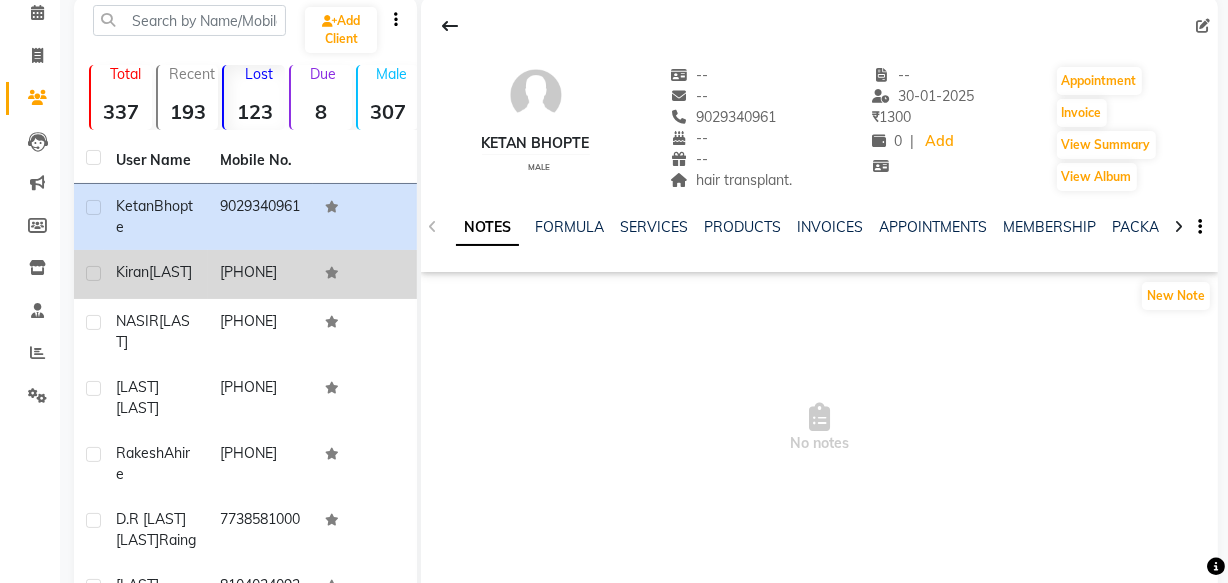 click on "[PHONE]" 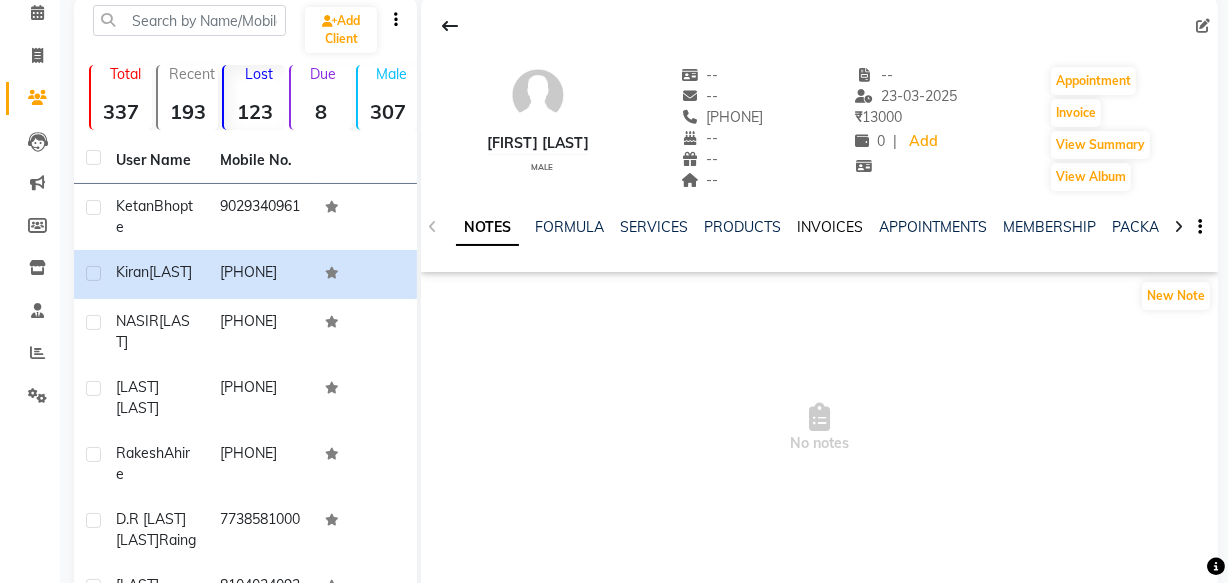 click on "INVOICES" 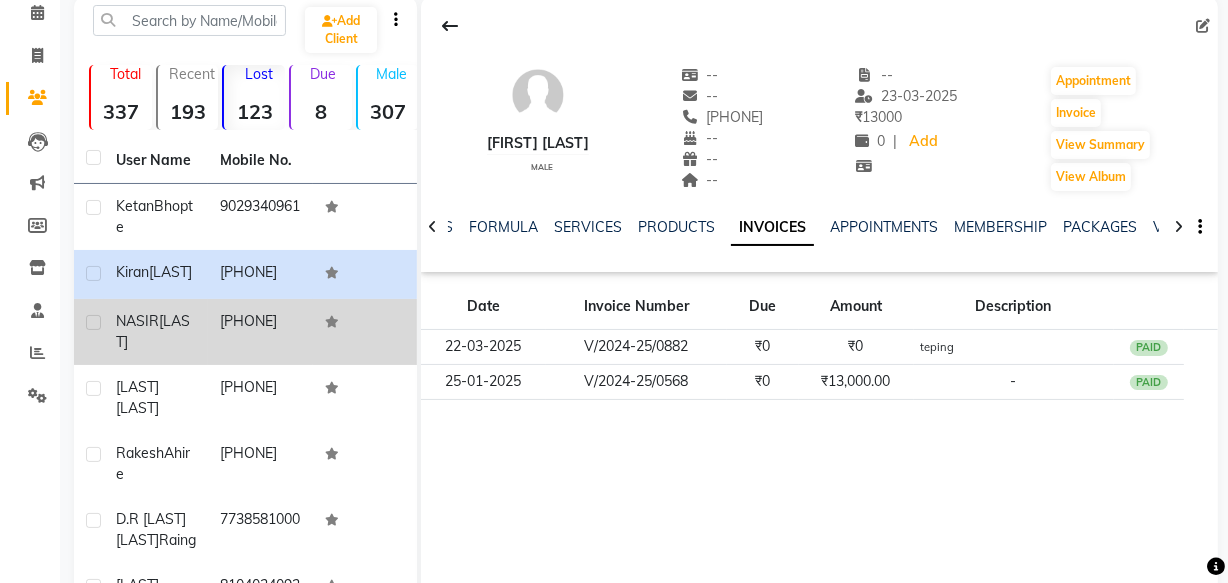 click on "[PHONE]" 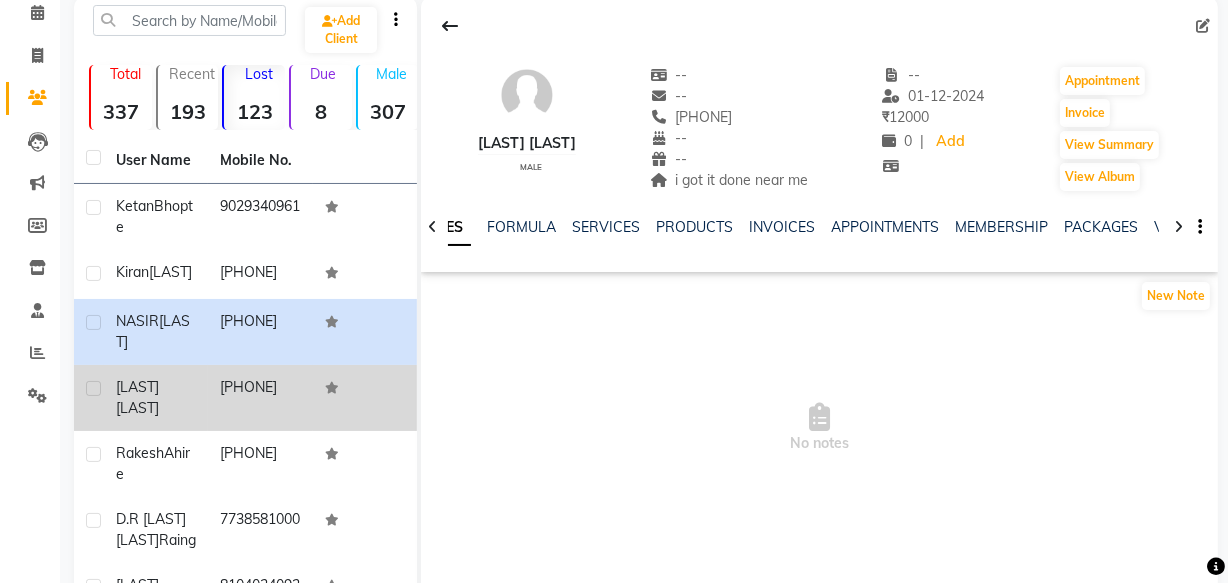 click on "[PHONE]" 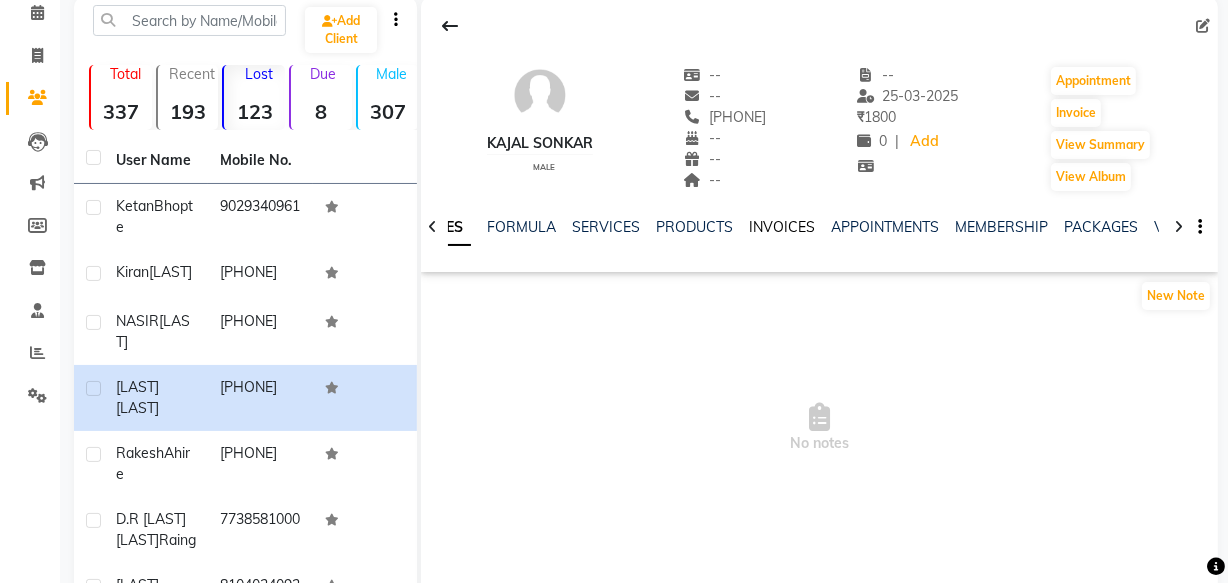 click on "INVOICES" 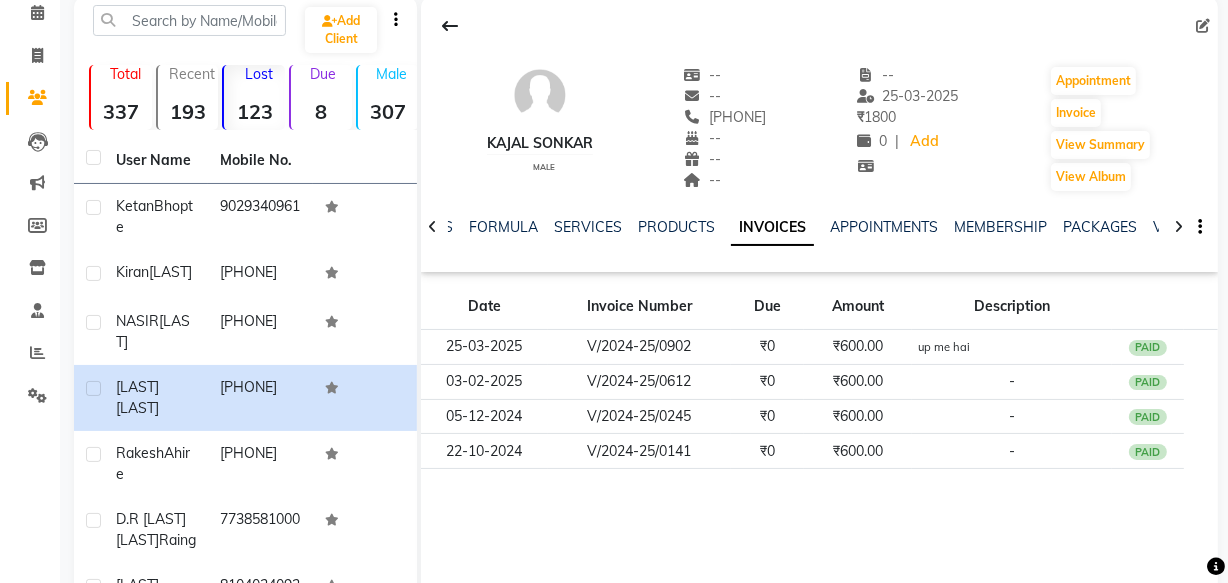 scroll, scrollTop: 0, scrollLeft: 0, axis: both 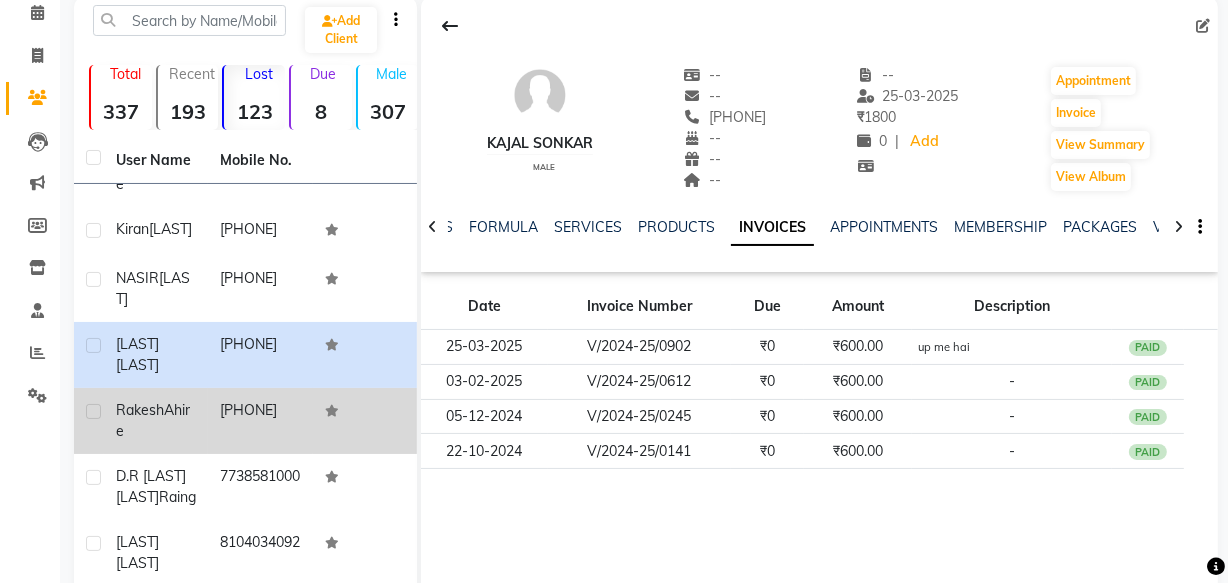 click on "[PHONE]" 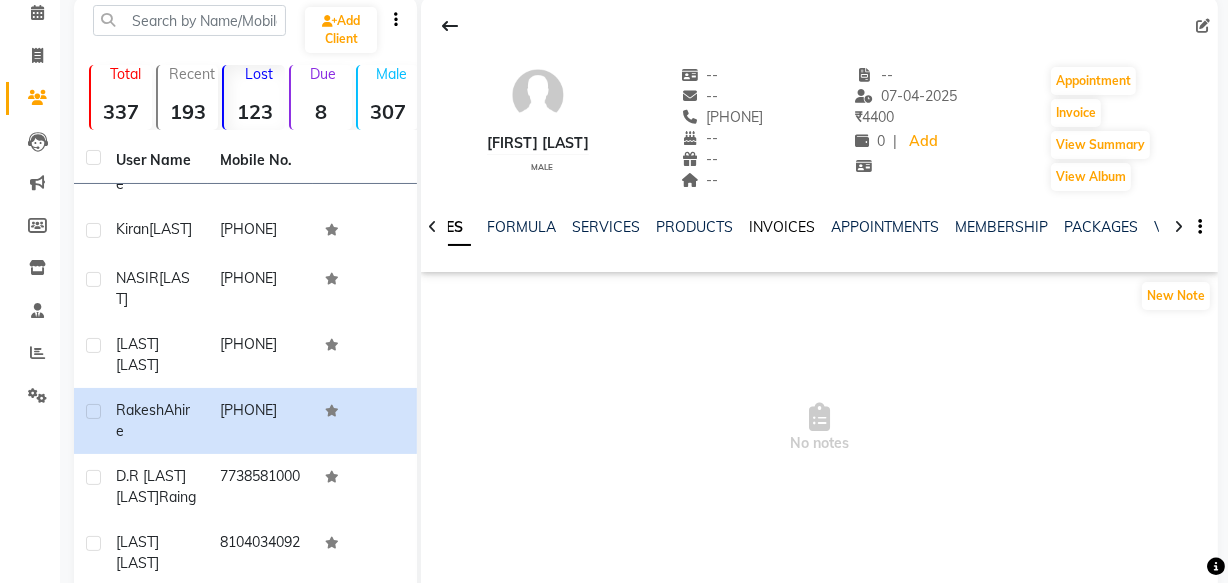 click on "INVOICES" 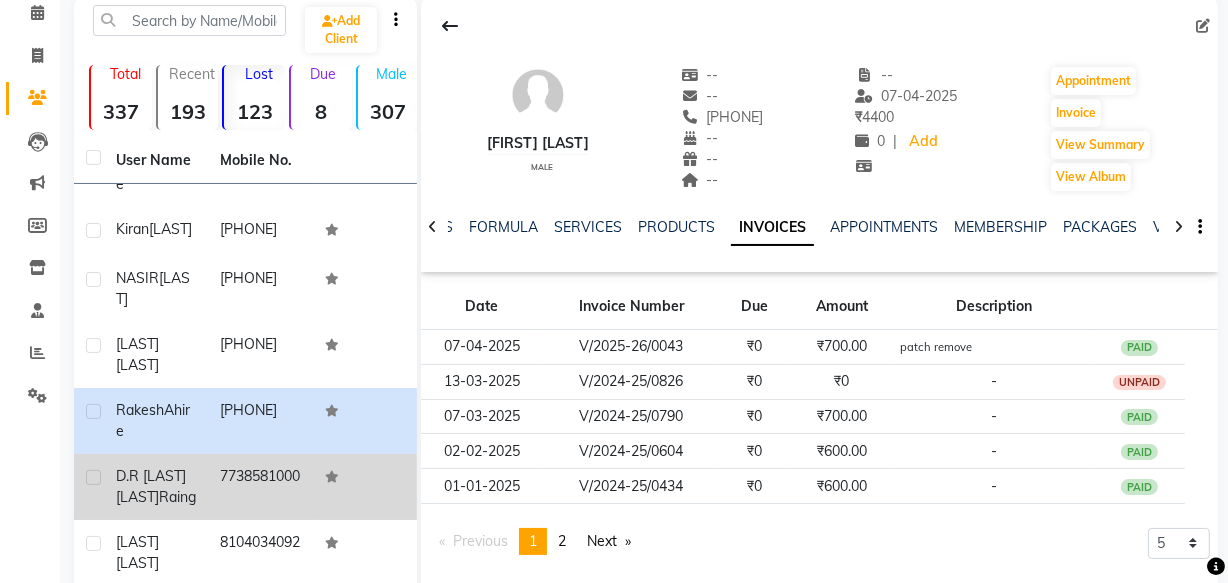 click on "7738581000" 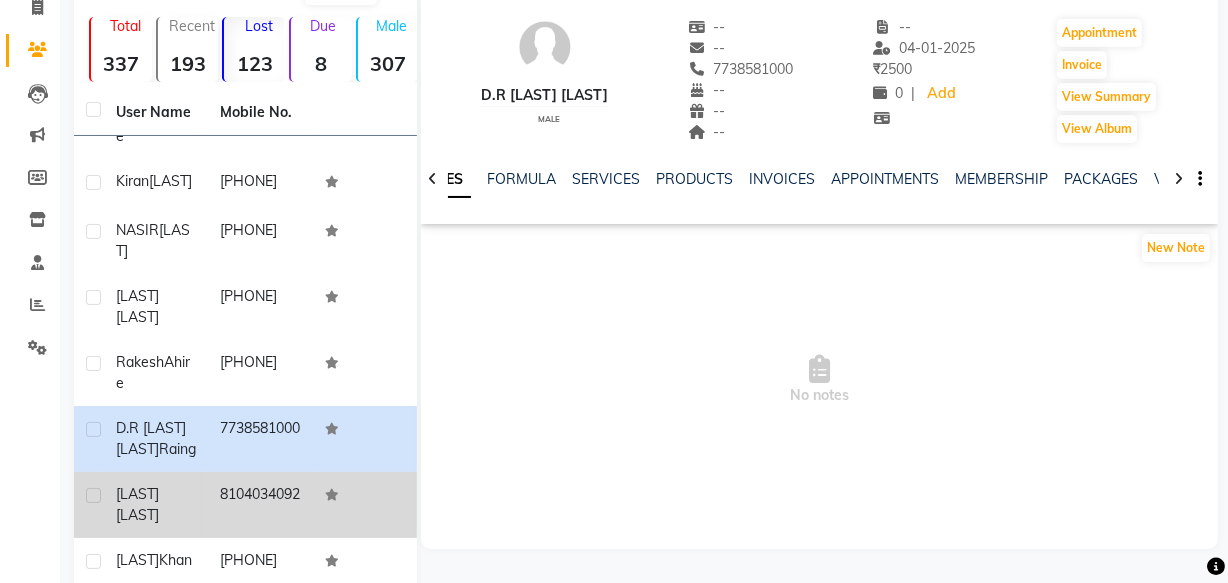 scroll, scrollTop: 181, scrollLeft: 0, axis: vertical 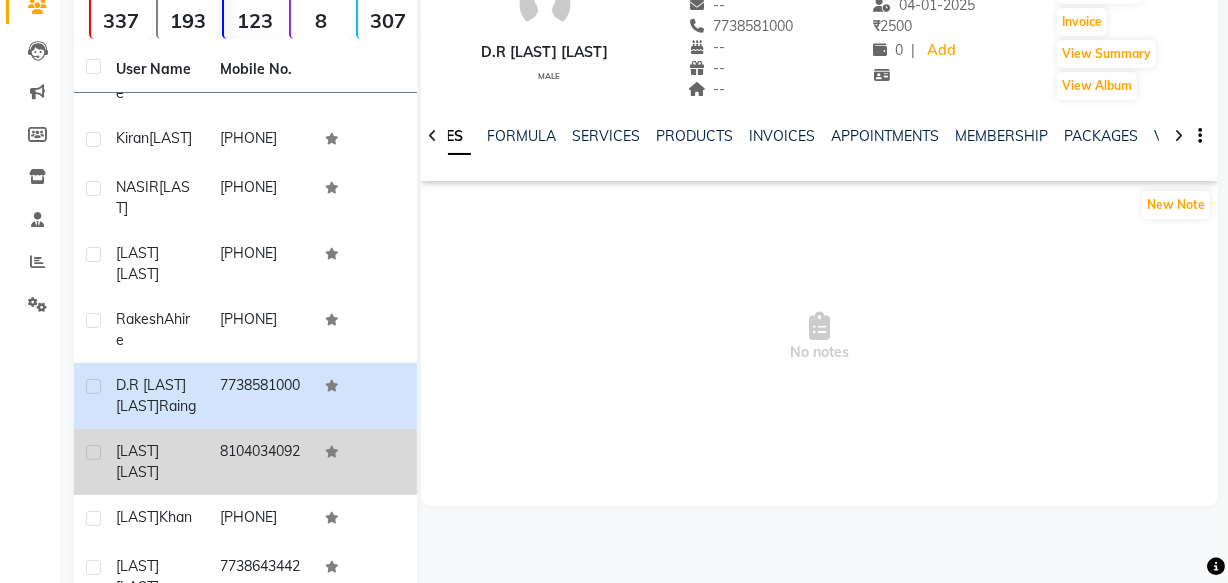 click on "8104034092" 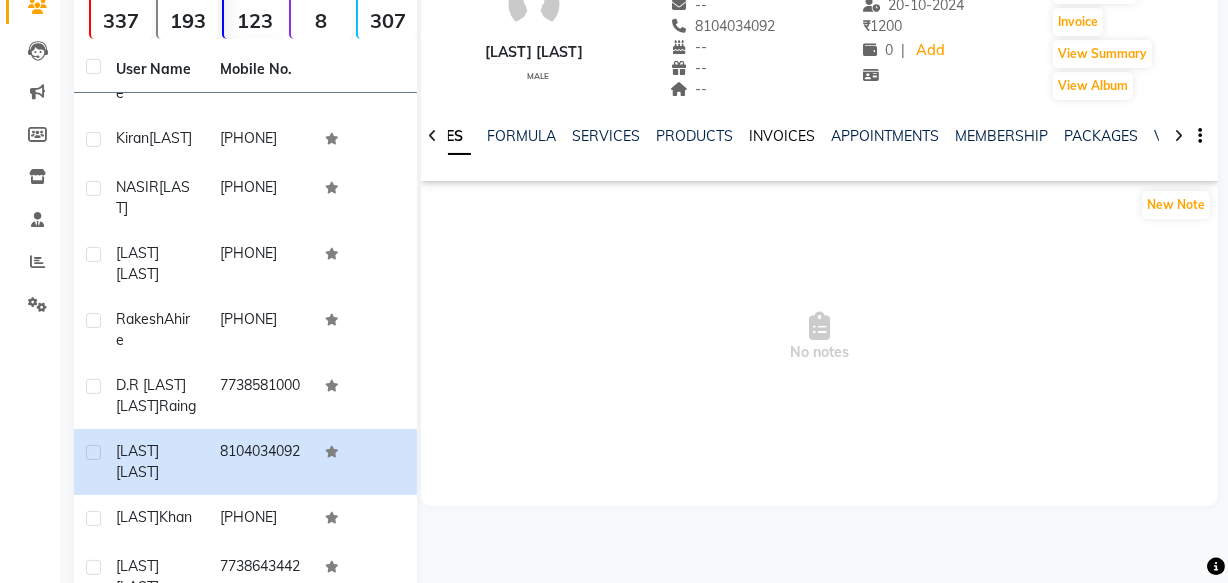 click on "INVOICES" 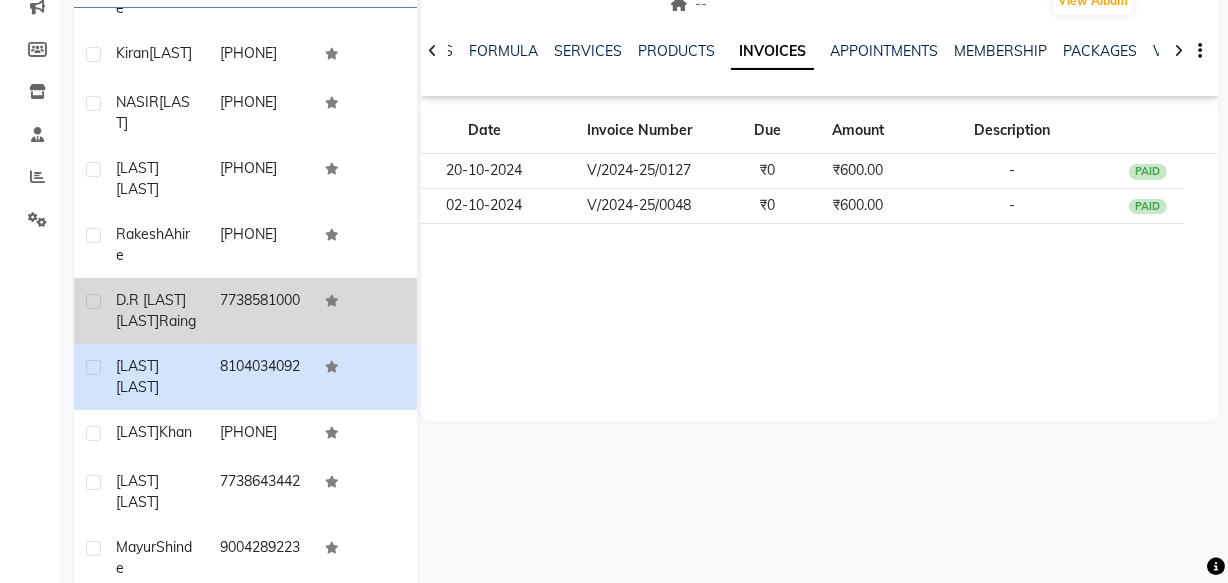 scroll, scrollTop: 272, scrollLeft: 0, axis: vertical 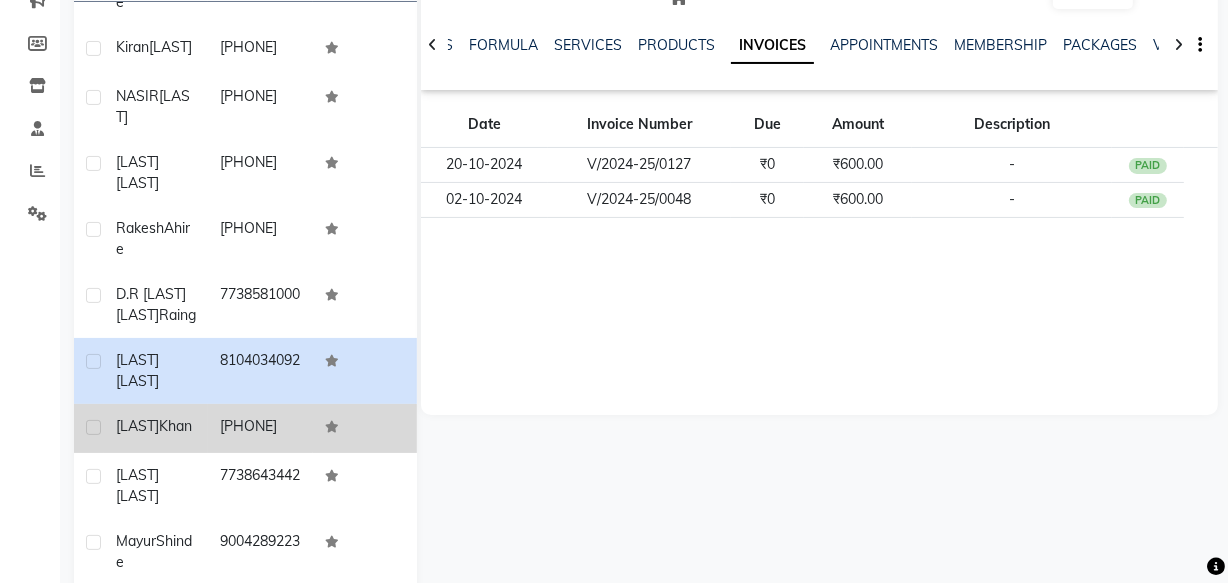click on "[PHONE]" 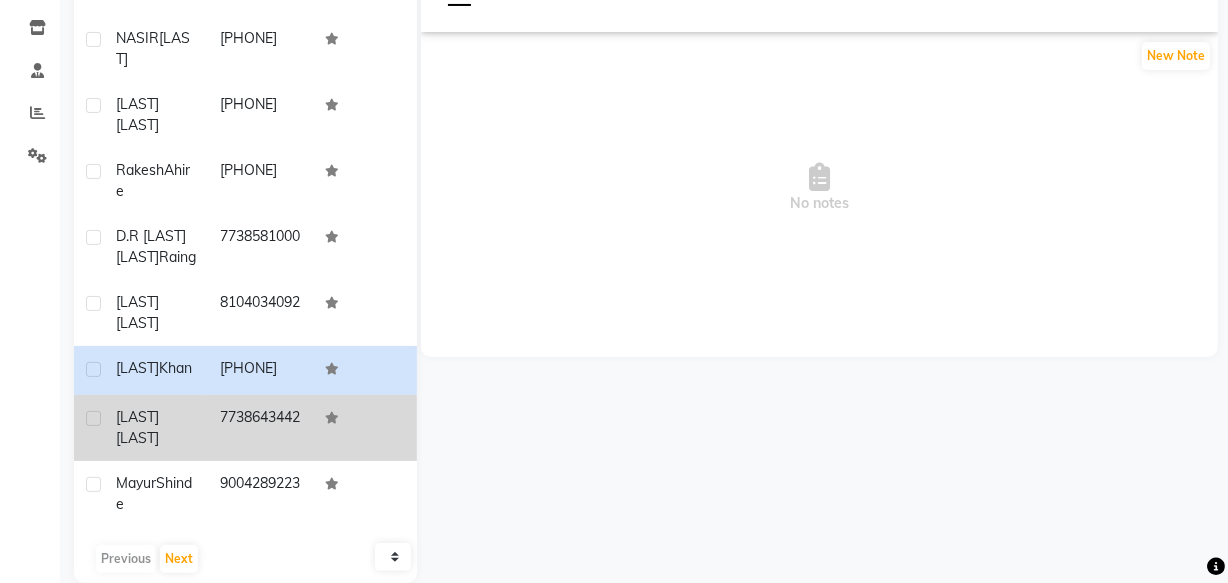 scroll, scrollTop: 360, scrollLeft: 0, axis: vertical 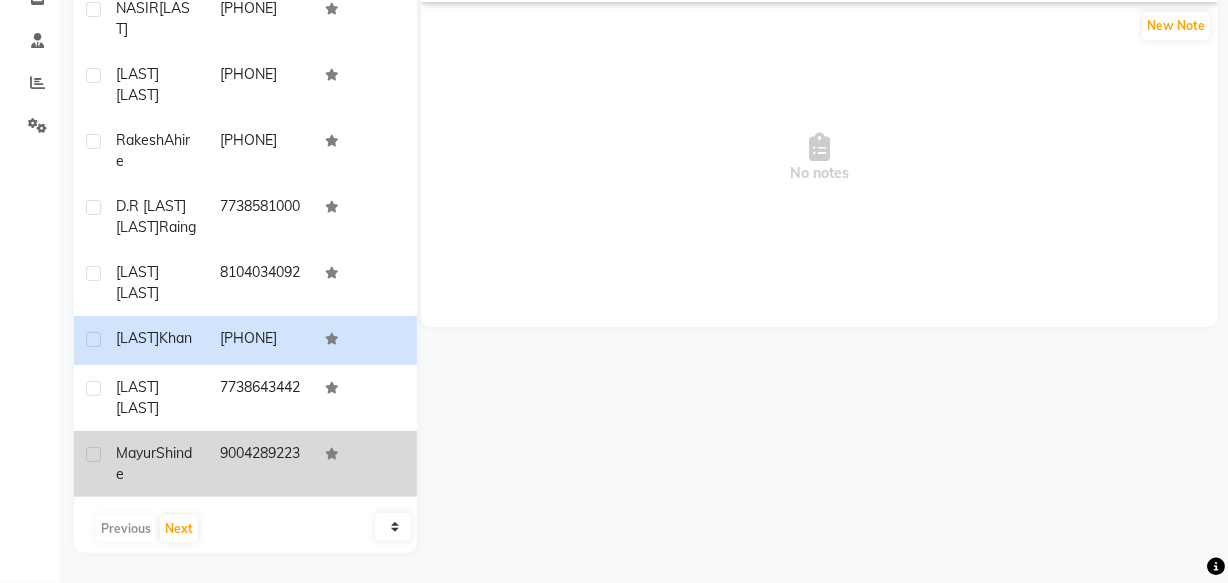 click on "9004289223" 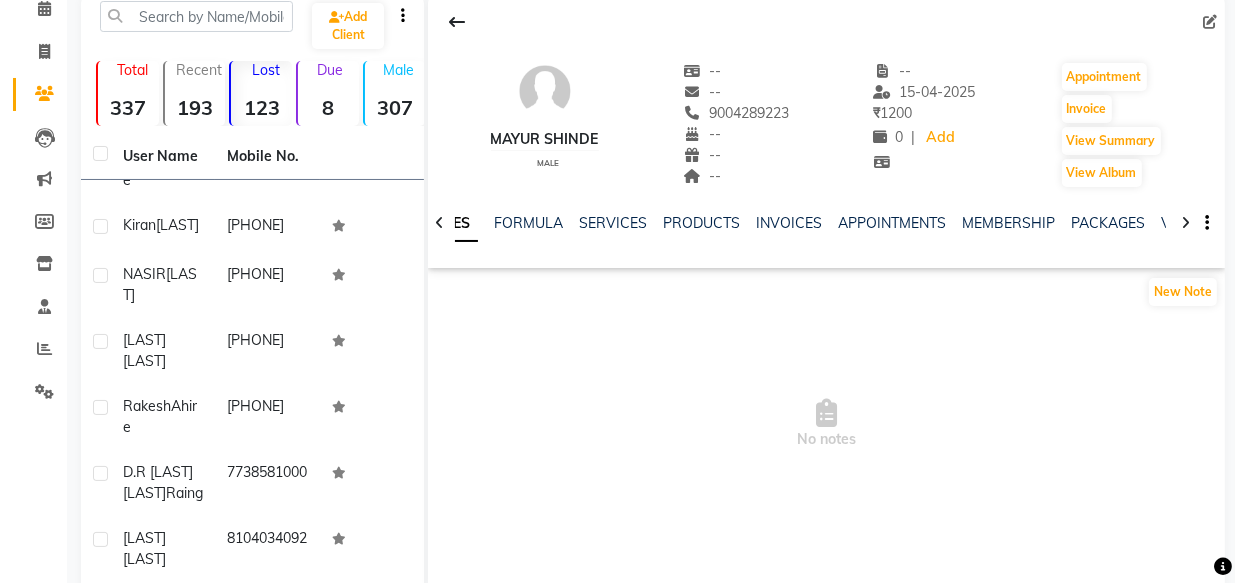 scroll, scrollTop: 87, scrollLeft: 0, axis: vertical 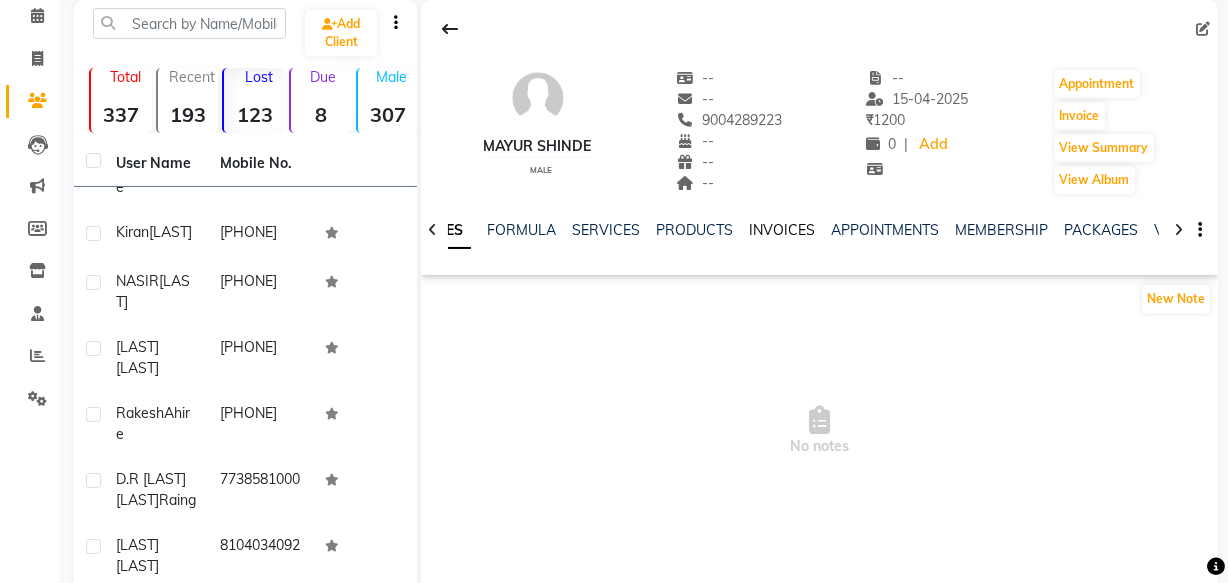 click on "INVOICES" 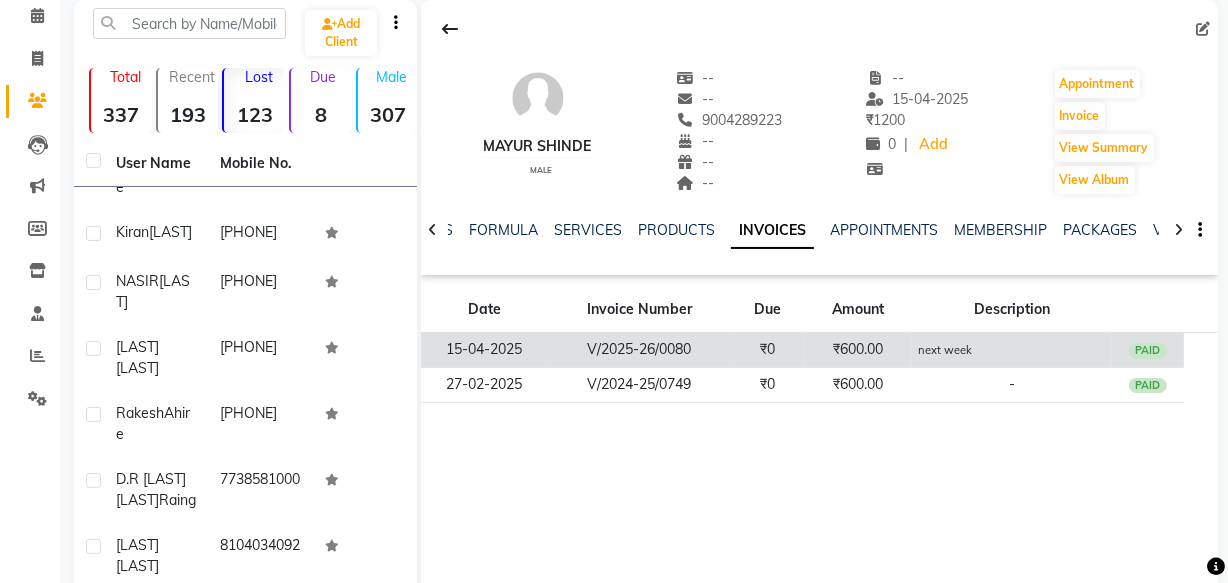 click on "next week" 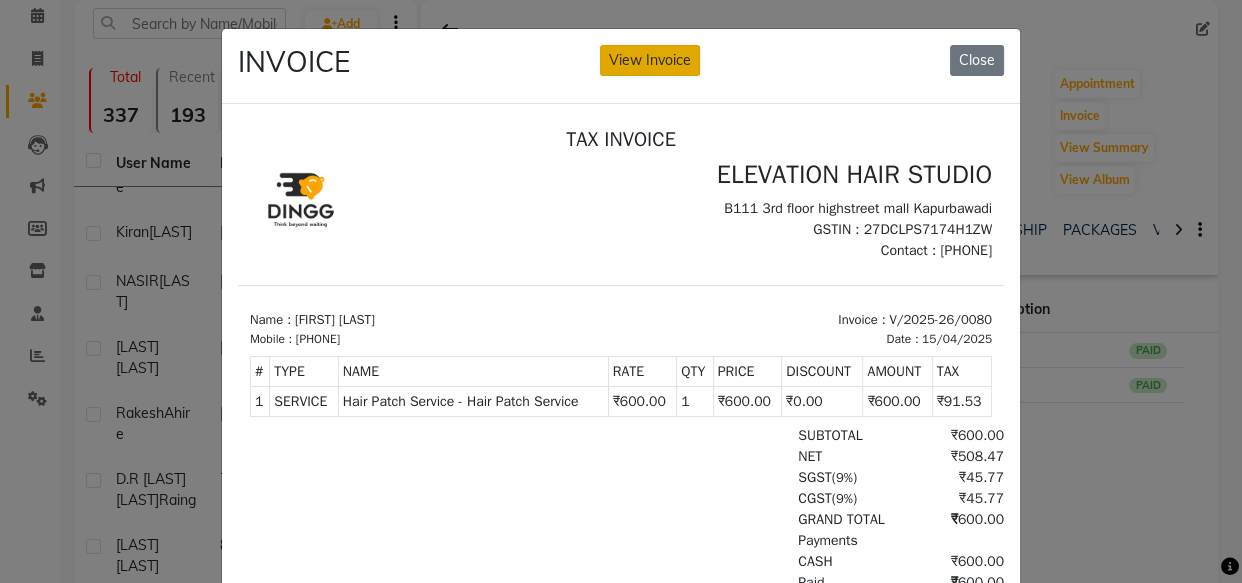 scroll, scrollTop: 0, scrollLeft: 0, axis: both 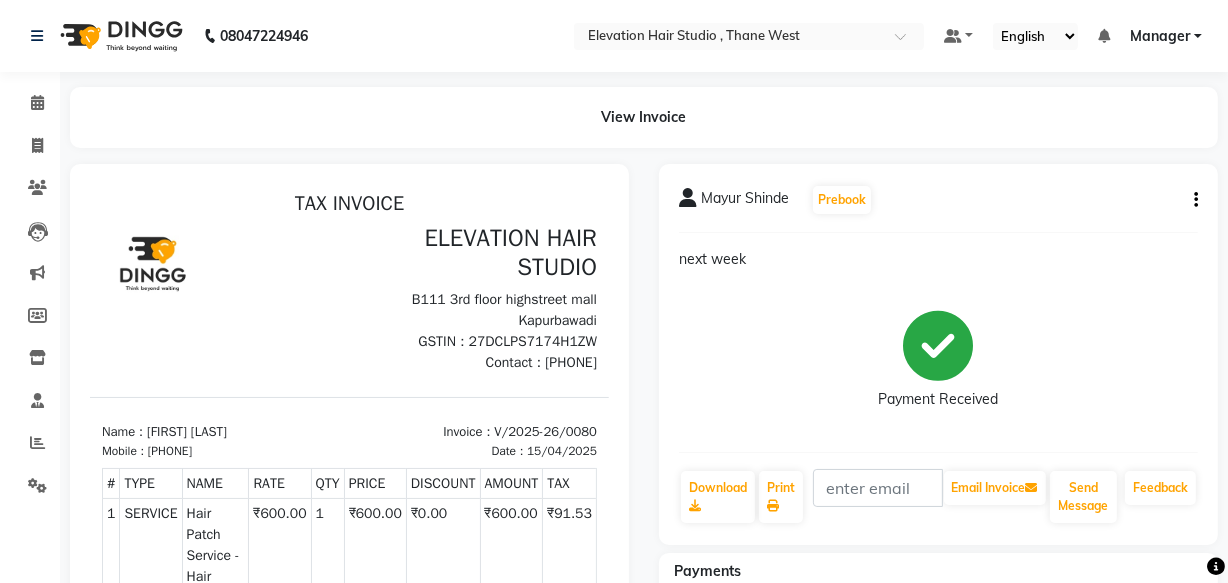 click 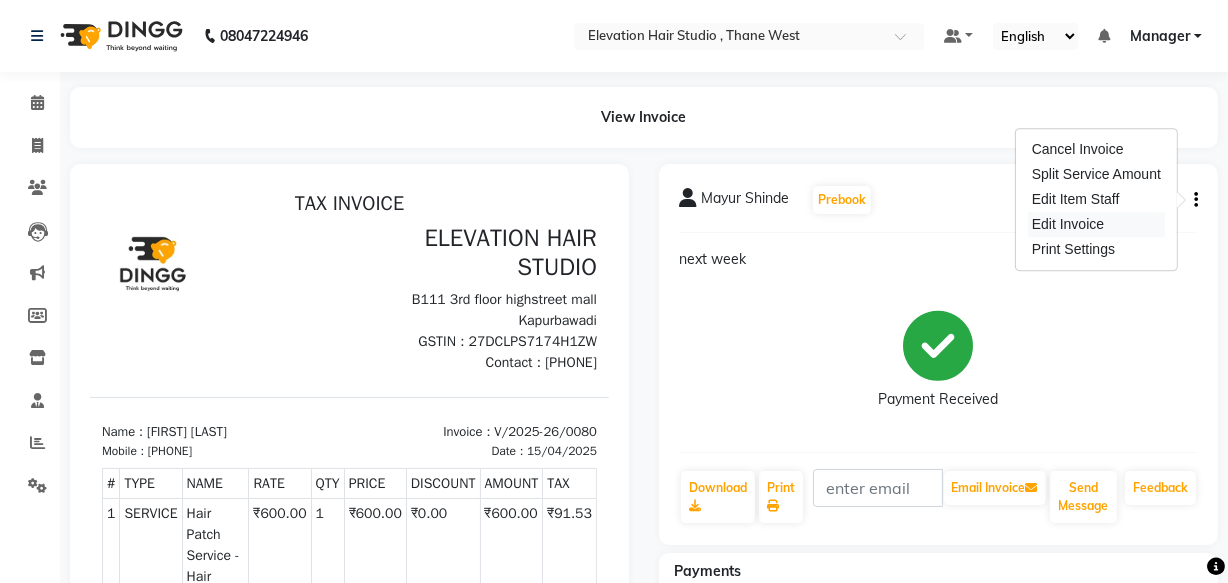 click on "Edit Invoice" at bounding box center [1096, 224] 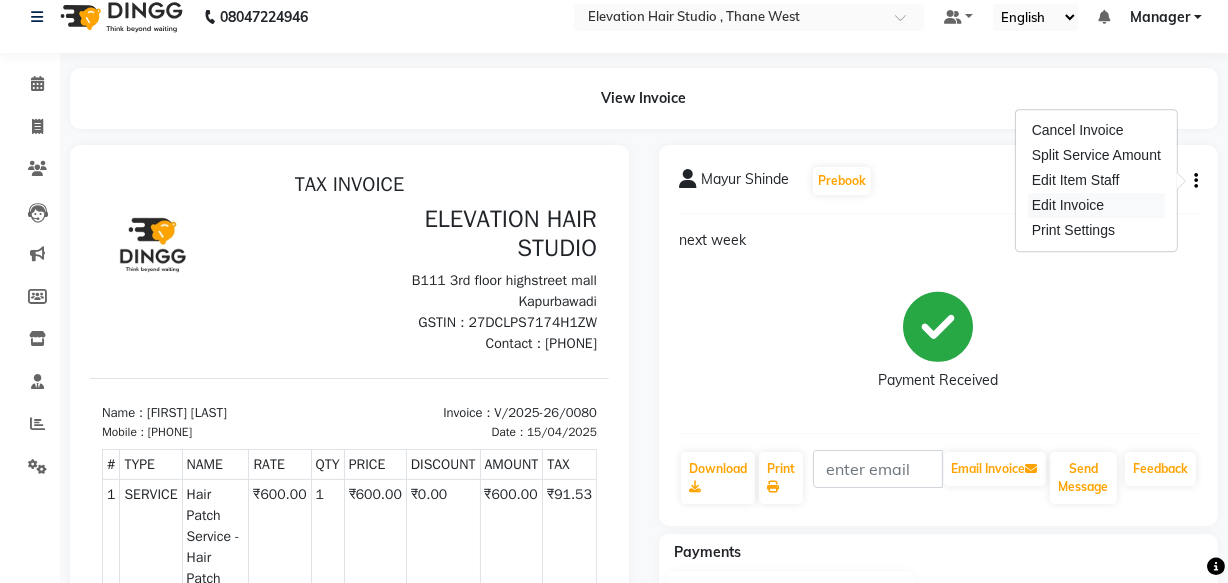 select on "service" 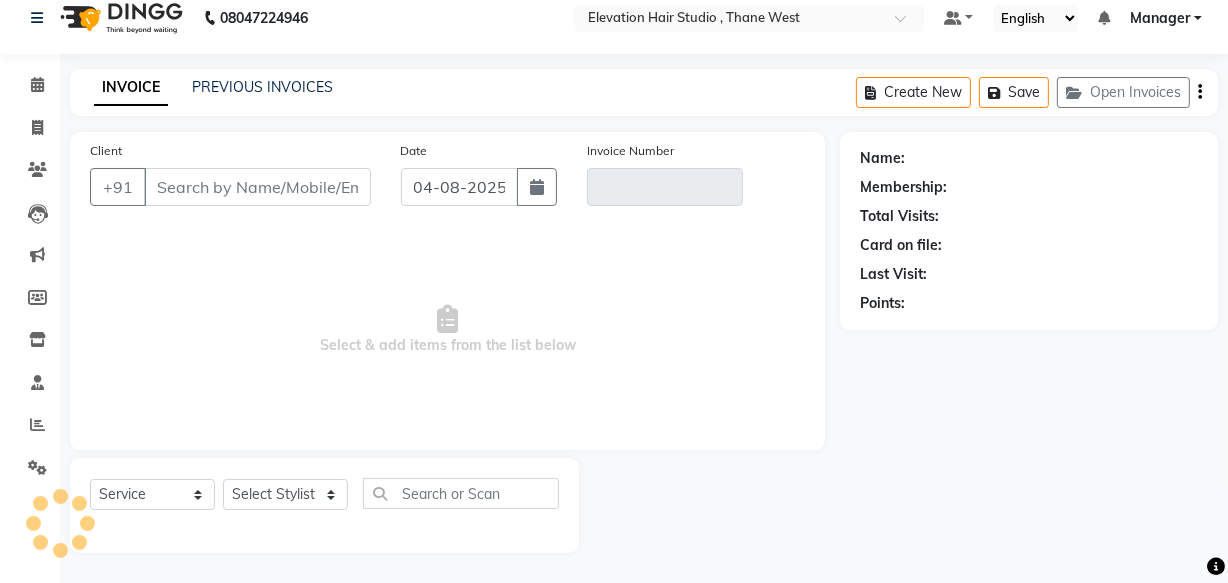 type on "9004289223" 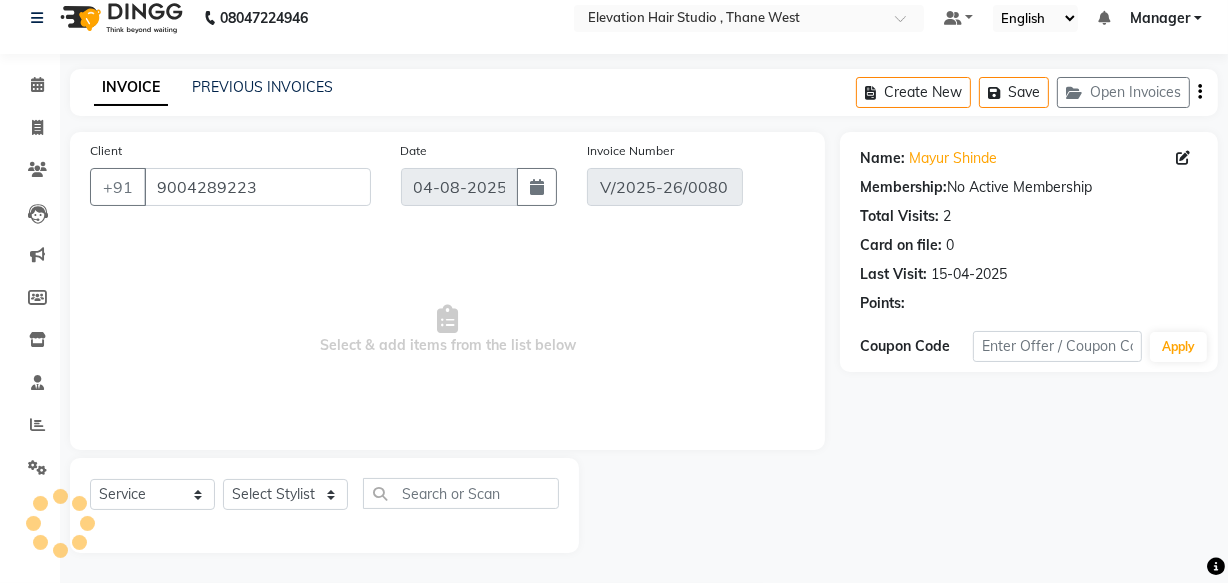 type on "15-04-2025" 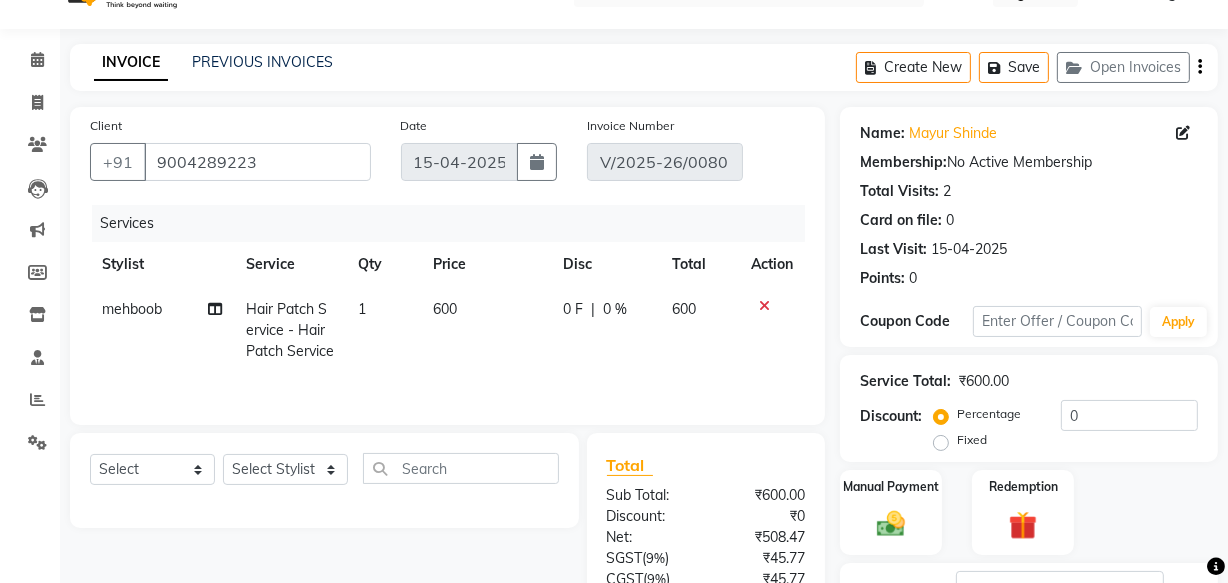 scroll, scrollTop: 289, scrollLeft: 0, axis: vertical 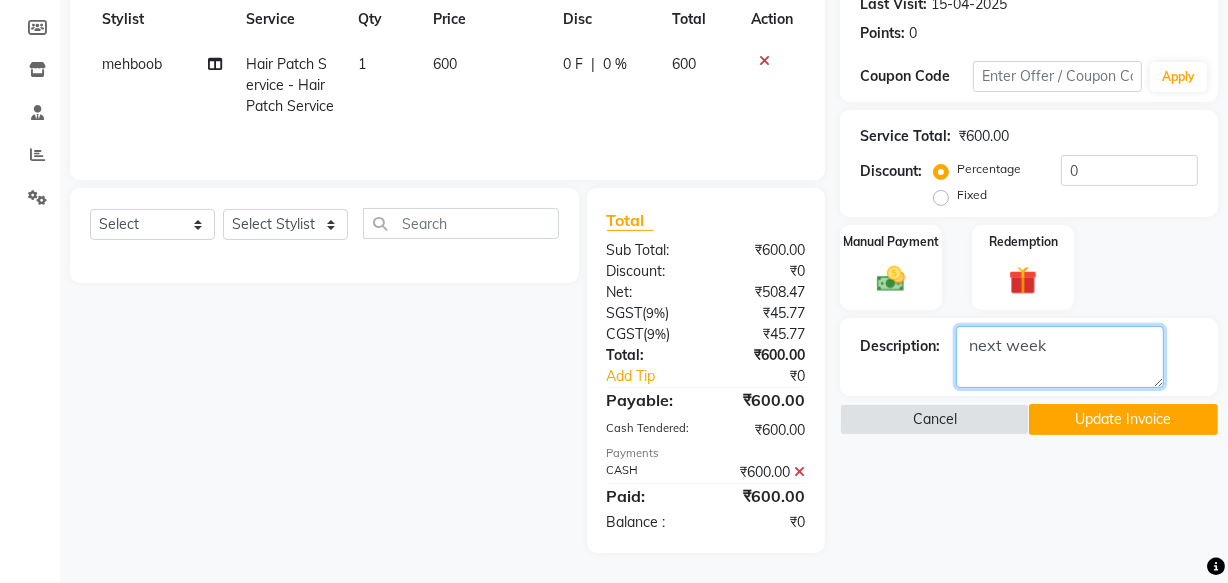 drag, startPoint x: 1063, startPoint y: 347, endPoint x: 708, endPoint y: 347, distance: 355 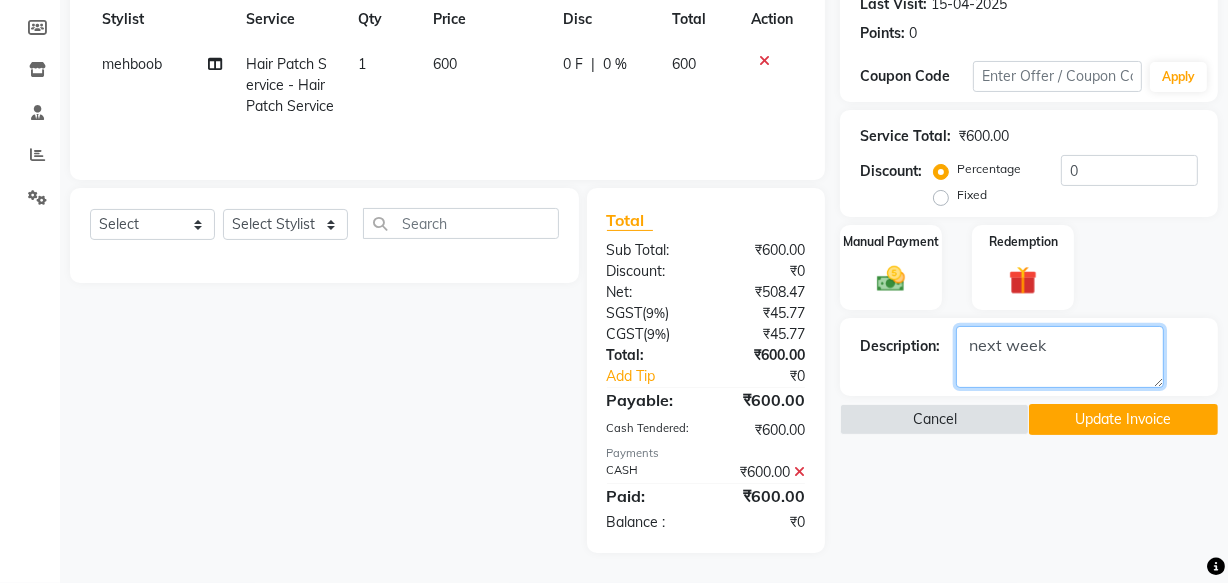 click on "Client +[PHONE] Date 15-04-2025 Invoice Number V/2025-26/0080 Services Stylist Service Qty Price Disc Total Action [LAST] Hair Patch Service - Hair Patch Service 1 600 0 F | 0 % 600 Select Service Product Membership Package Voucher Prepaid Gift Card Select Stylist [LAST] [LAST] [LAST] [LAST] [LAST] [LAST] [LAST] [LAST] Total Sub Total: ₹600.00 Discount: ₹0 Net: ₹508.47 SGST ( 9% ) ₹45.77 CGST ( 9% ) ₹45.77 Total: ₹600.00 Add Tip ₹0 Payable: ₹600.00 Cash Tendered: ₹600.00 Payments CASH ₹600.00 Paid: ₹600.00 Balance : ₹0 Name: [FIRST] [LAST] Membership: No Active Membership Total Visits: 2 Card on file: 0 Last Visit: 15-04-2025 Points: 0 Coupon Code Apply Service Total: ₹600.00 Discount: Percentage Fixed 0 Manual Payment Redemption Description: Cancel Update Invoice" 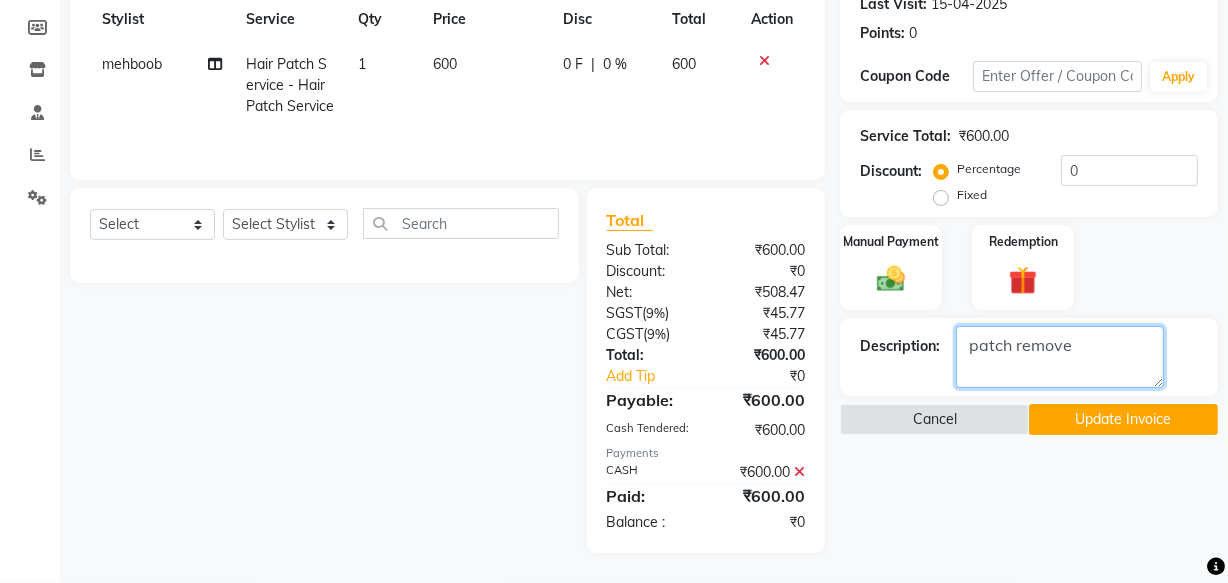 type on "patch remove" 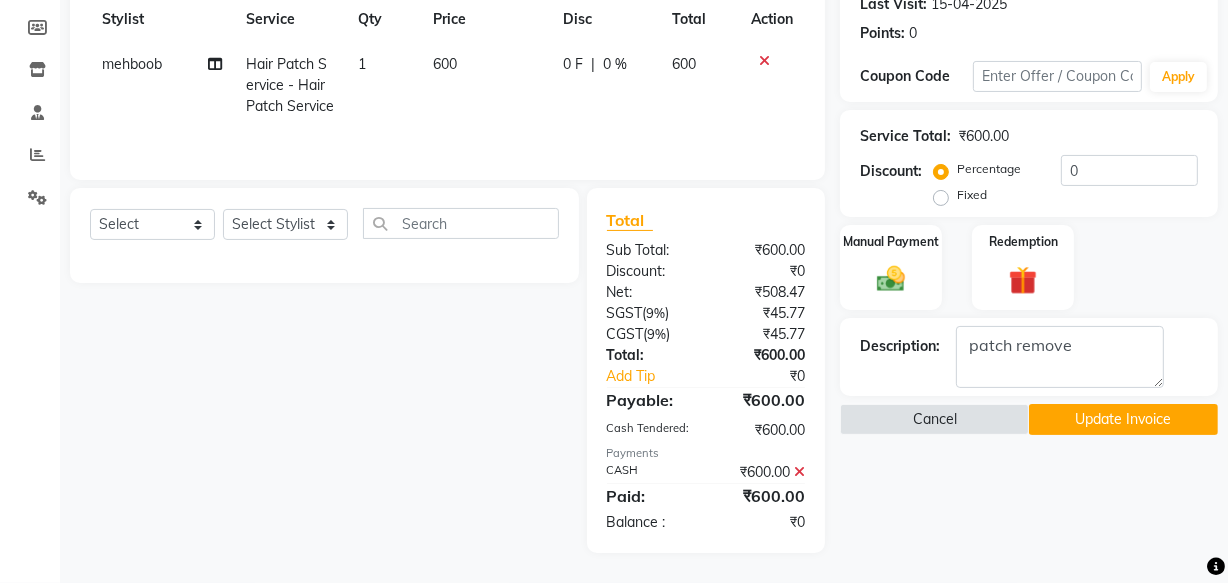 click on "Update Invoice" 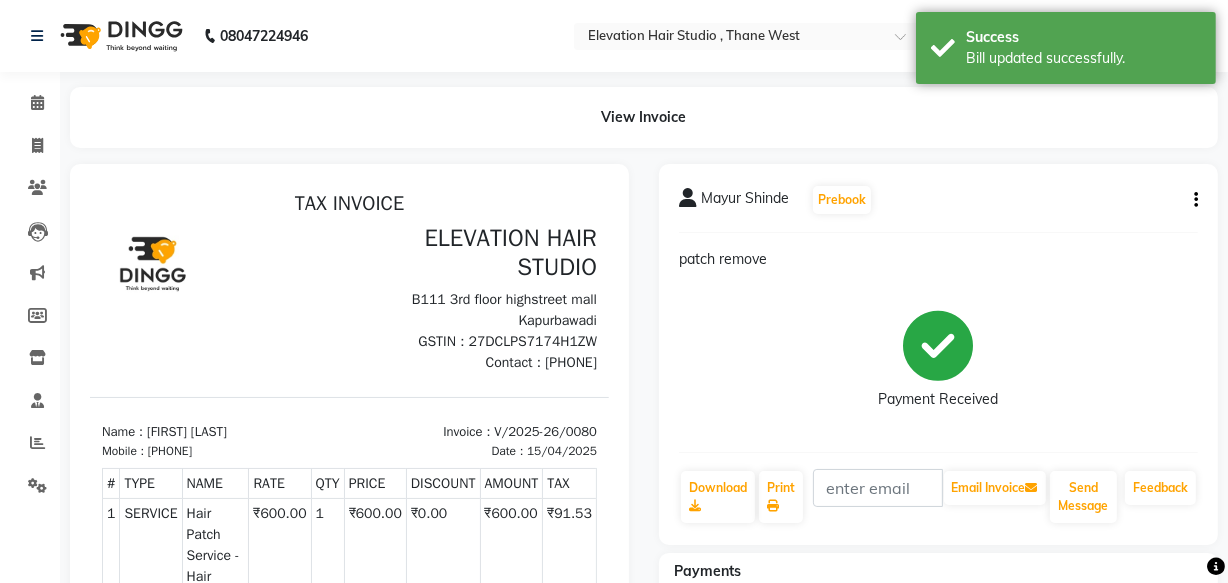scroll, scrollTop: 0, scrollLeft: 0, axis: both 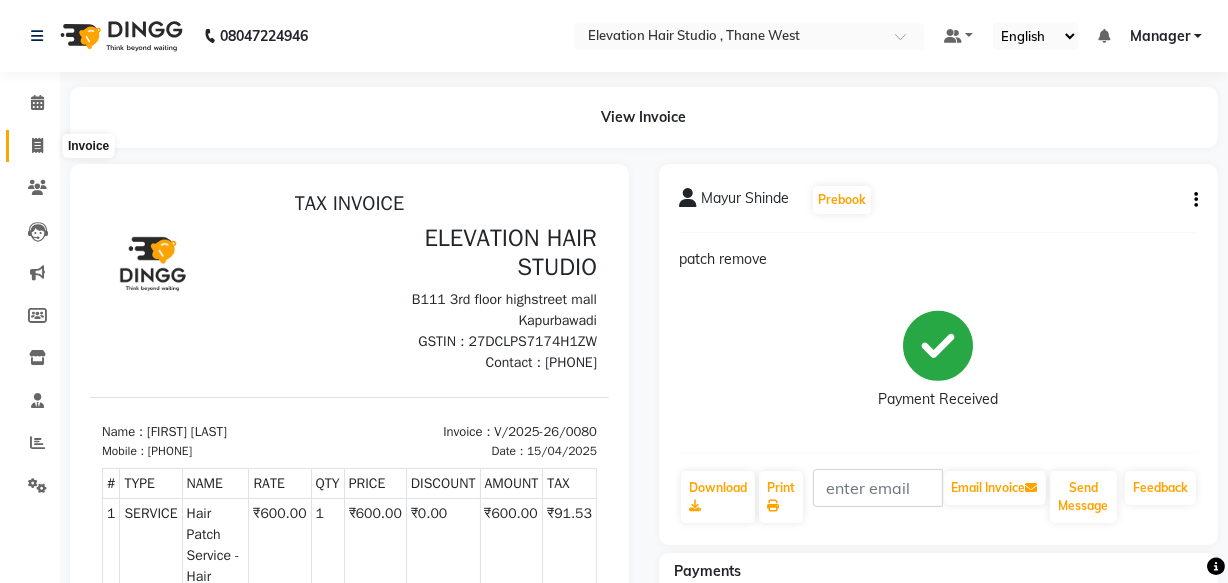 click 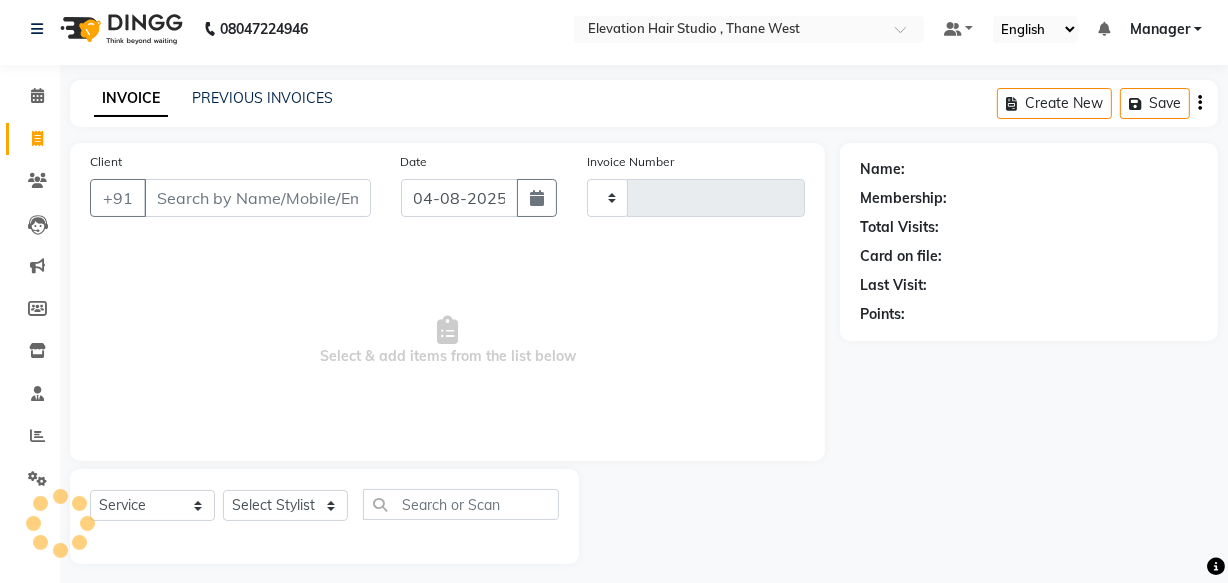 type on "0675" 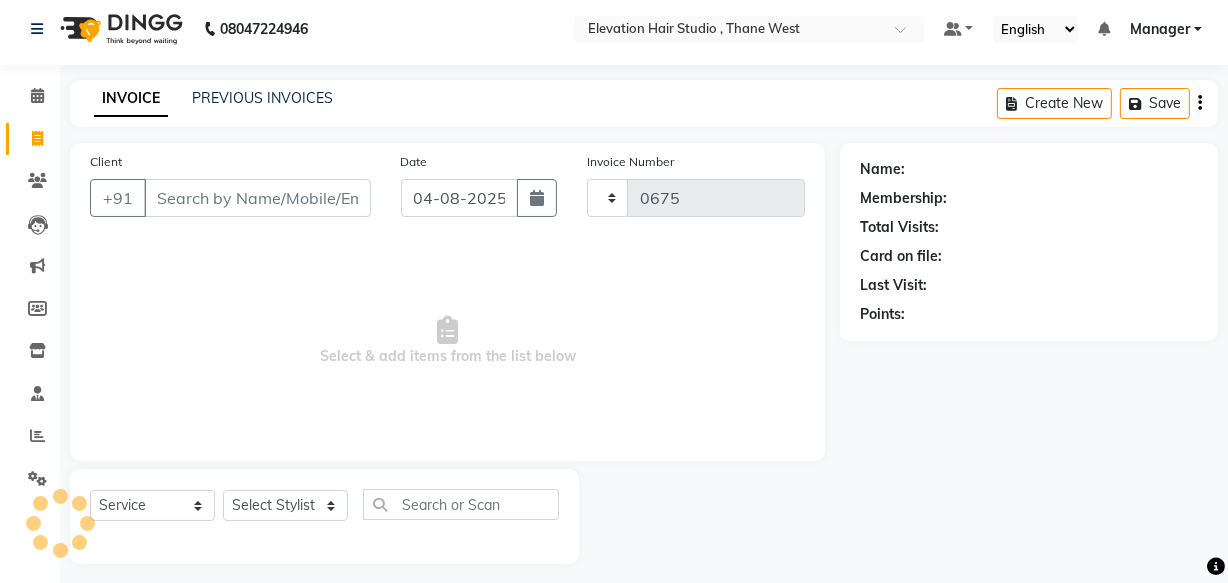 select on "6886" 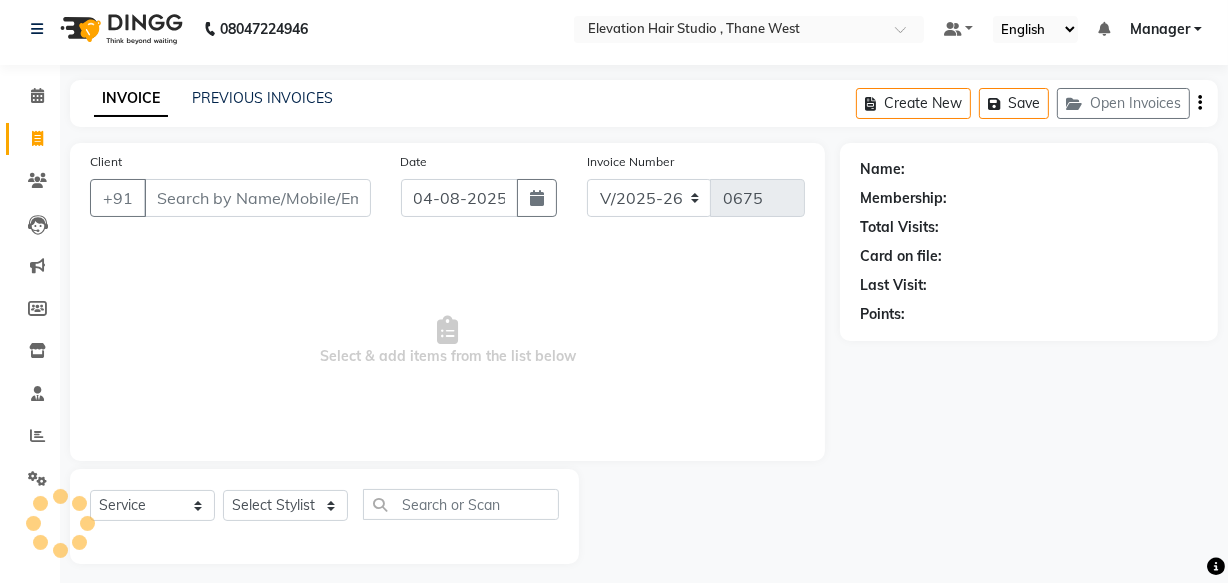 scroll, scrollTop: 19, scrollLeft: 0, axis: vertical 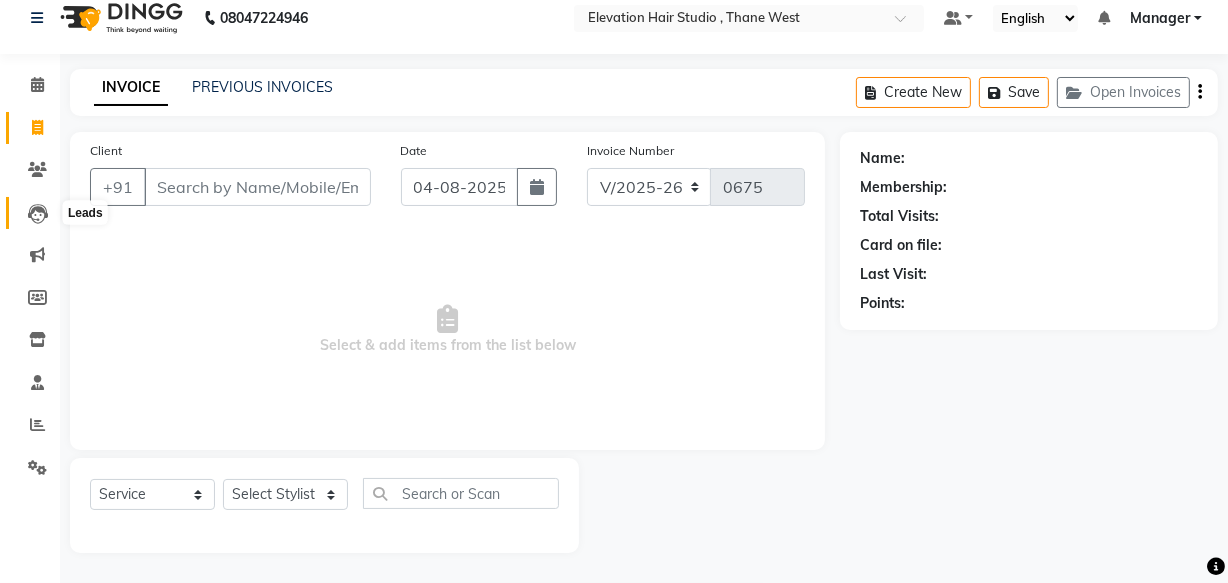 click 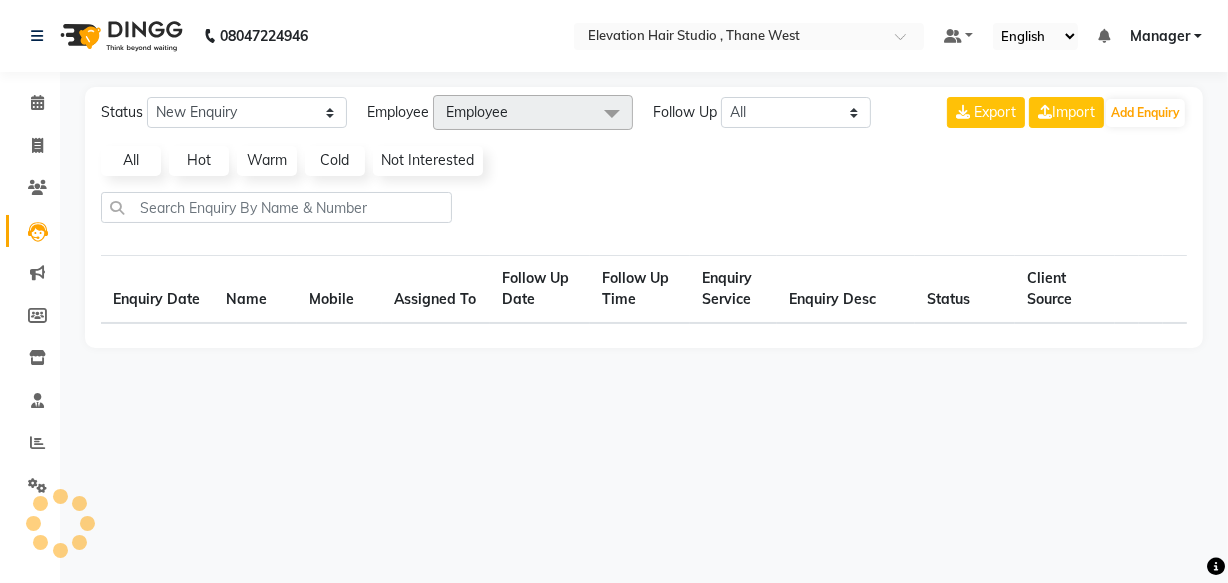 scroll, scrollTop: 0, scrollLeft: 0, axis: both 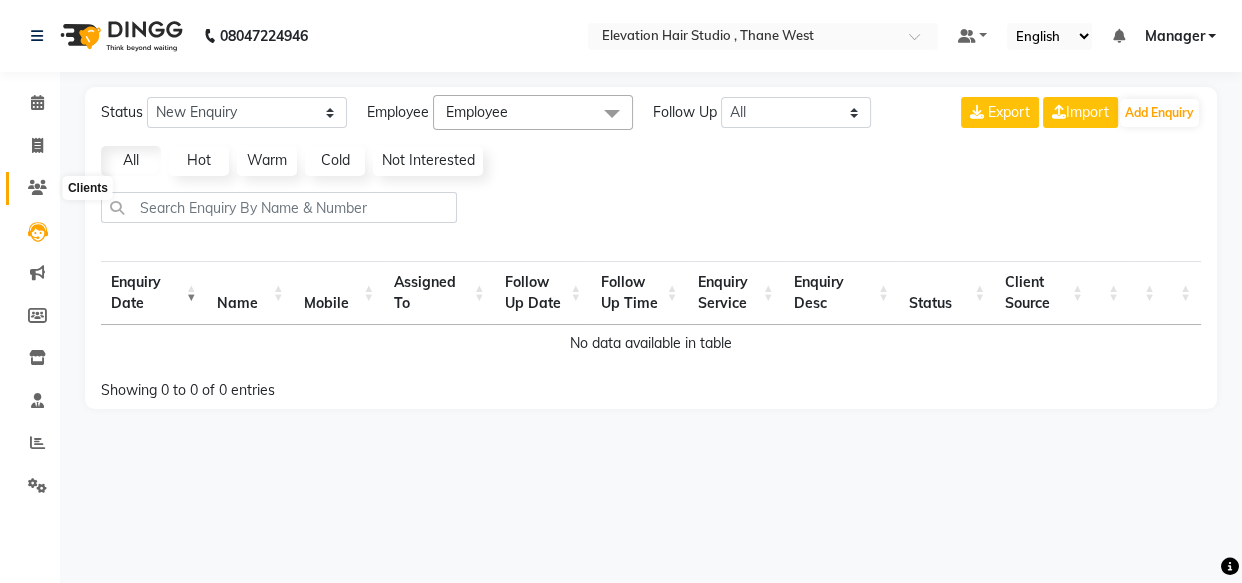 click 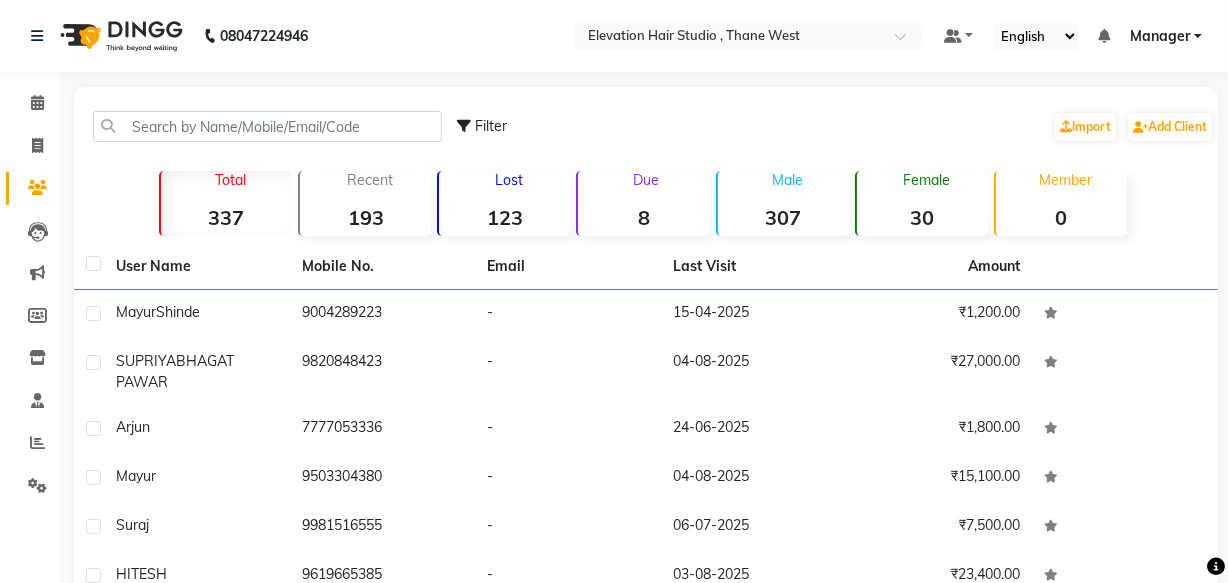 click on "Lost" 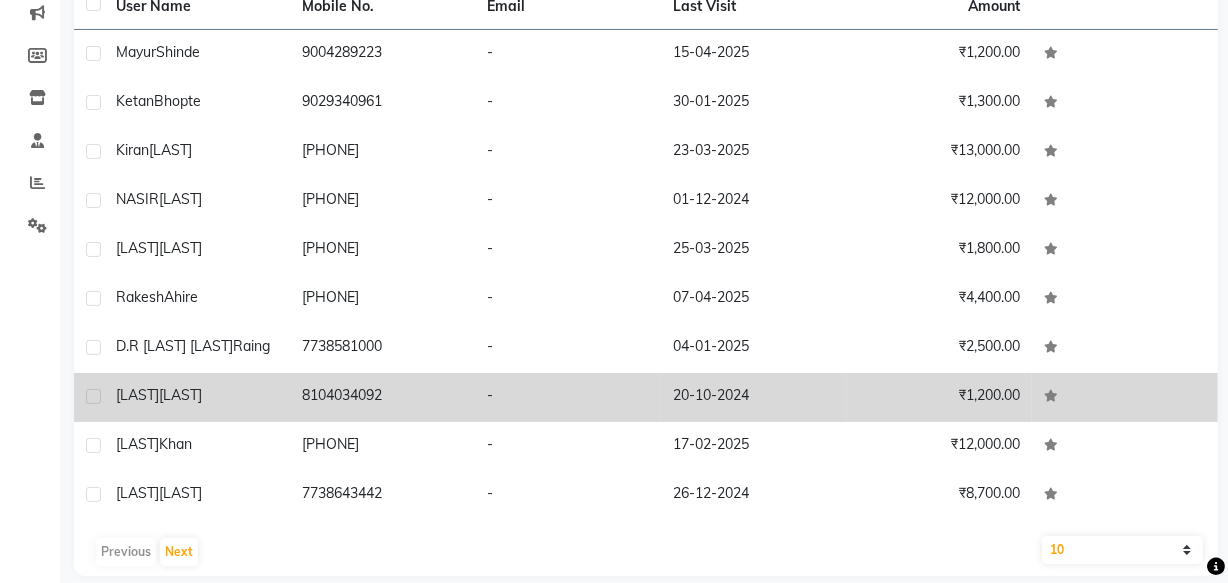 scroll, scrollTop: 282, scrollLeft: 0, axis: vertical 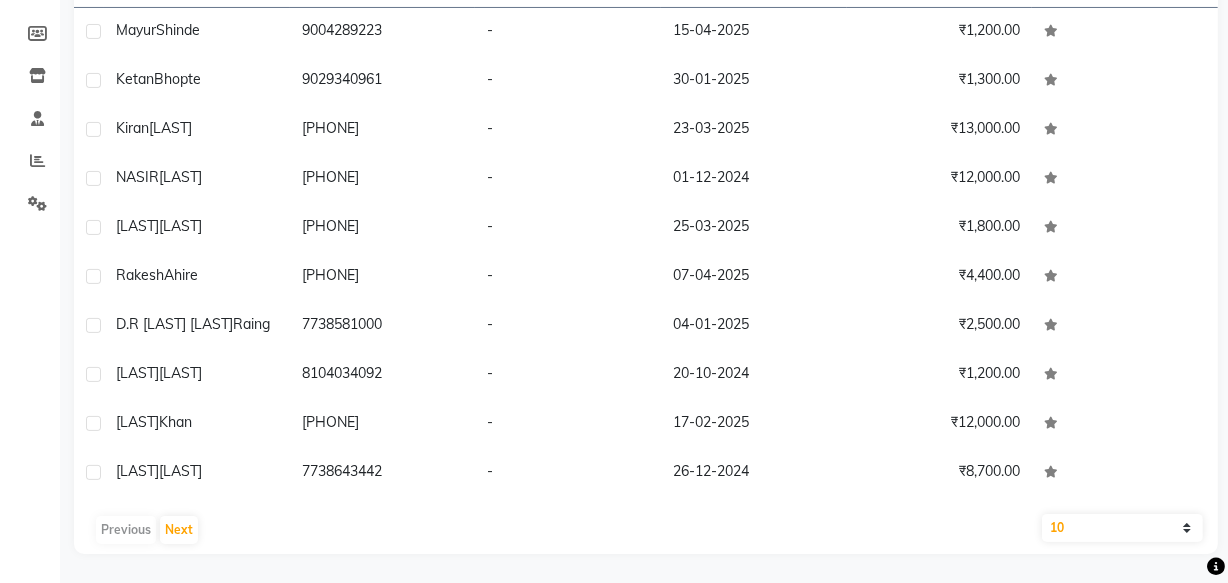 click on "10   50   100" 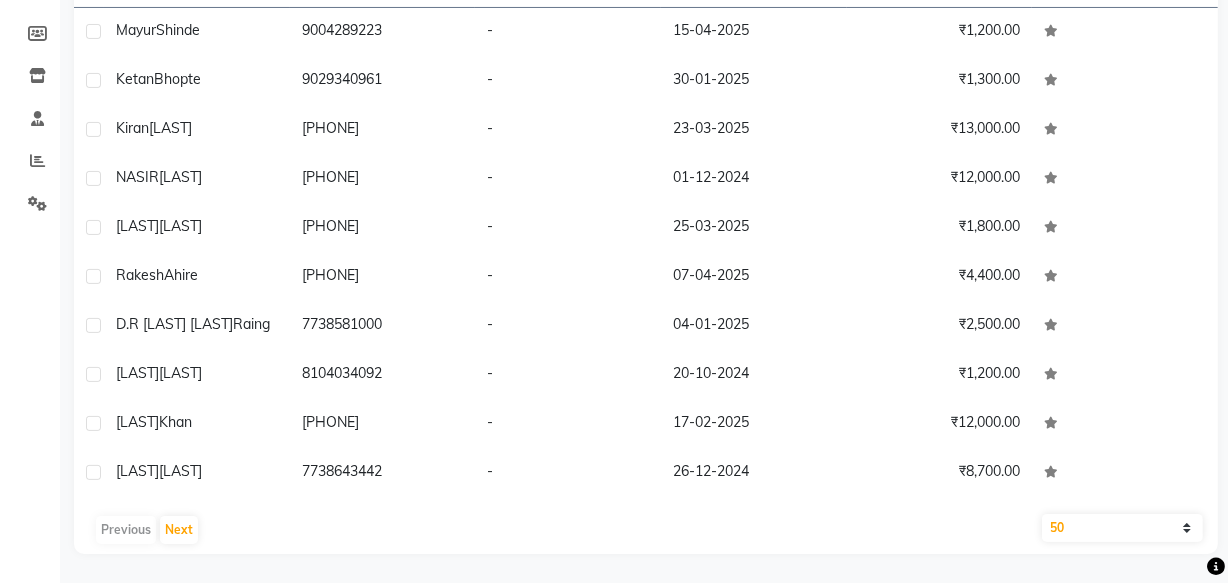 click on "10   50   100" 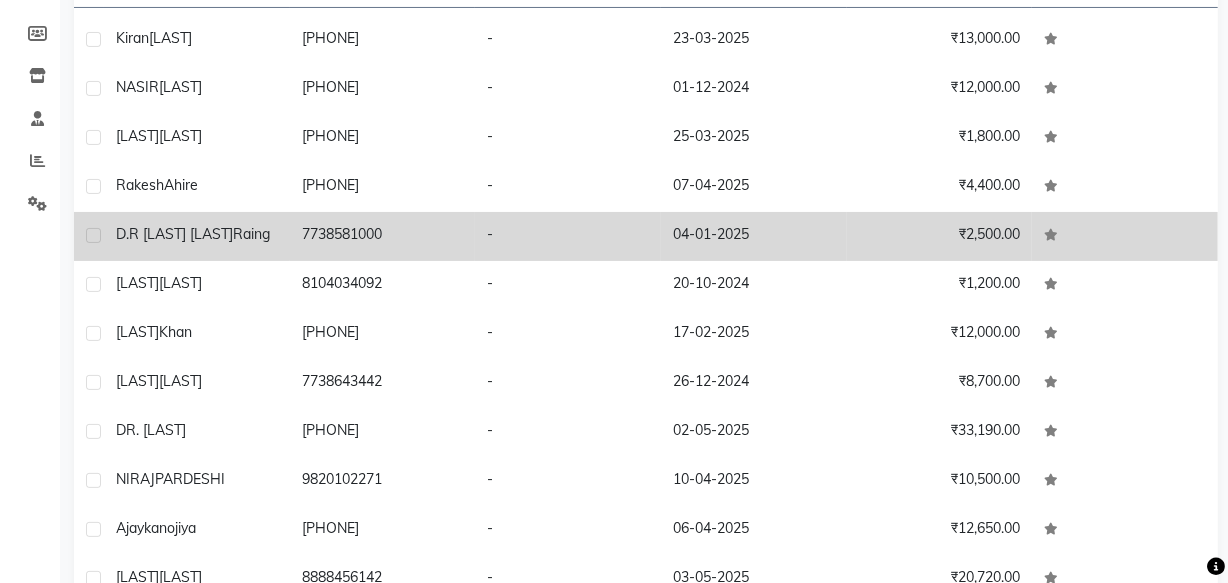 scroll, scrollTop: 181, scrollLeft: 0, axis: vertical 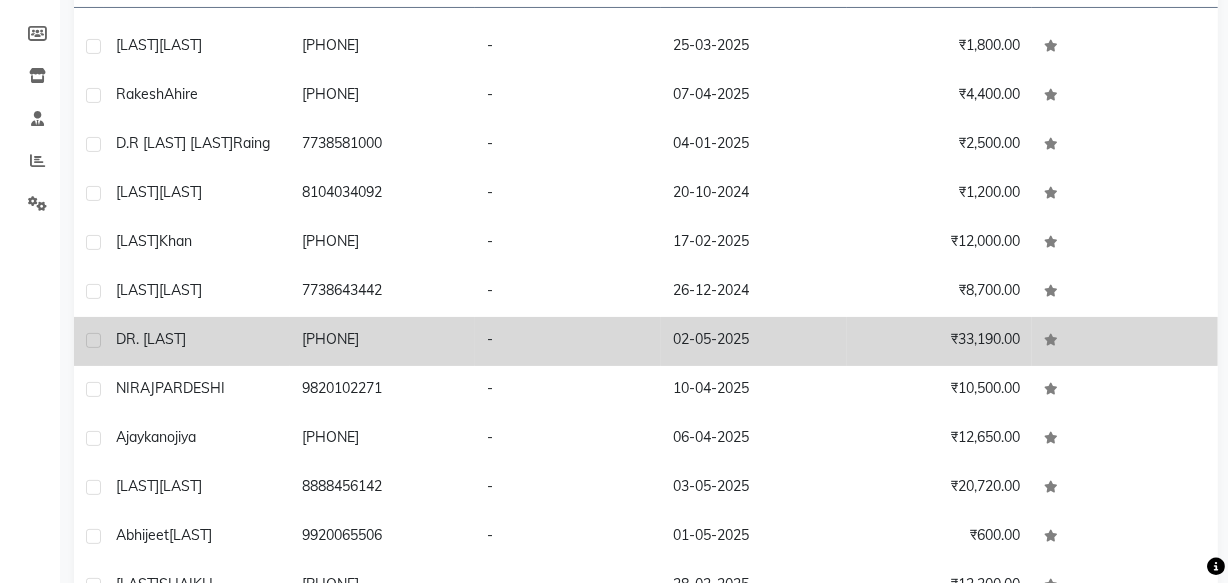 click on "DR. [LAST]" 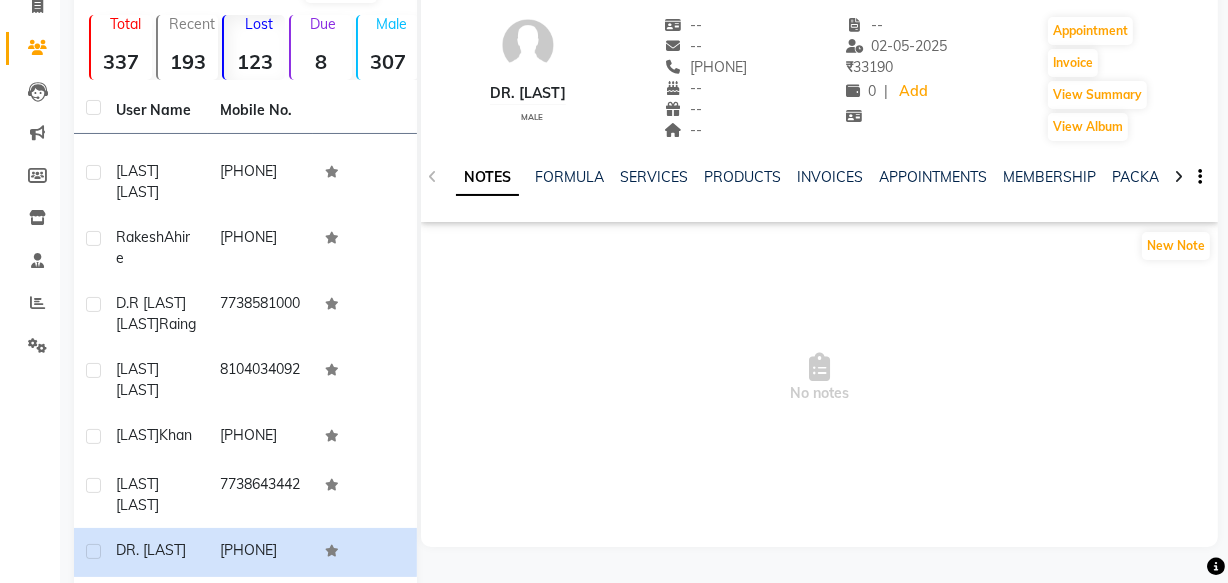 scroll, scrollTop: 0, scrollLeft: 0, axis: both 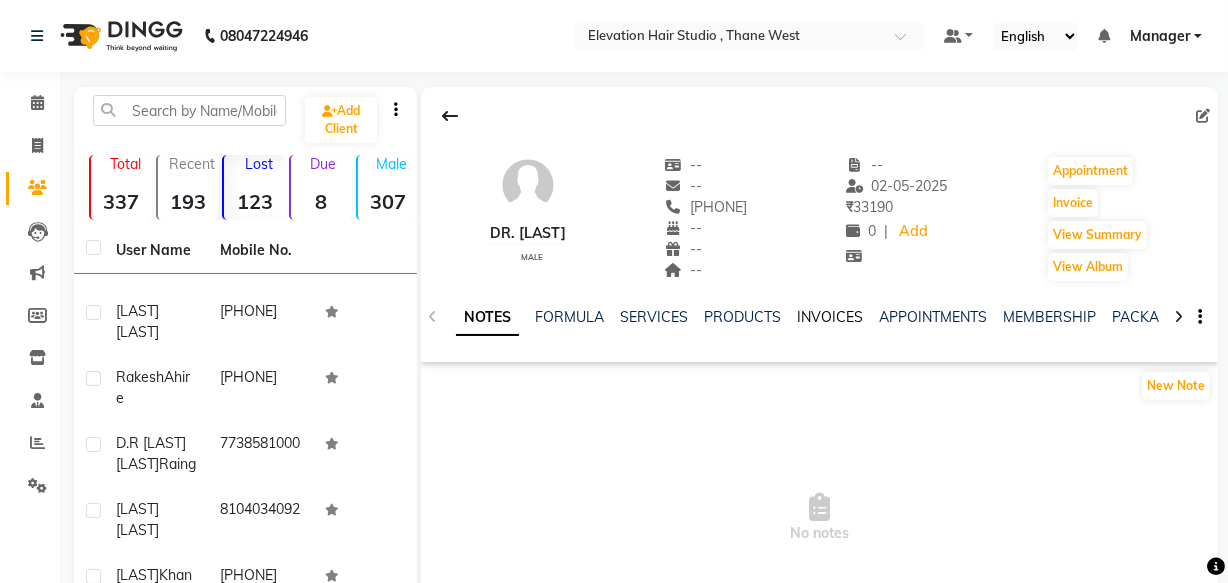 click on "INVOICES" 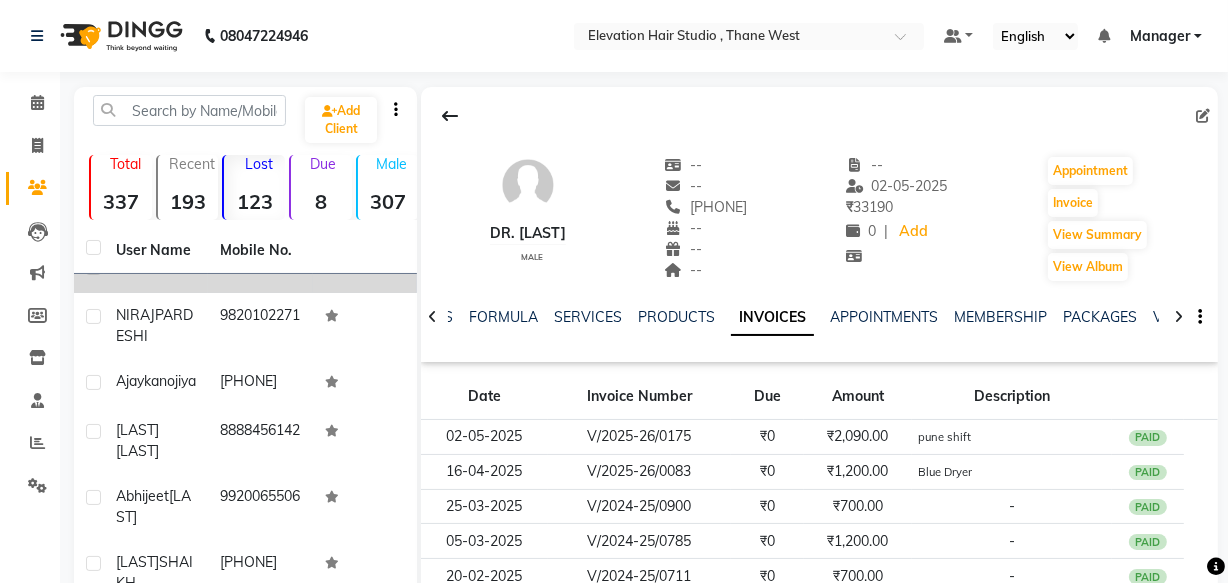 scroll, scrollTop: 687, scrollLeft: 0, axis: vertical 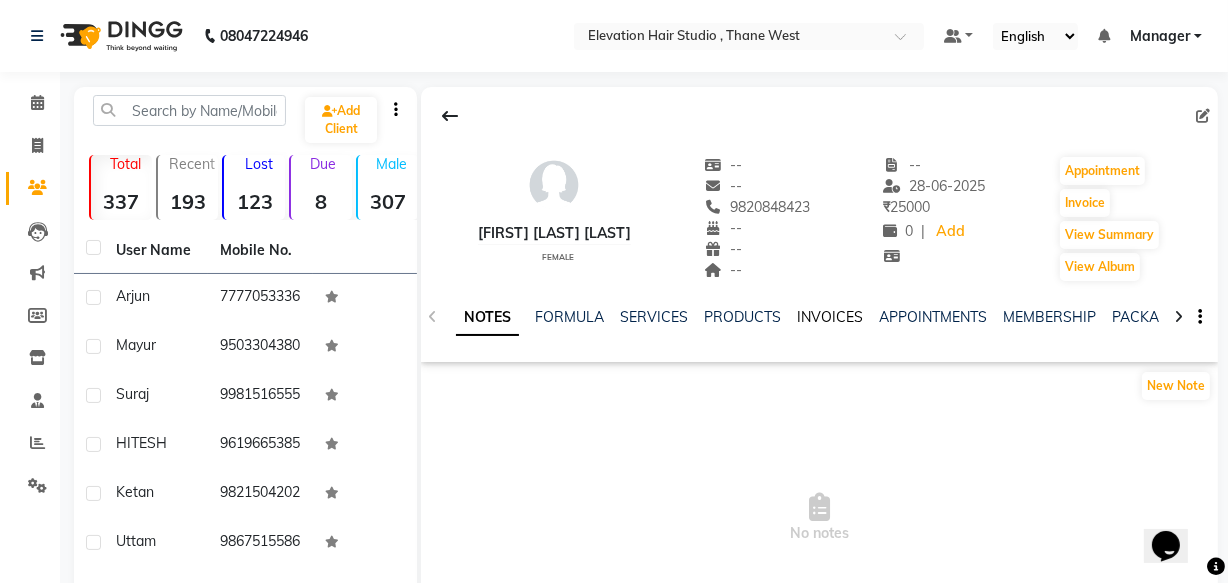 click on "INVOICES" 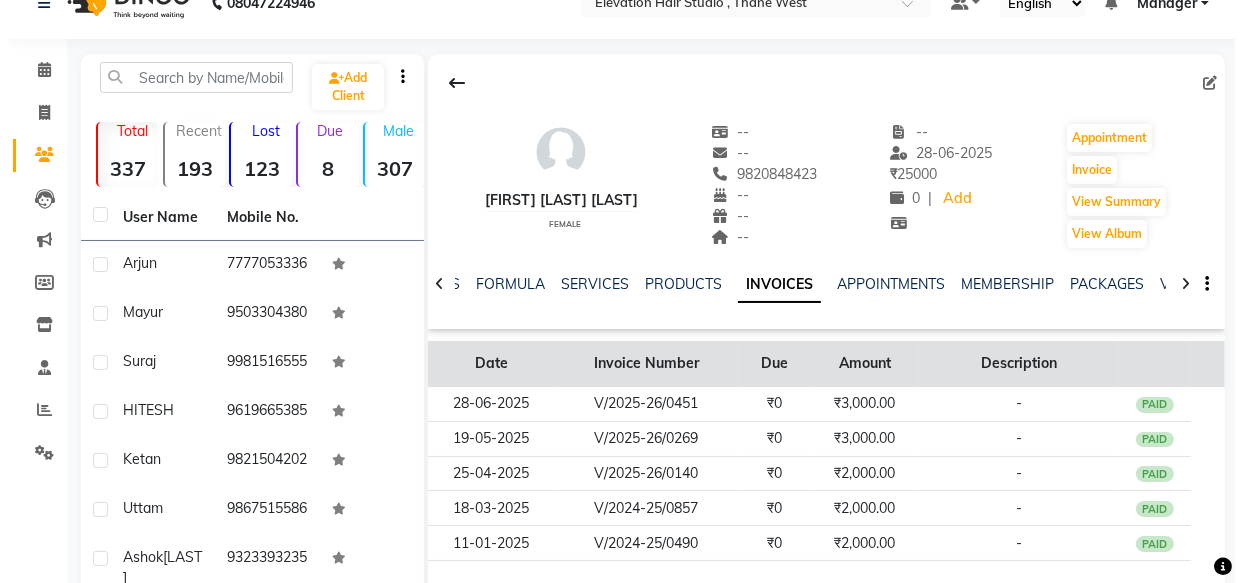 scroll, scrollTop: 90, scrollLeft: 0, axis: vertical 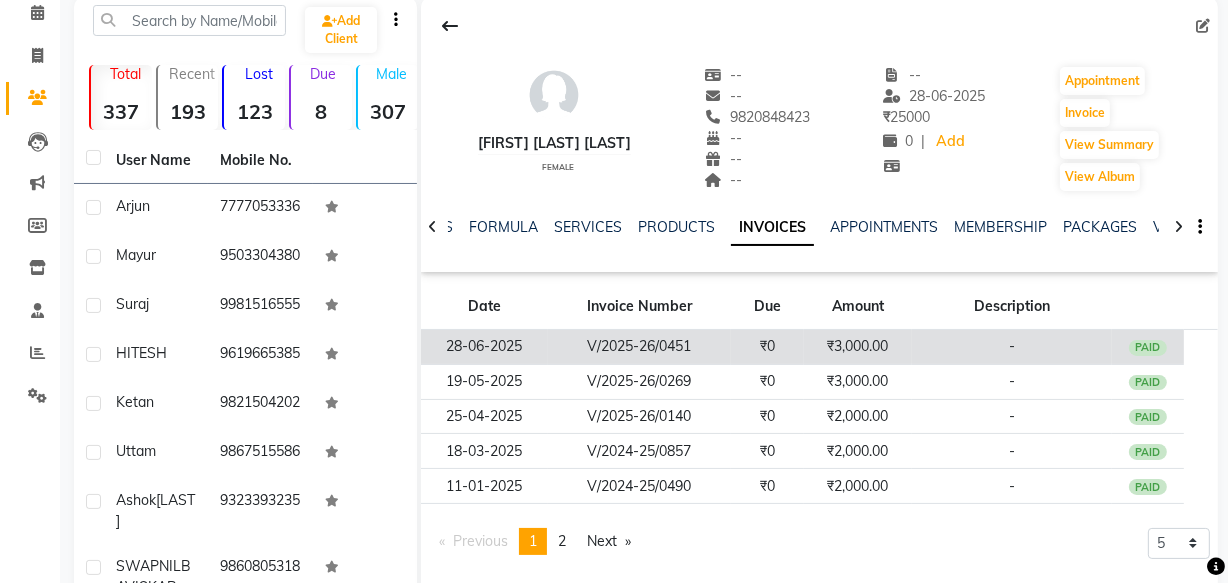 click on "₹3,000.00" 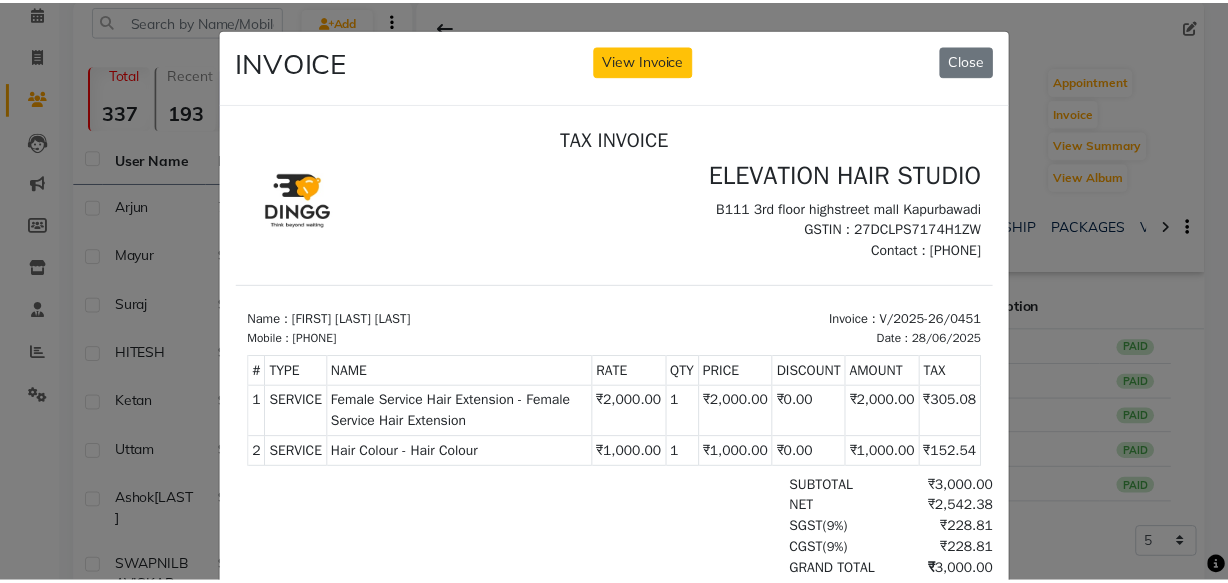 scroll, scrollTop: 0, scrollLeft: 0, axis: both 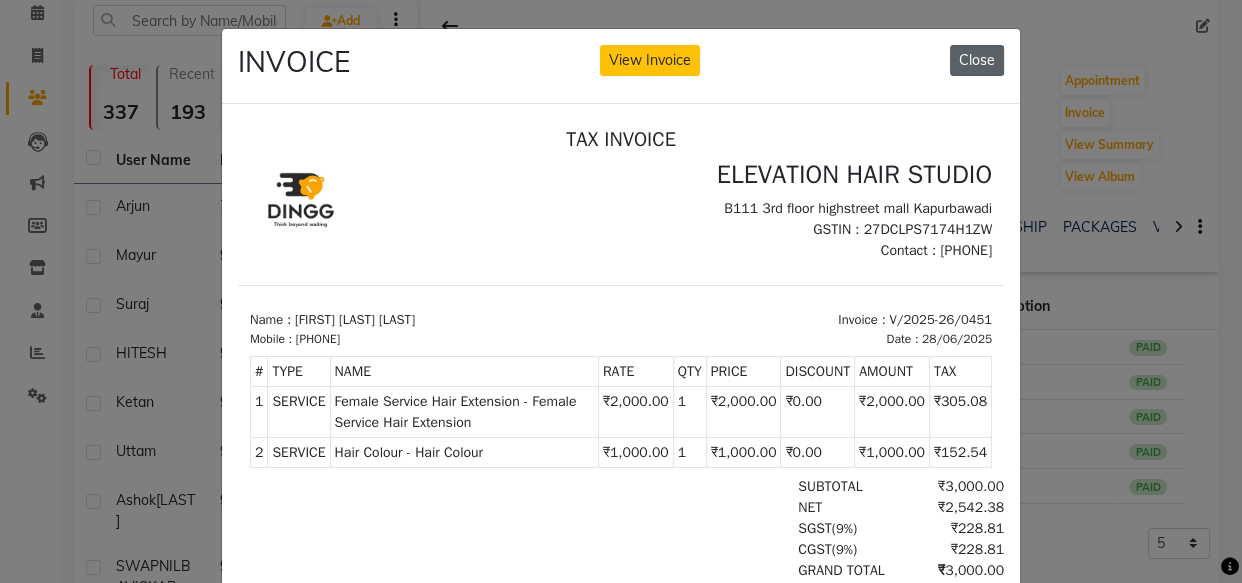 click on "Close" 